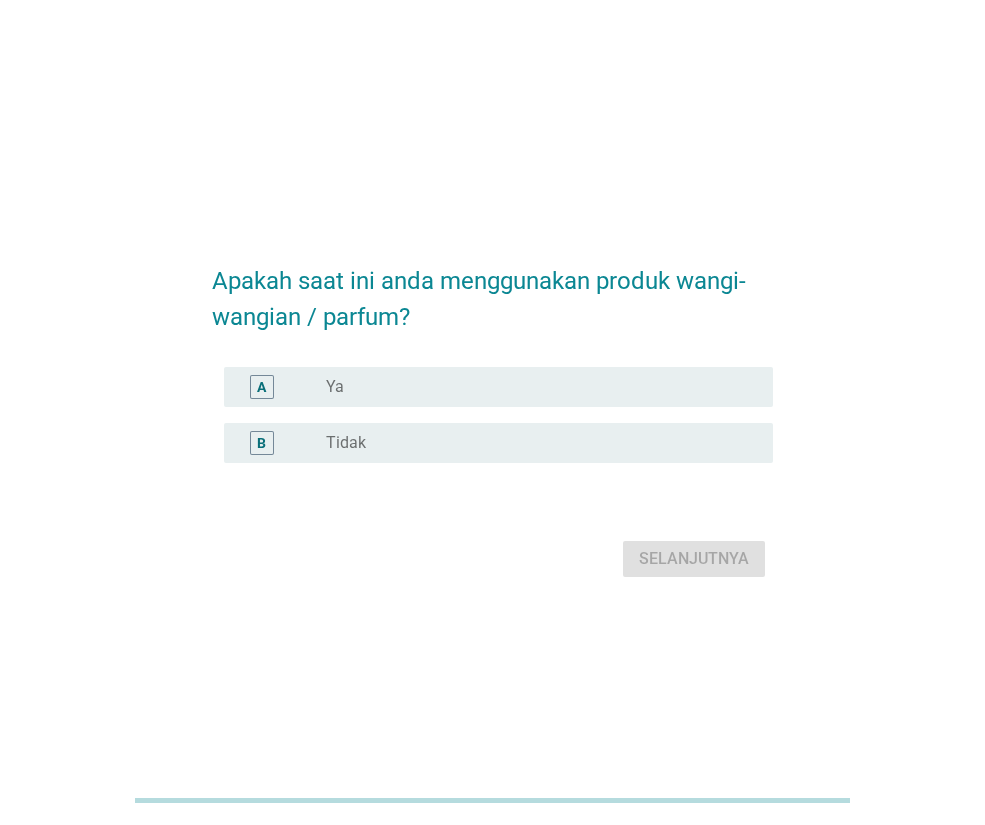 scroll, scrollTop: 0, scrollLeft: 0, axis: both 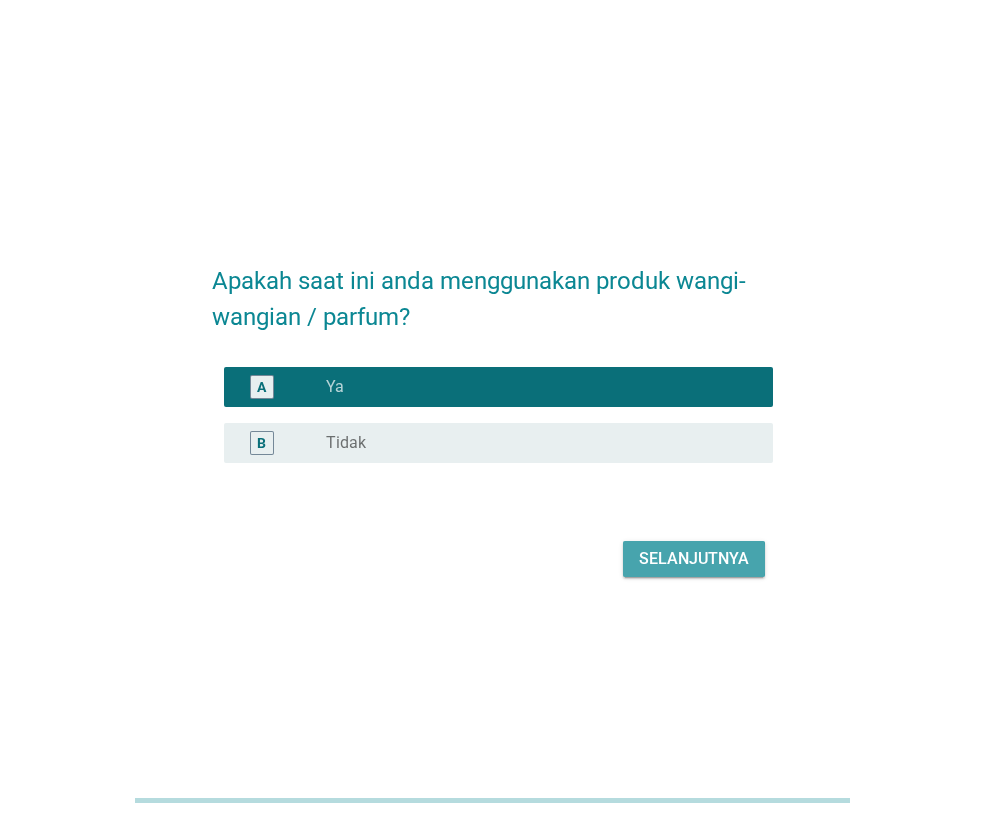 click on "Selanjutnya" at bounding box center [694, 559] 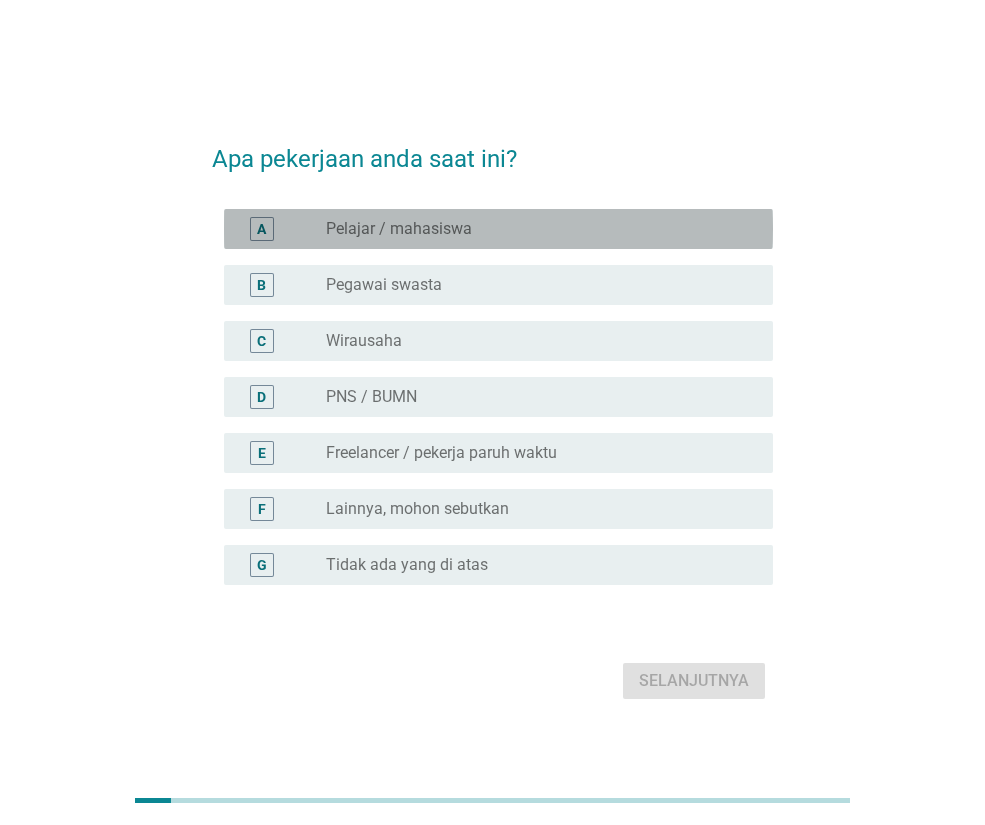 click on "A" at bounding box center (261, 228) 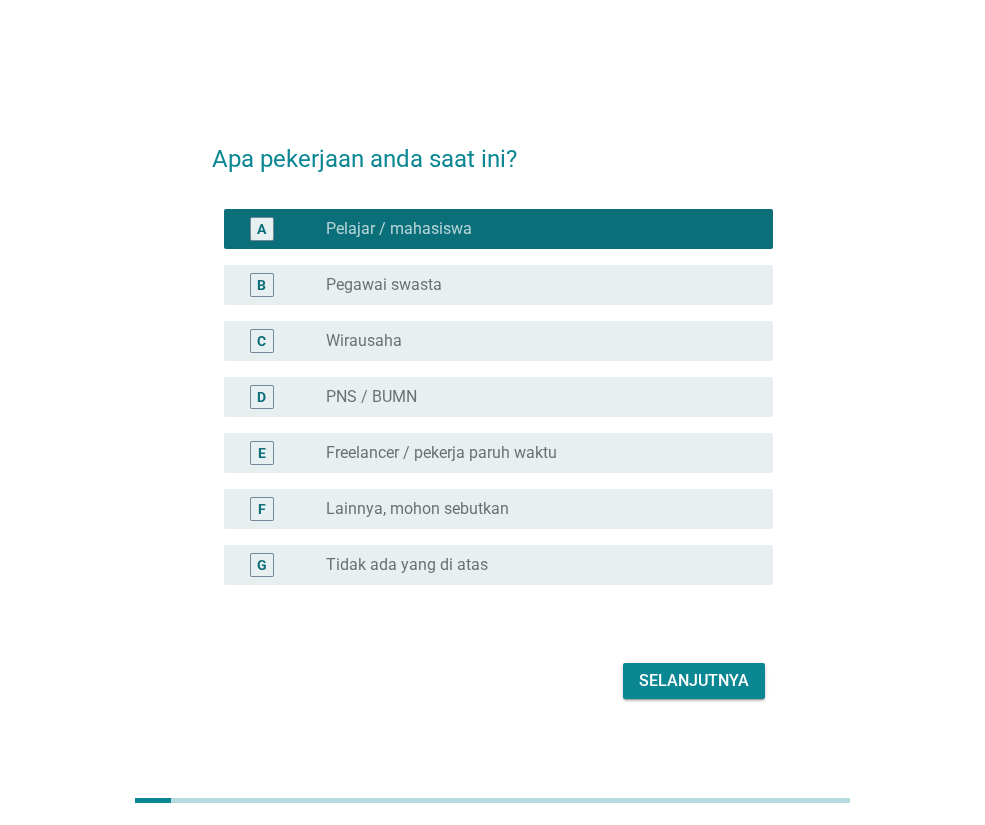 click on "Selanjutnya" at bounding box center (694, 681) 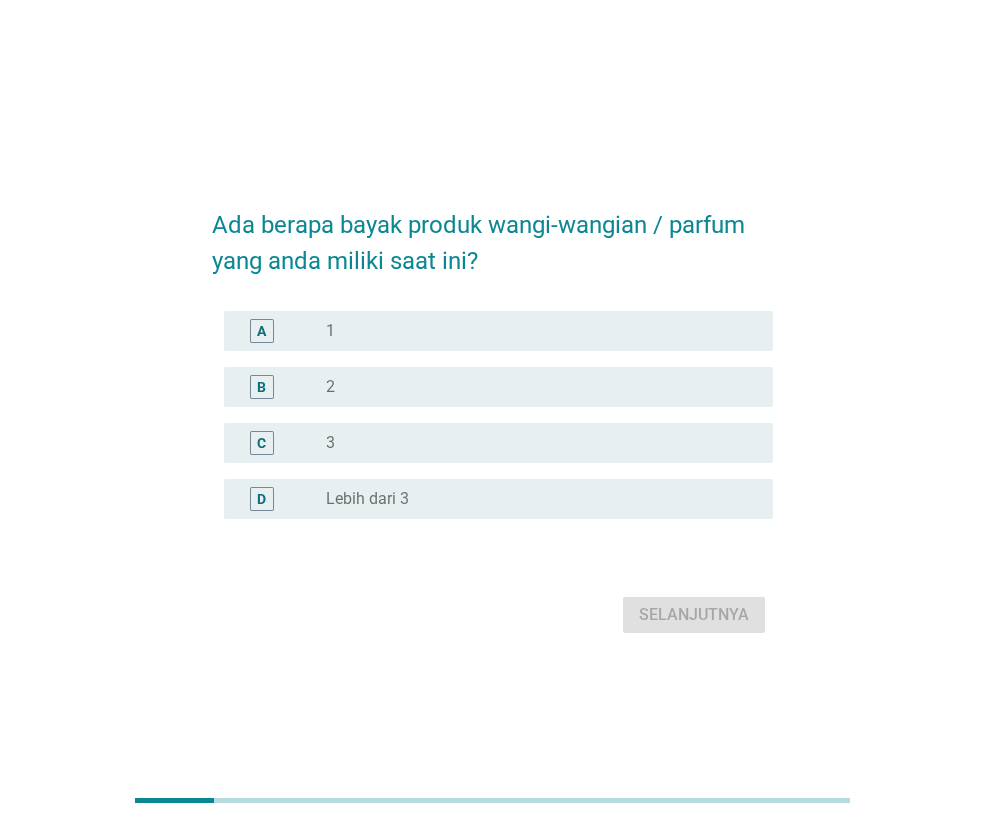 click on "C" at bounding box center [261, 442] 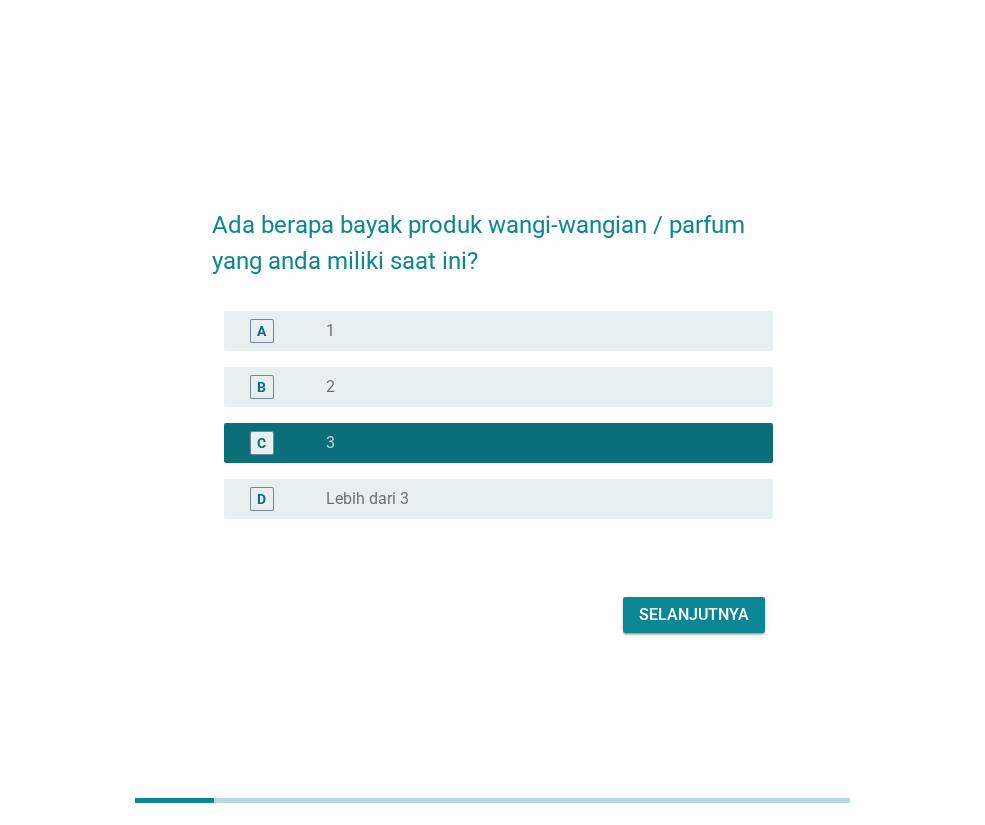 click on "Selanjutnya" at bounding box center (694, 615) 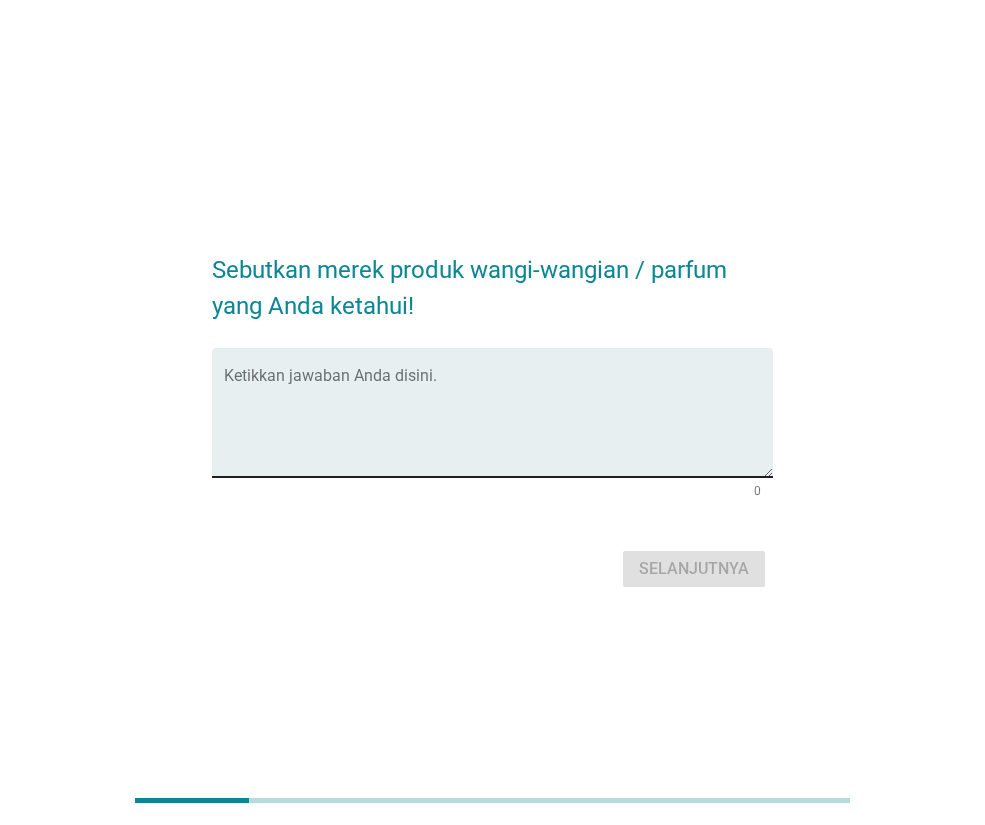 click at bounding box center (498, 424) 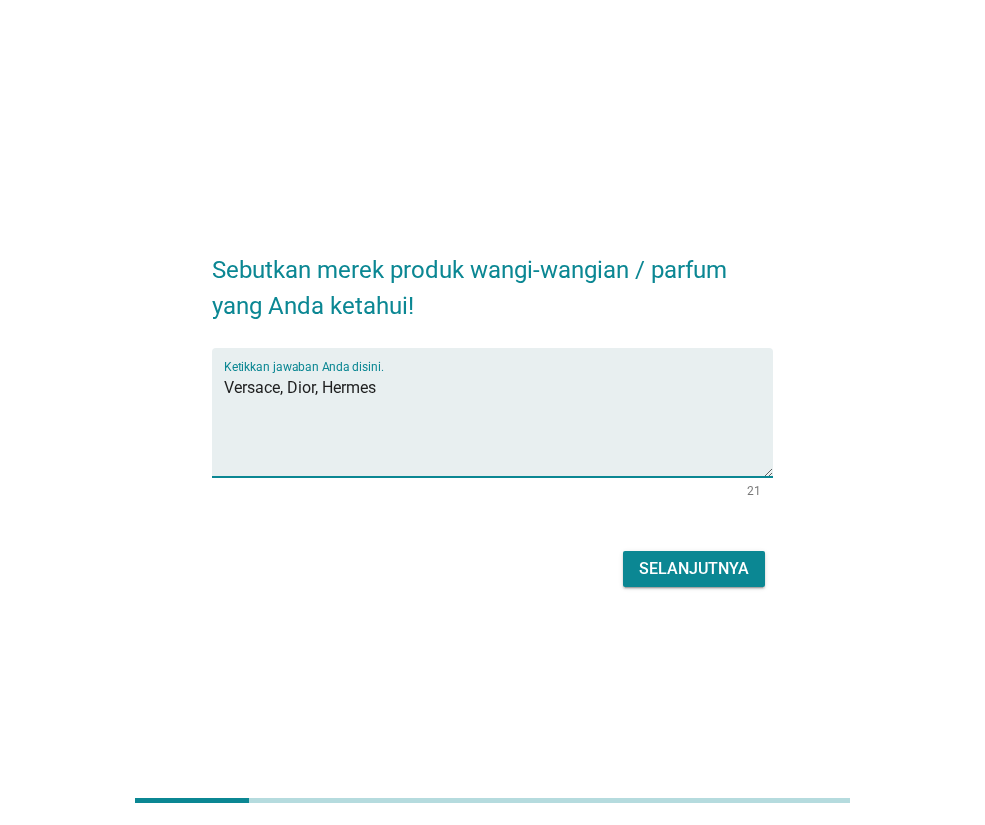 type on "Versace, Dior, Hermes" 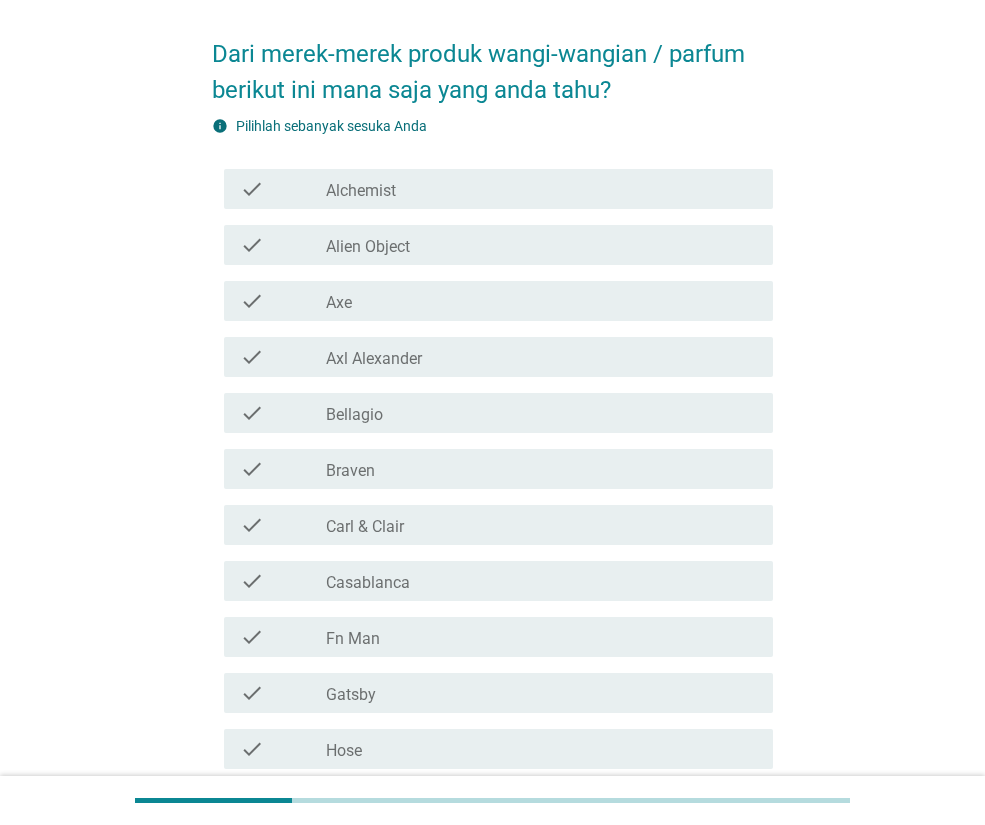 scroll, scrollTop: 0, scrollLeft: 0, axis: both 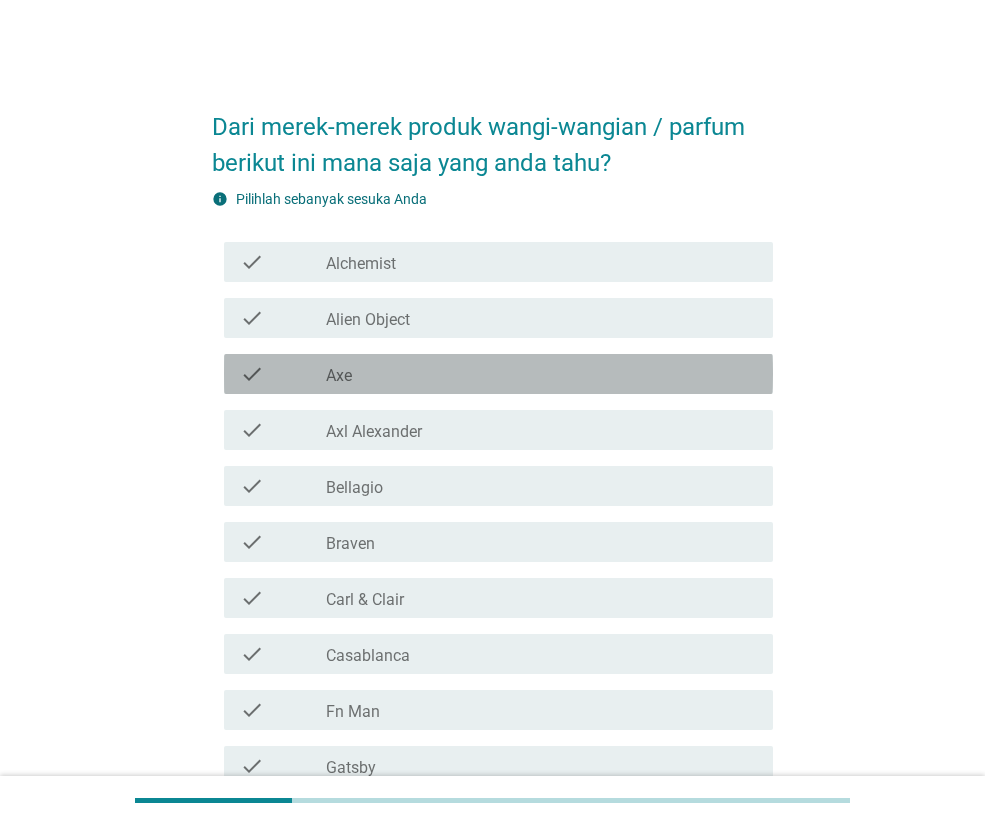 click on "check_box_outline_blank [BRAND]" at bounding box center (541, 374) 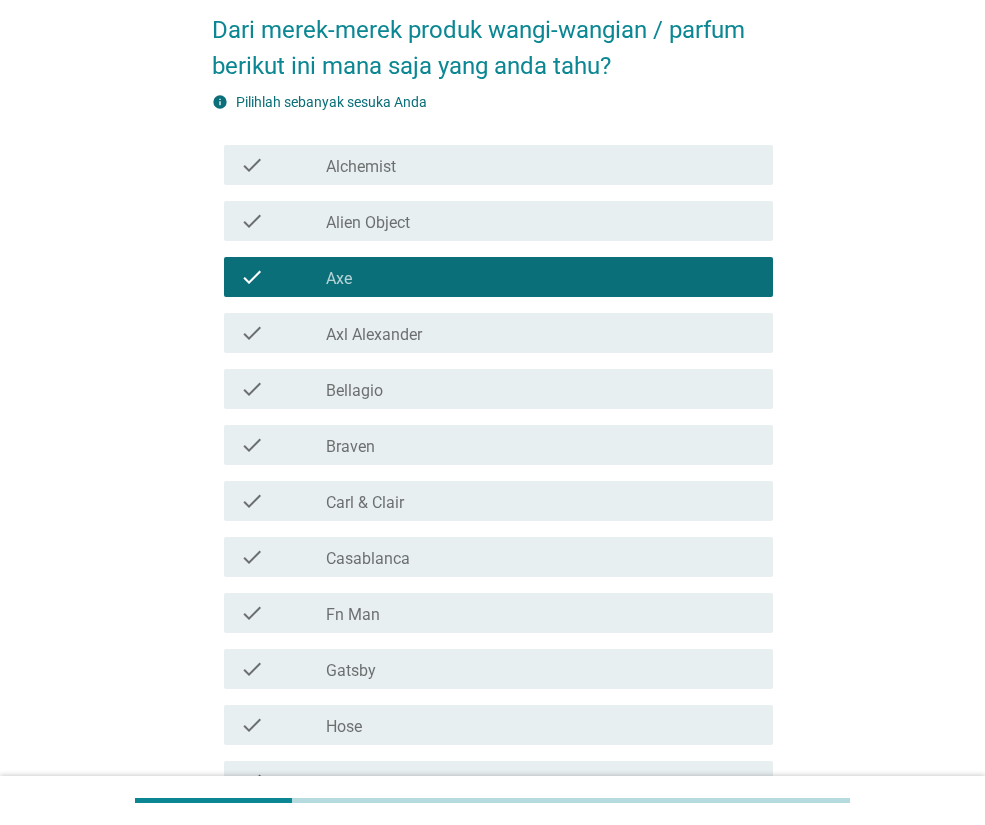 scroll, scrollTop: 100, scrollLeft: 0, axis: vertical 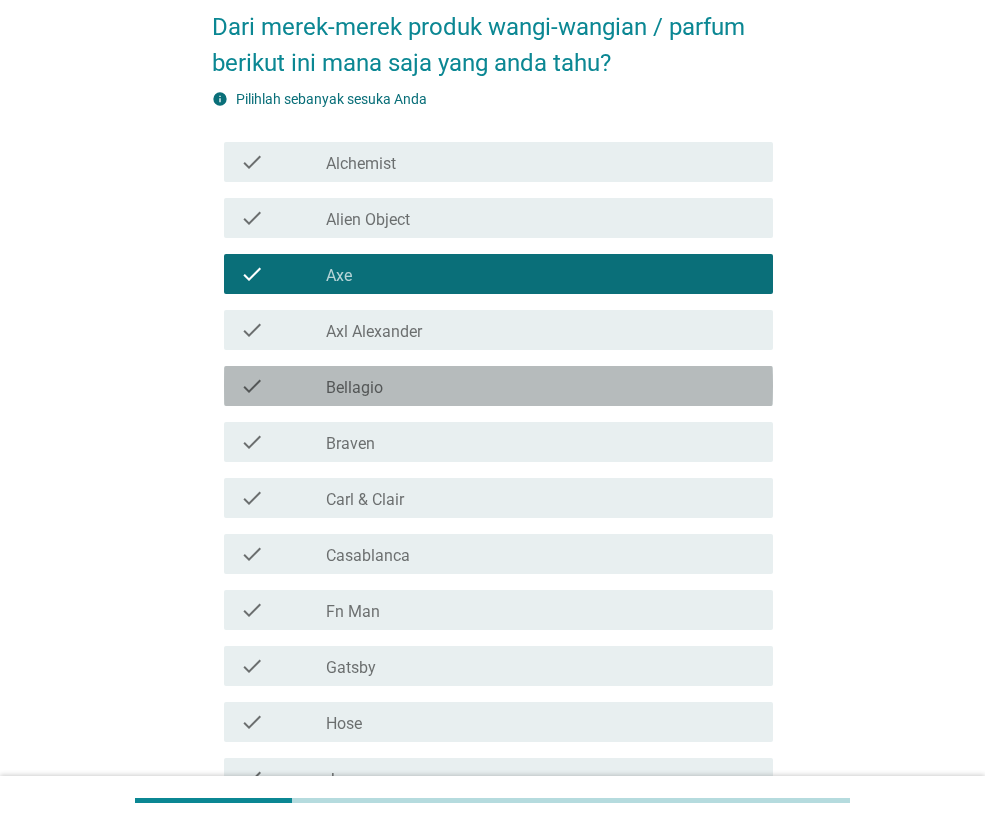 click on "Bellagio" at bounding box center (354, 388) 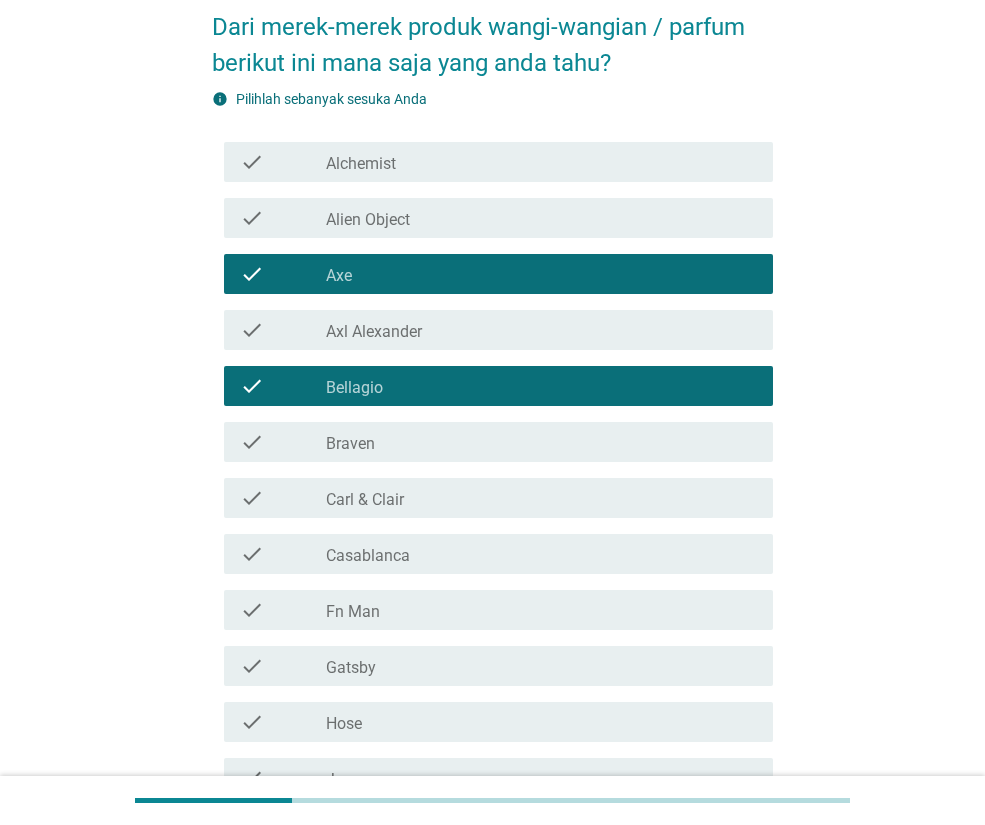 click on "Casablanca" at bounding box center [368, 556] 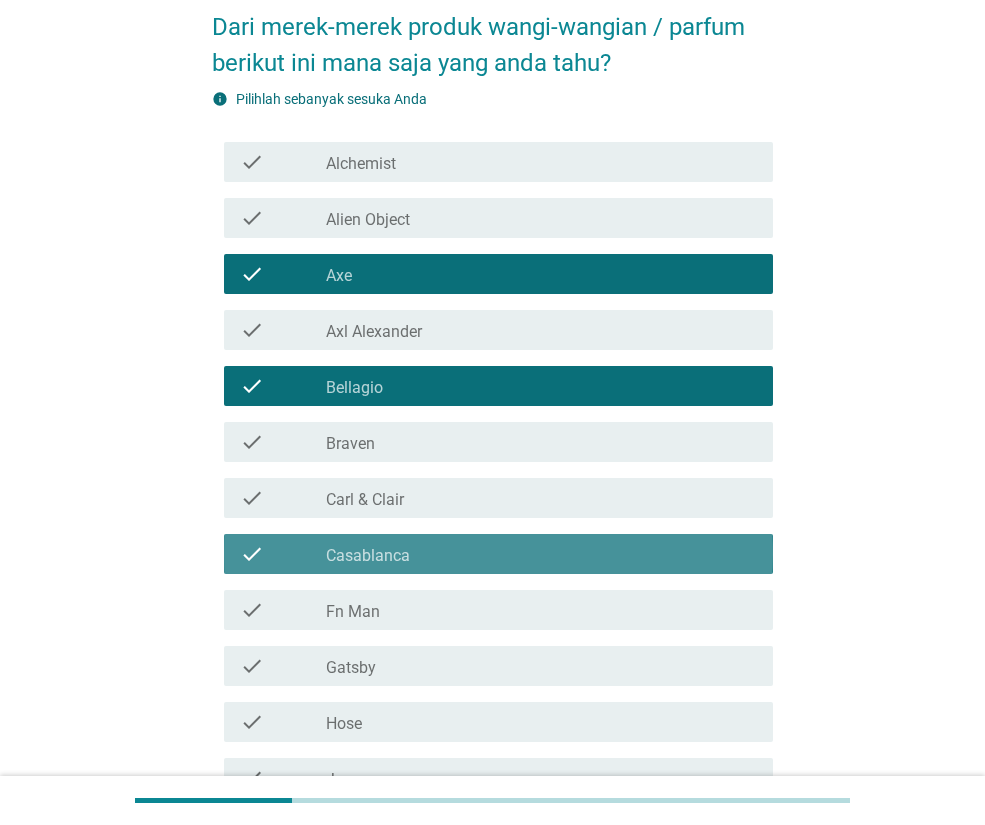 click on "Casablanca" at bounding box center (368, 556) 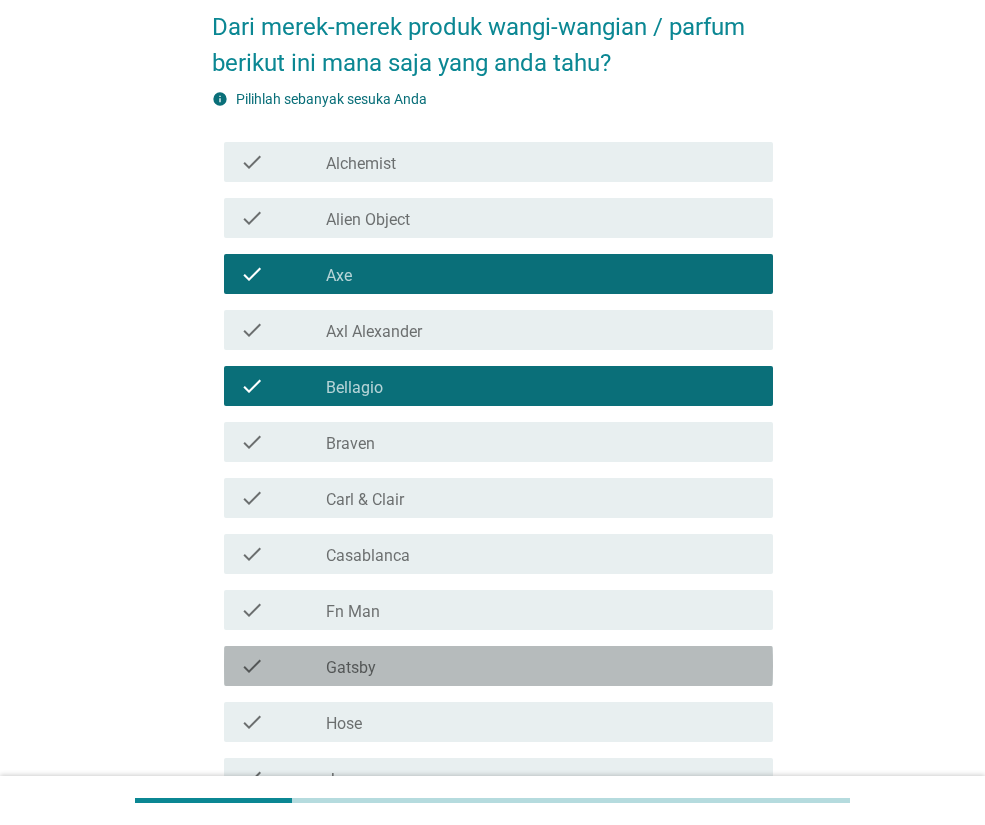 click on "Gatsby" at bounding box center [351, 668] 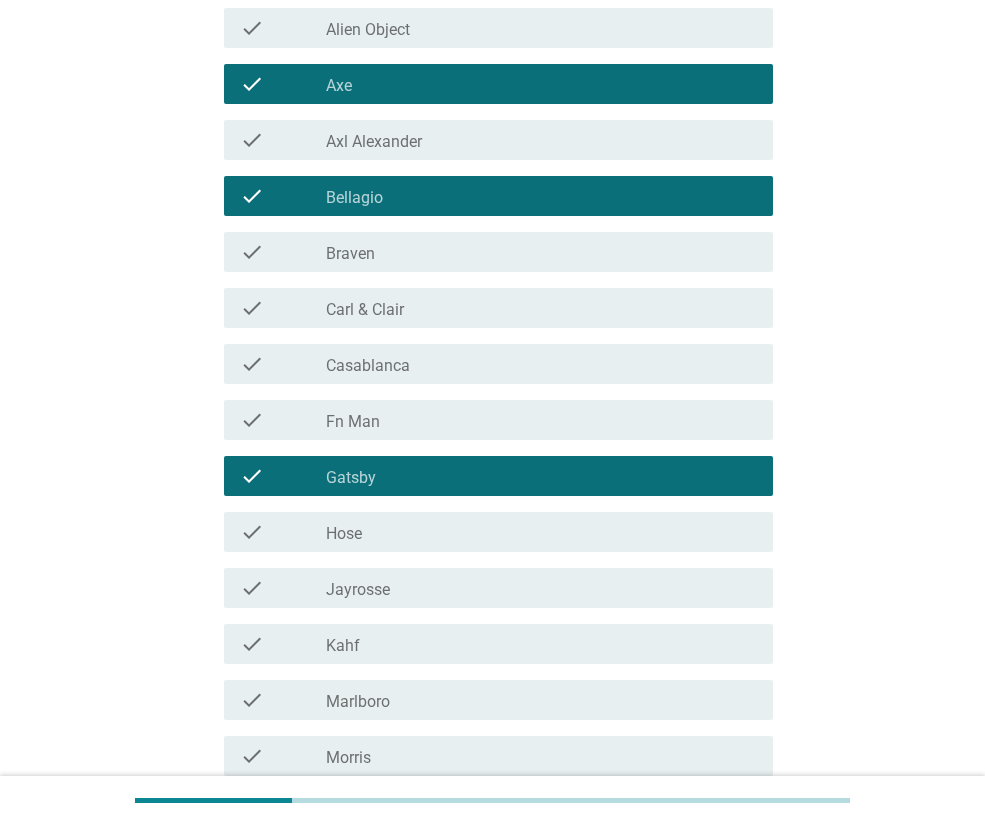 scroll, scrollTop: 300, scrollLeft: 0, axis: vertical 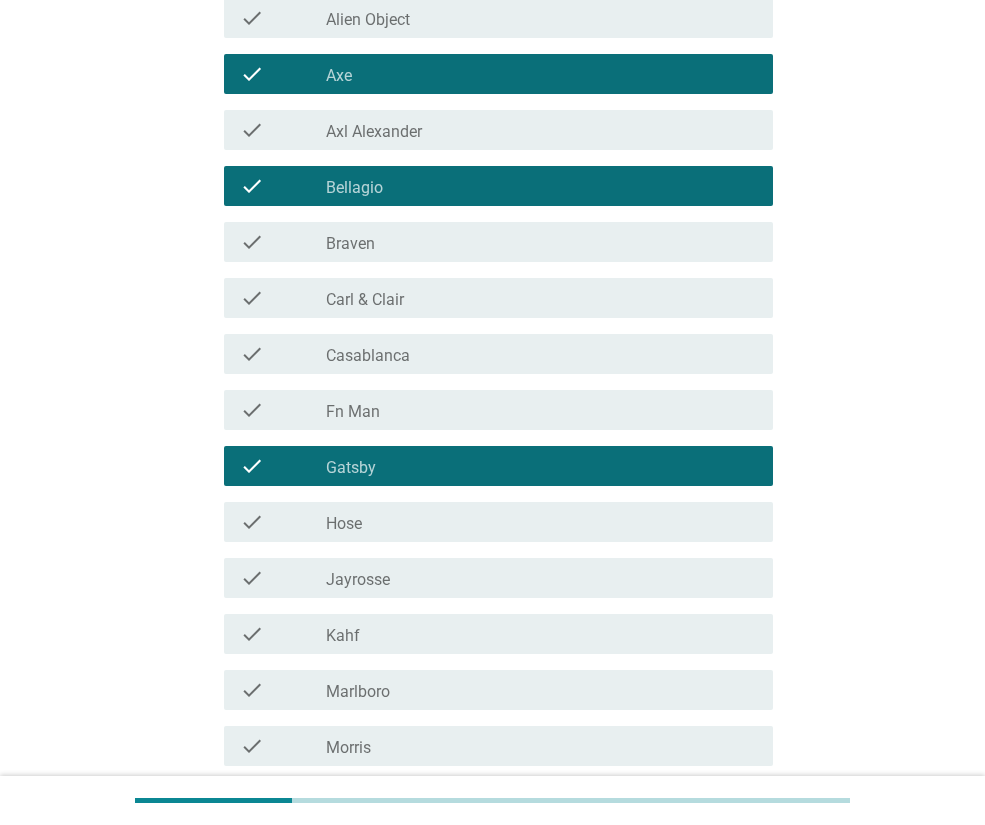 click on "check     check_box_outline_blank [PERSON]" at bounding box center (498, 578) 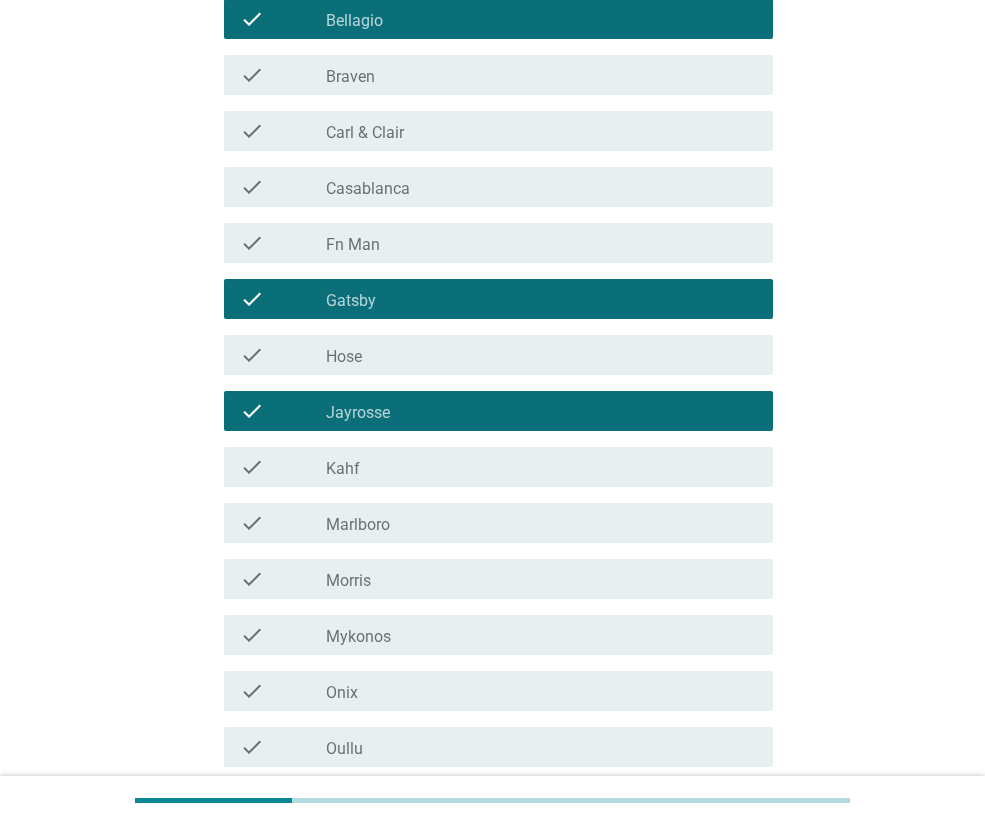 scroll, scrollTop: 500, scrollLeft: 0, axis: vertical 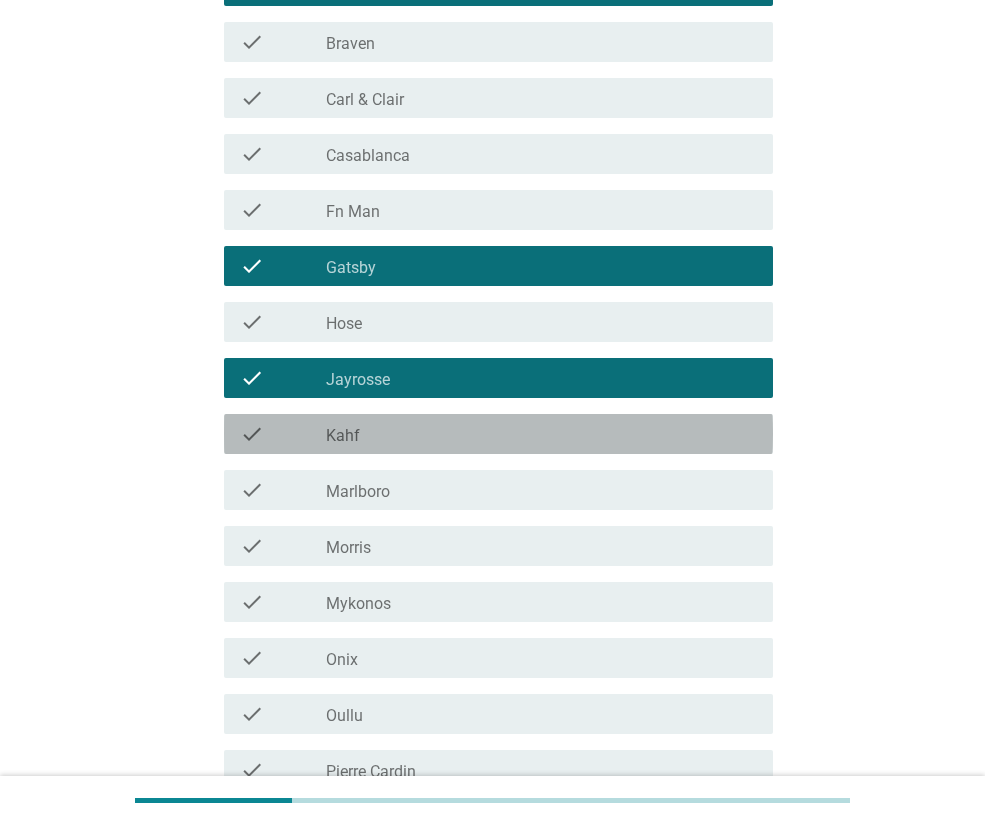 click on "check     check_box_outline_blank Kahf" at bounding box center [498, 434] 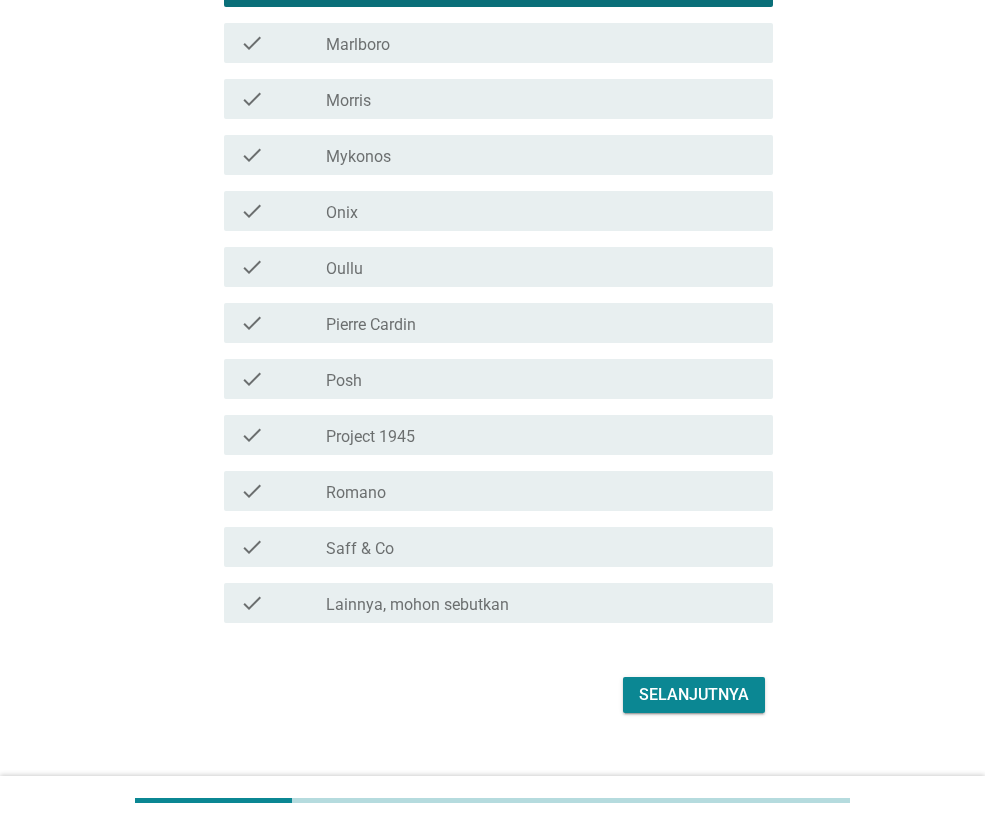 scroll, scrollTop: 978, scrollLeft: 0, axis: vertical 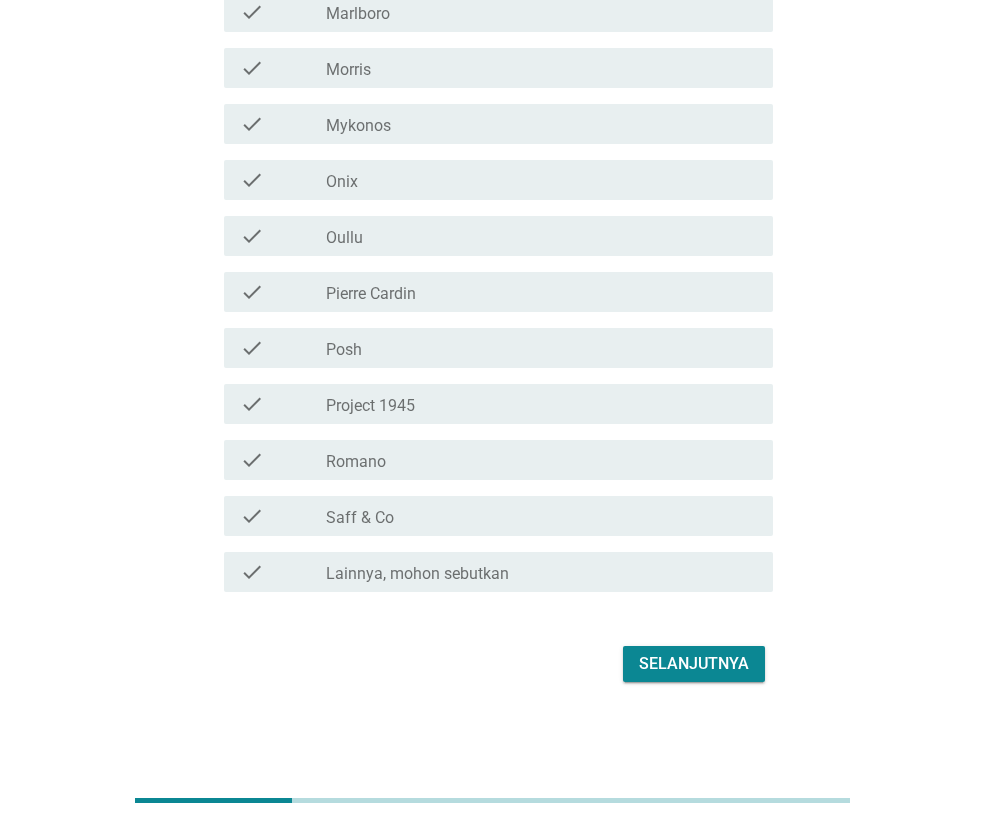 click on "check_box_outline_blank [PERSON]" at bounding box center [541, 460] 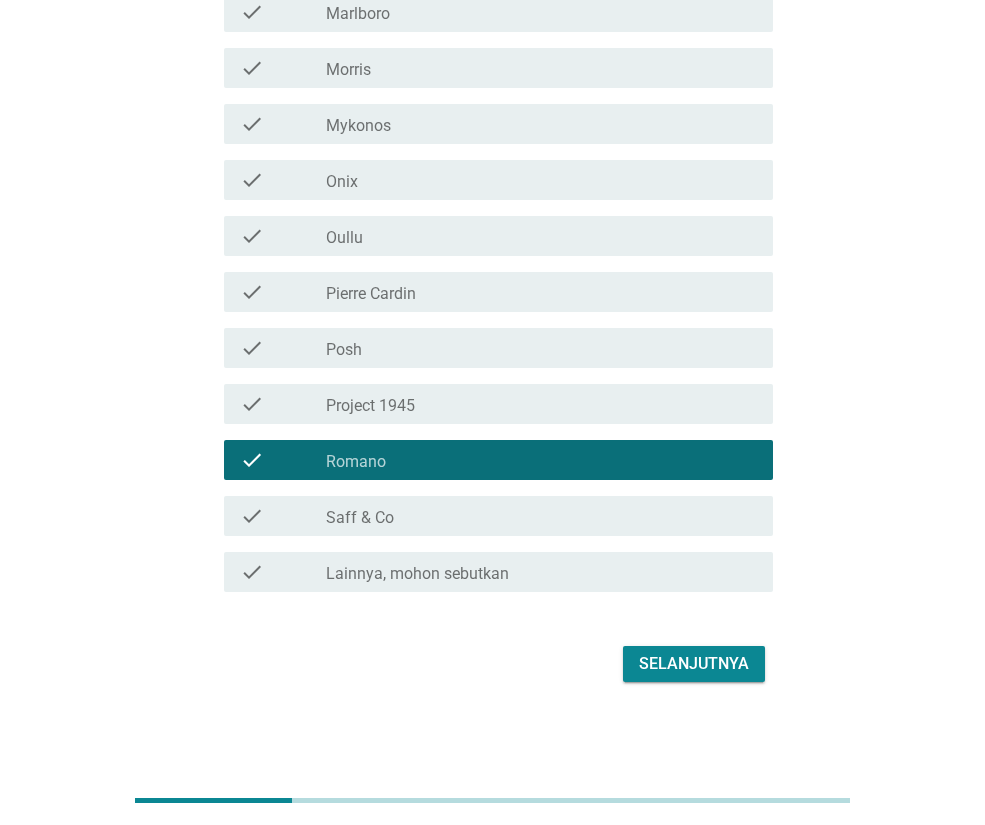 click on "Selanjutnya" at bounding box center [694, 664] 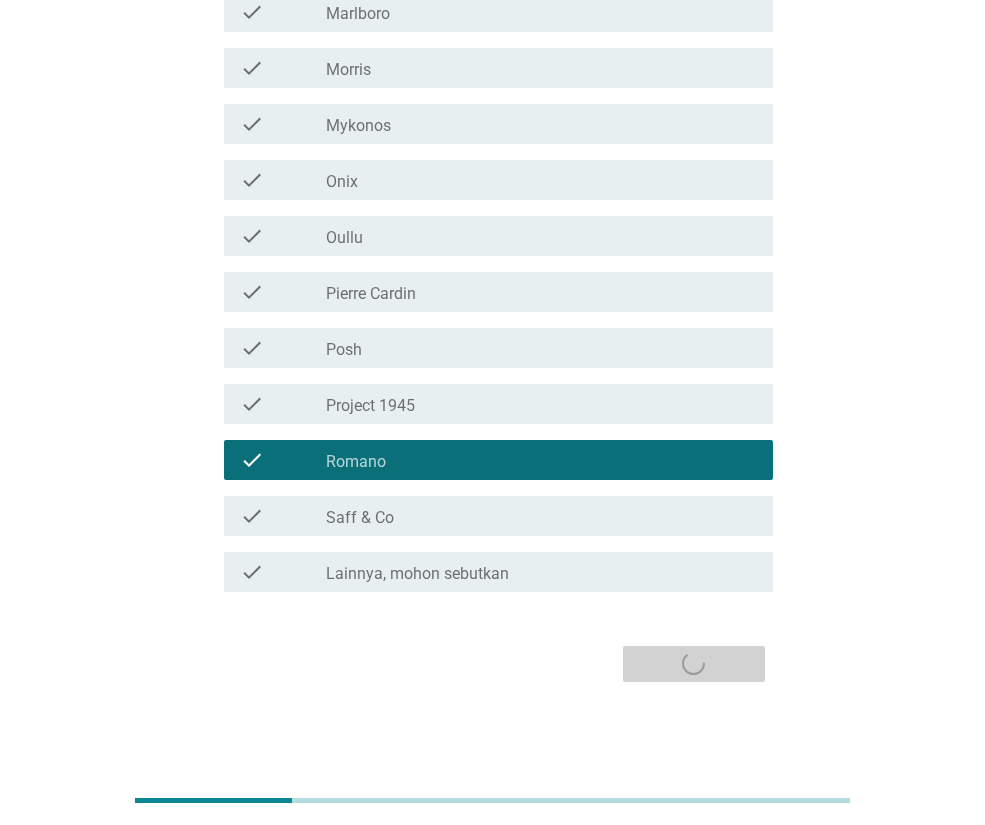scroll, scrollTop: 0, scrollLeft: 0, axis: both 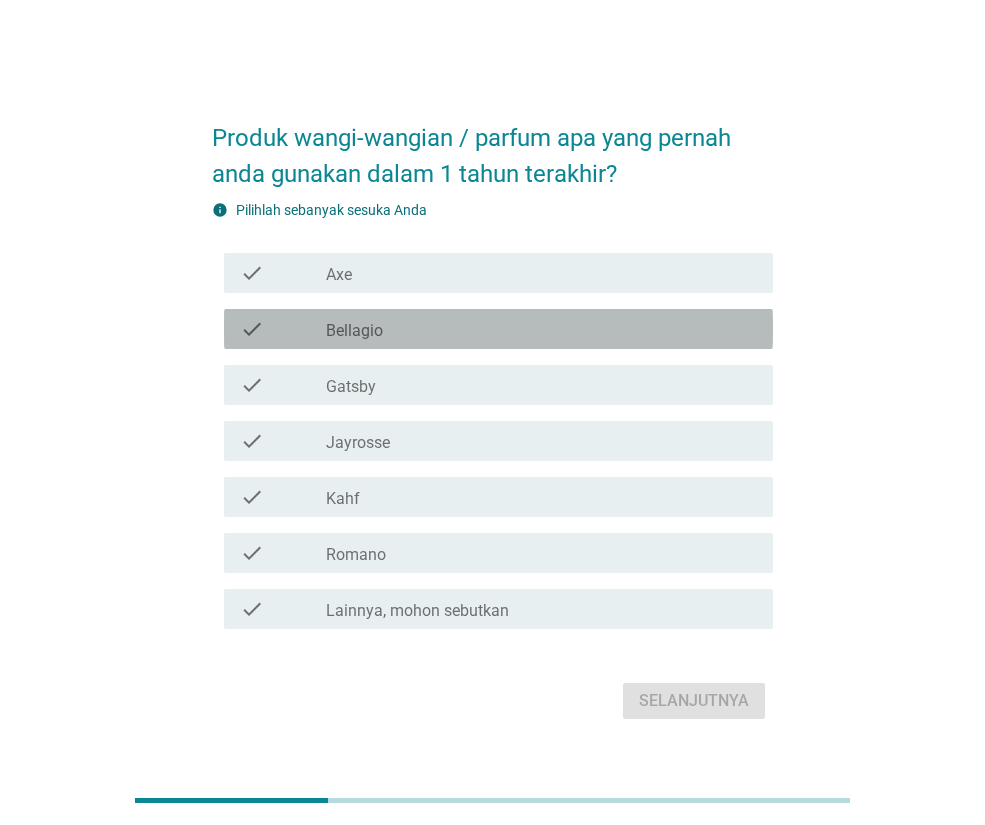 click on "Bellagio" at bounding box center (354, 331) 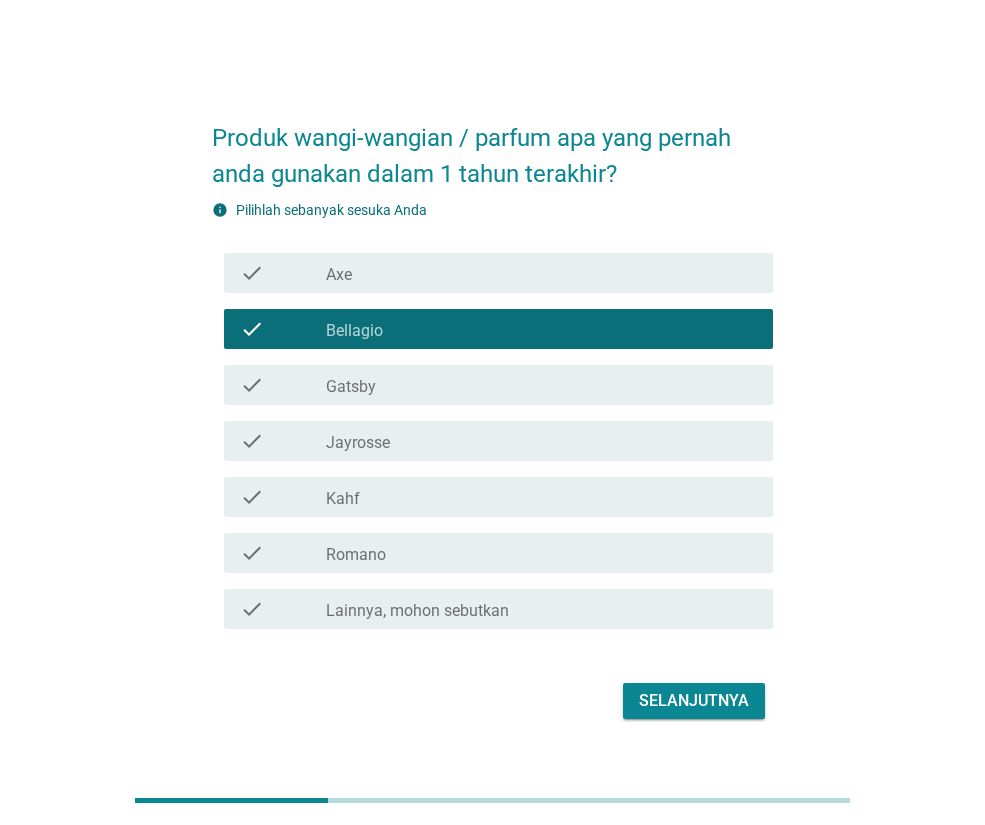 click on "Selanjutnya" at bounding box center [694, 701] 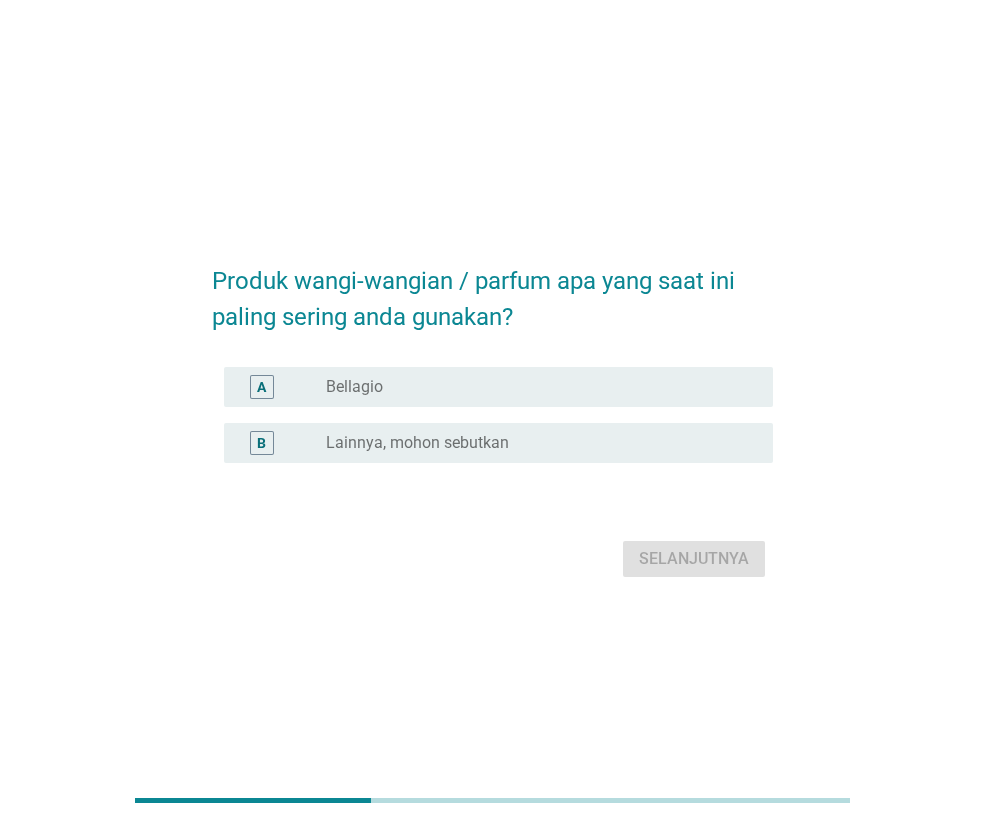 click on "Lainnya, mohon sebutkan" at bounding box center (417, 443) 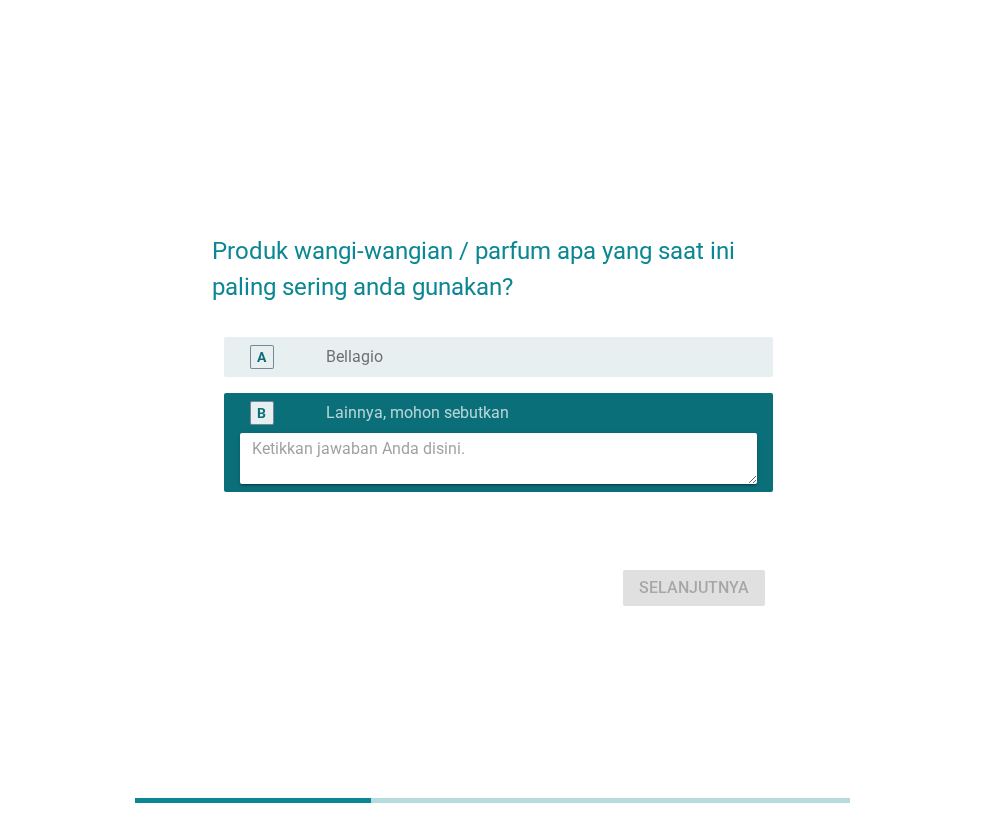 click at bounding box center (504, 458) 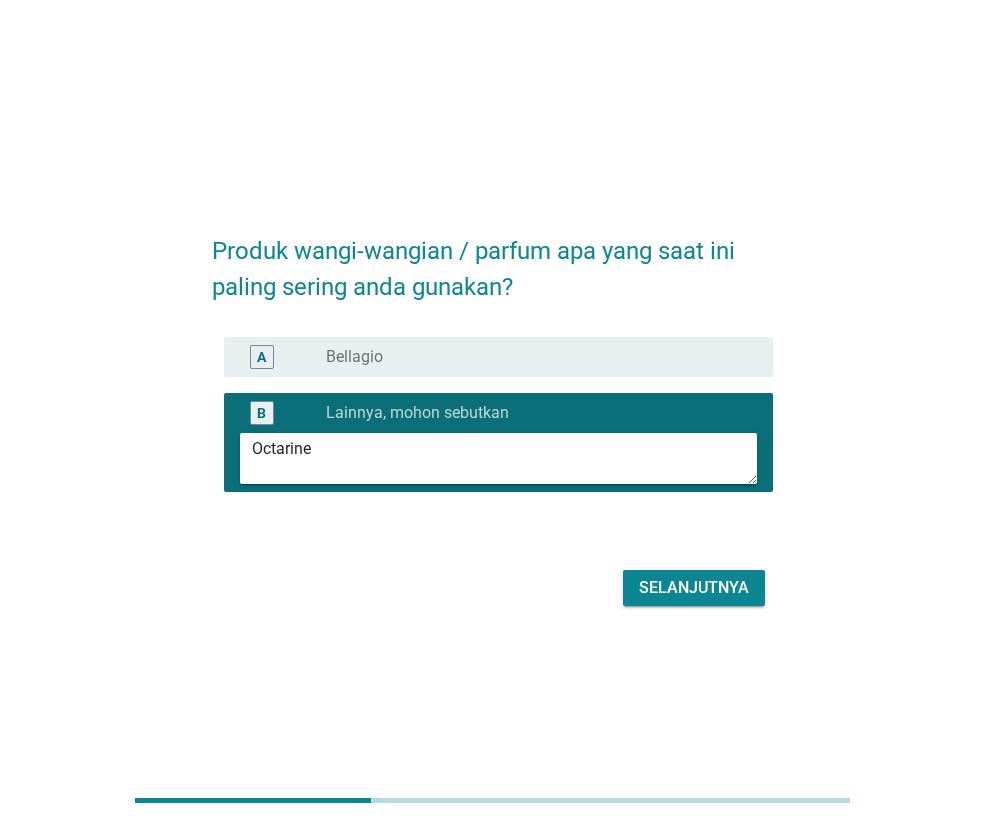type on "Octarine" 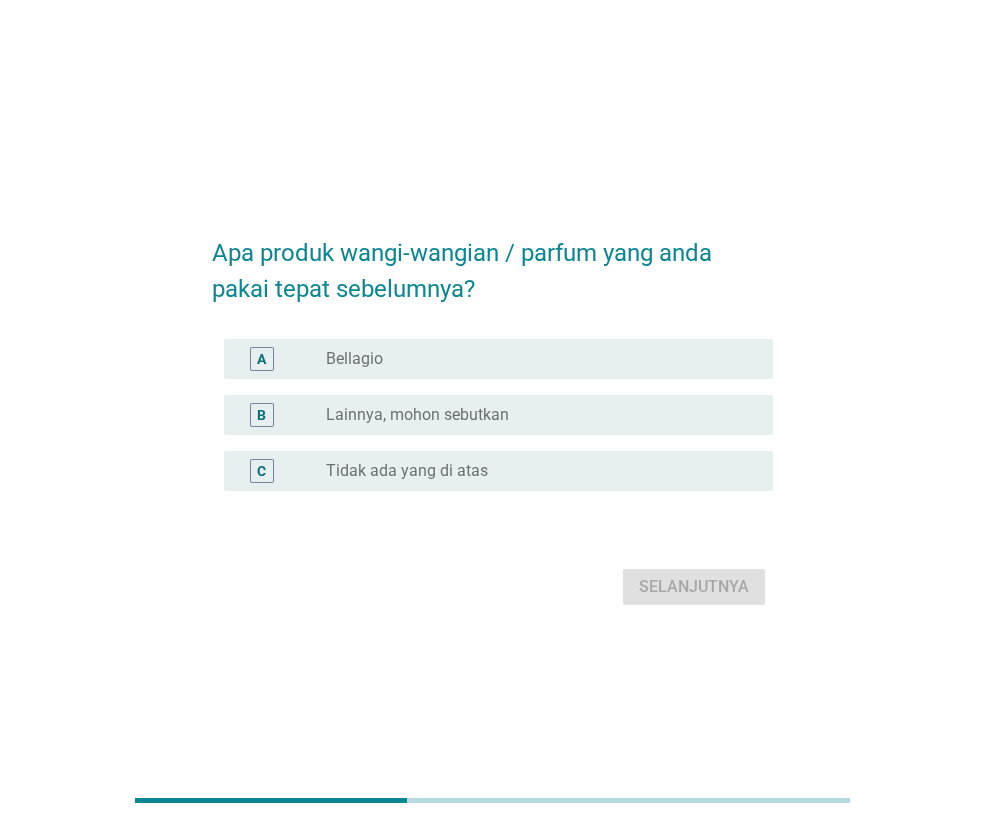 click on "radio_button_unchecked Lainnya, mohon sebutkan" at bounding box center (541, 415) 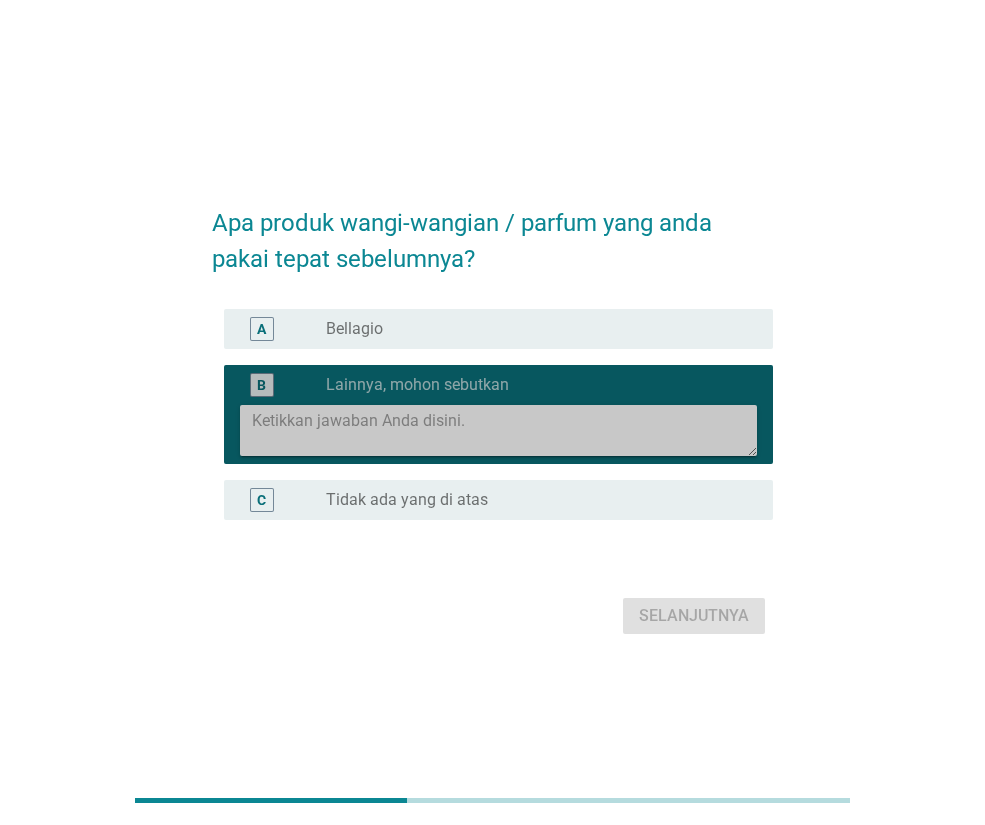 click at bounding box center [504, 430] 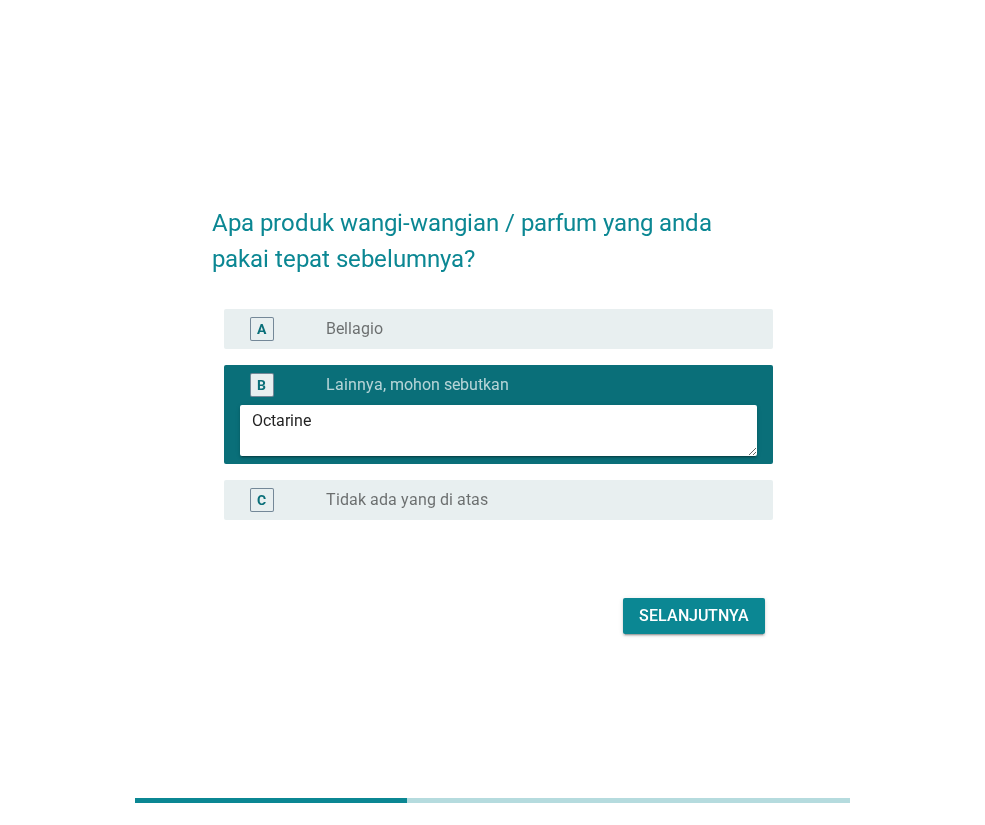 type on "Octarine" 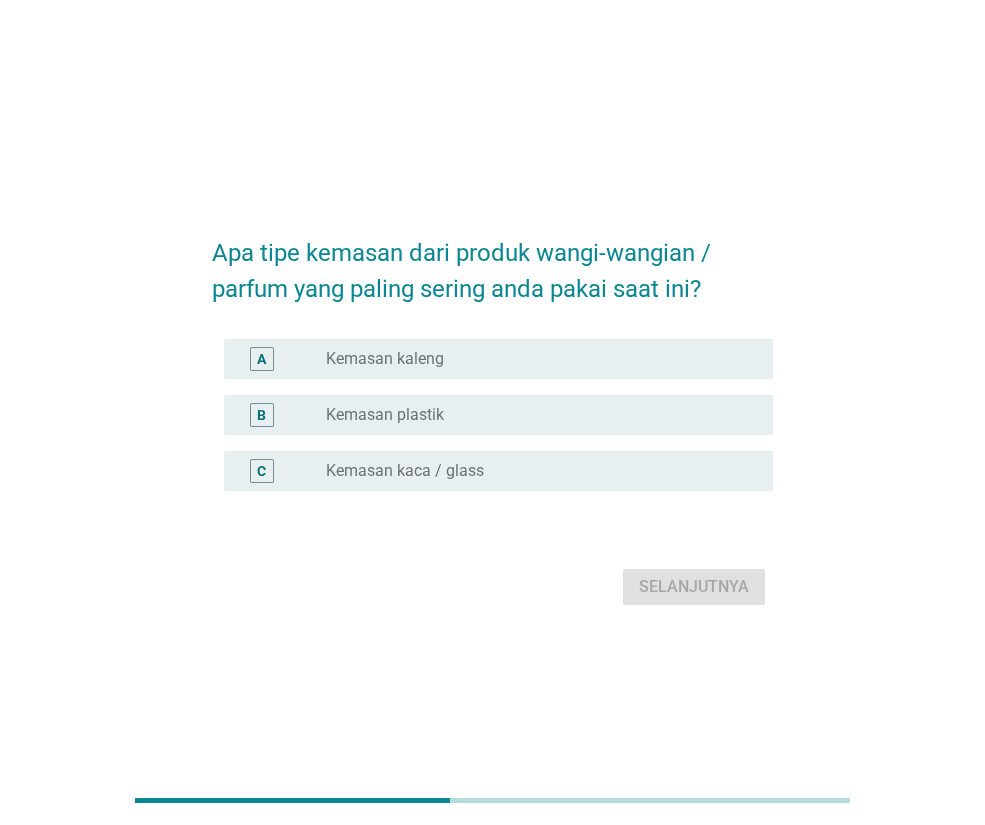 click on "Kemasan kaca / glass" at bounding box center (405, 471) 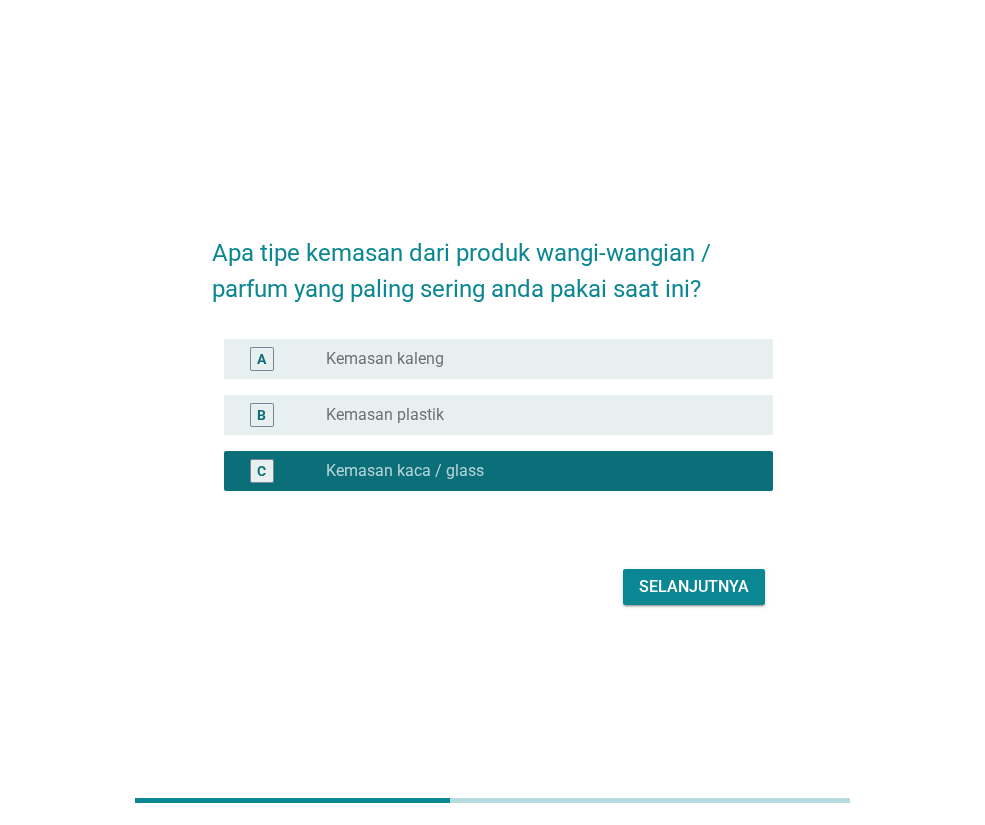 click on "Selanjutnya" at bounding box center (694, 587) 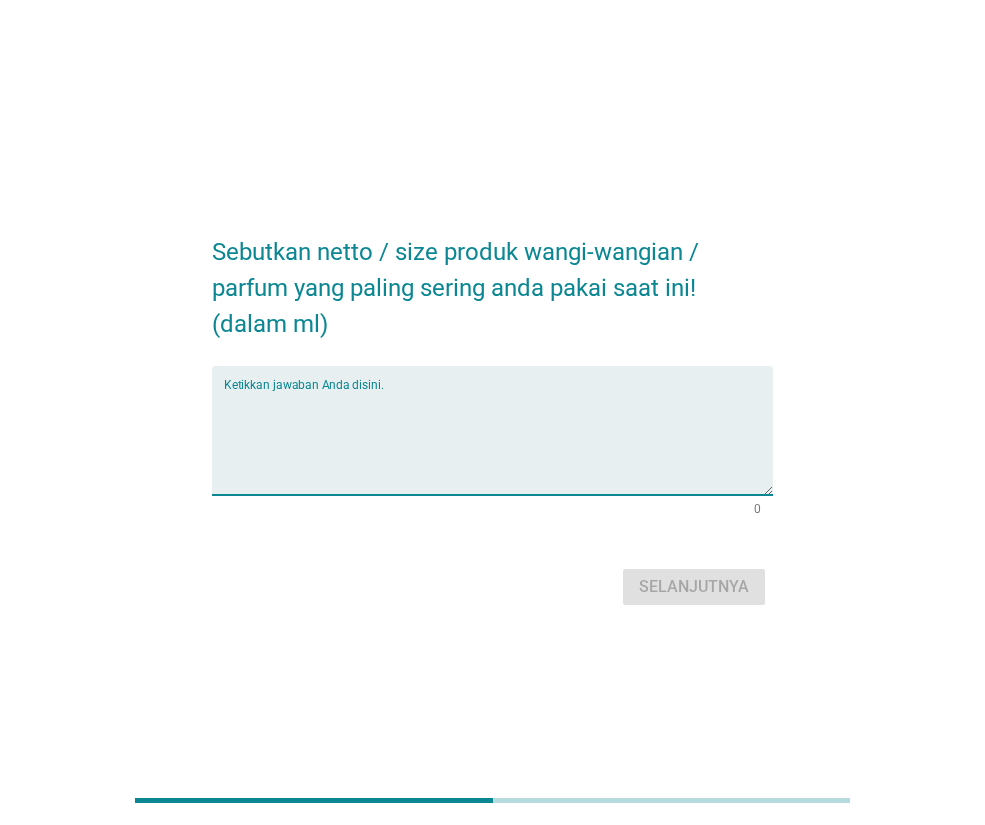 click at bounding box center [498, 442] 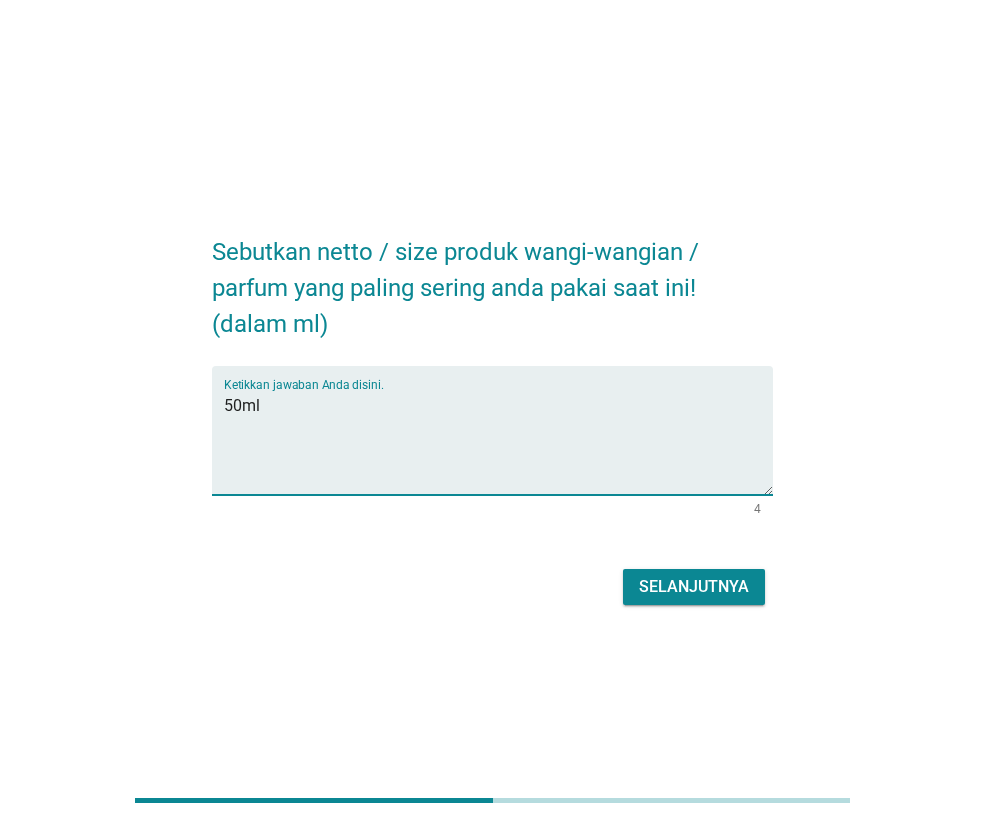 type on "50ml" 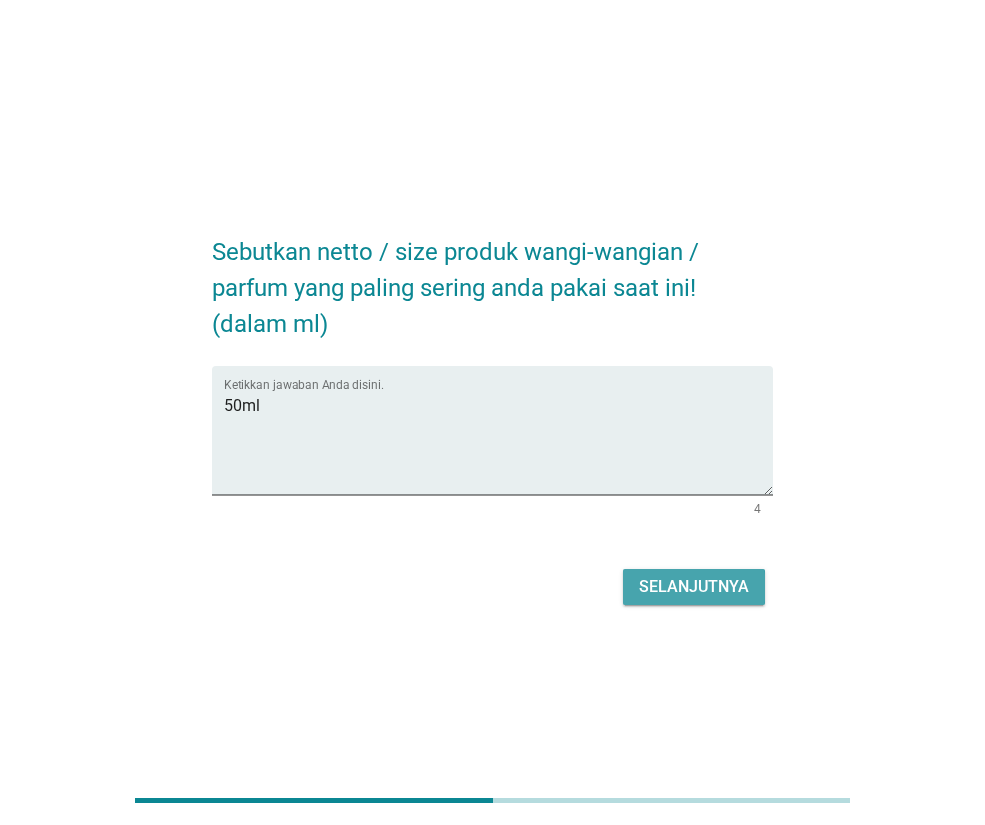 click on "Selanjutnya" at bounding box center (694, 587) 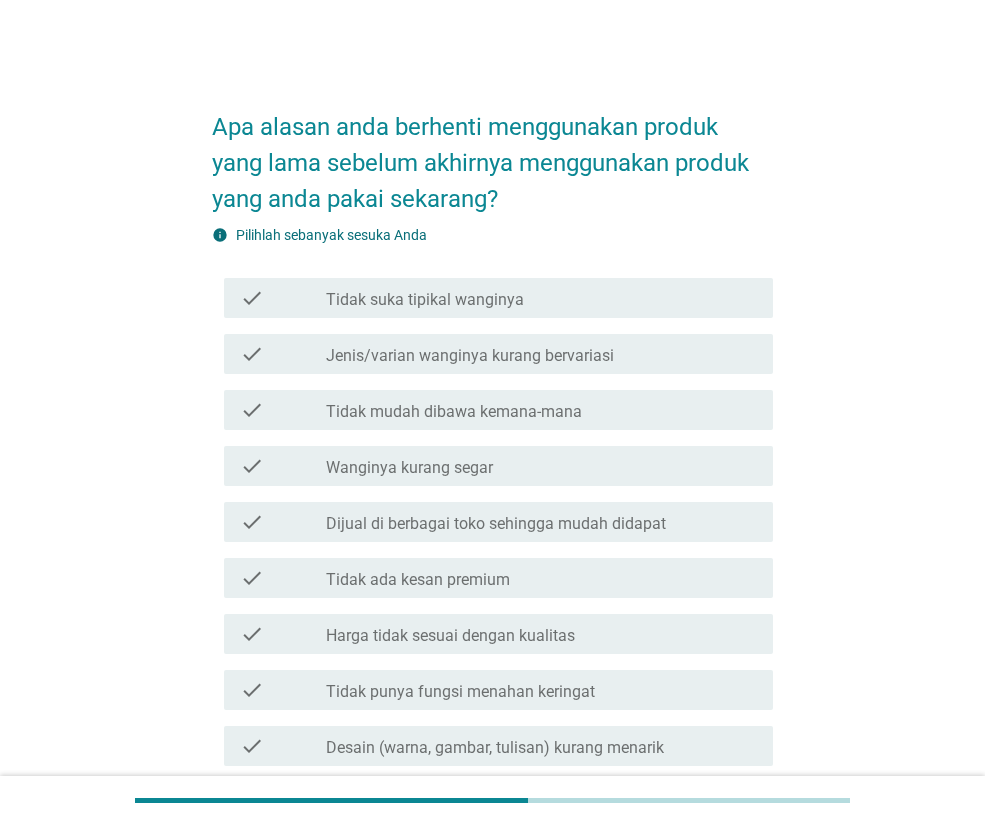 click on "Tidak suka tipikal wanginya" at bounding box center [425, 300] 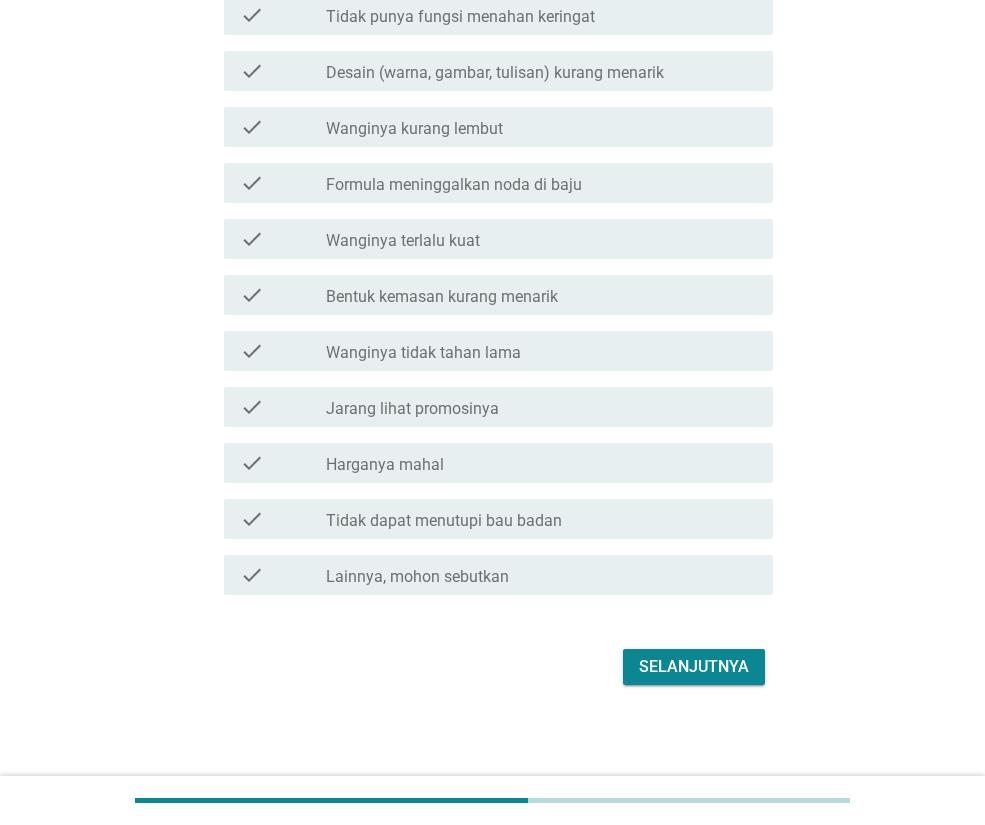 scroll, scrollTop: 678, scrollLeft: 0, axis: vertical 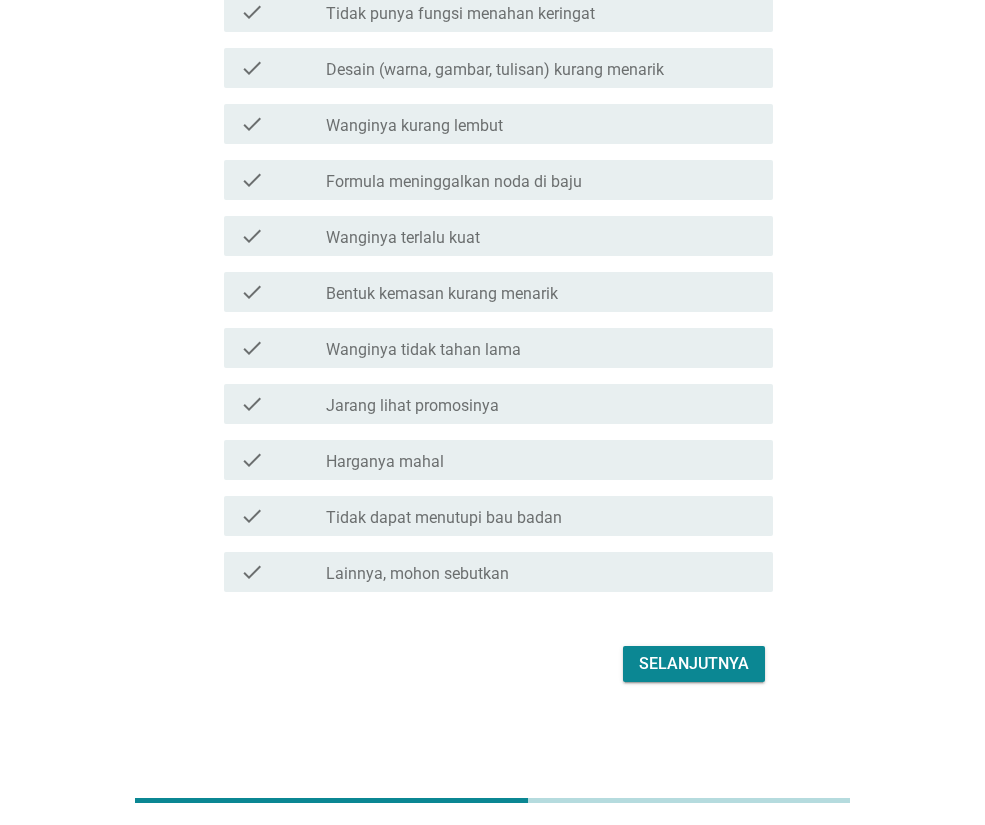 click on "Selanjutnya" at bounding box center (694, 664) 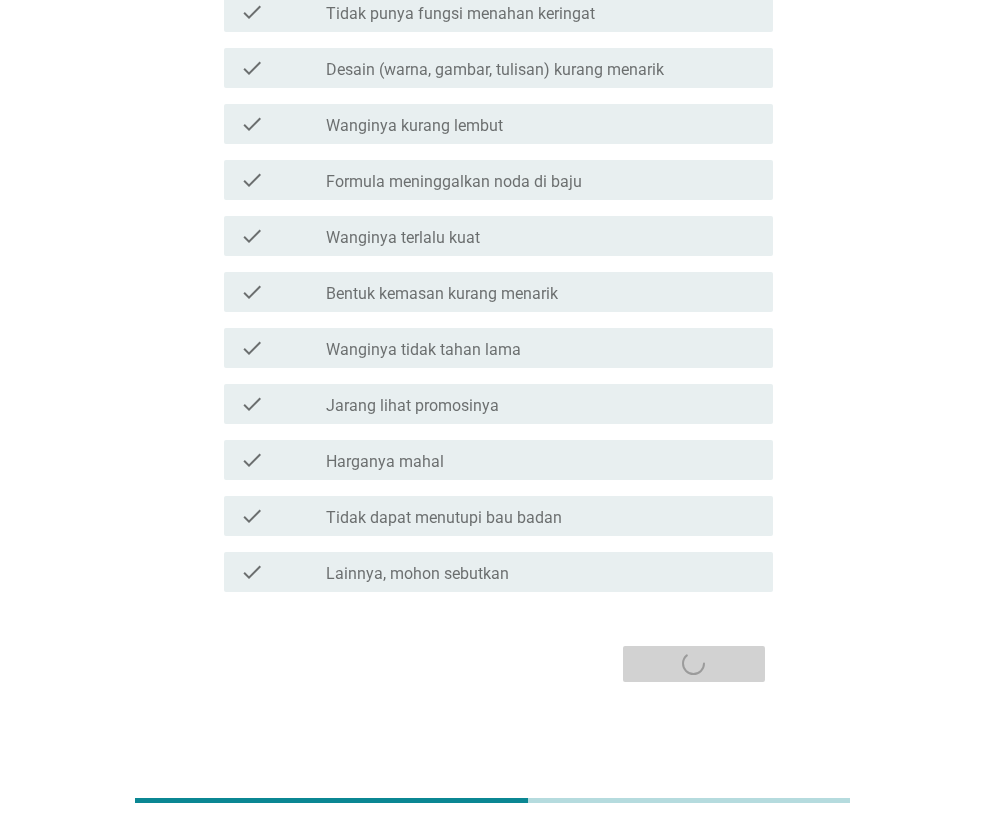 scroll, scrollTop: 0, scrollLeft: 0, axis: both 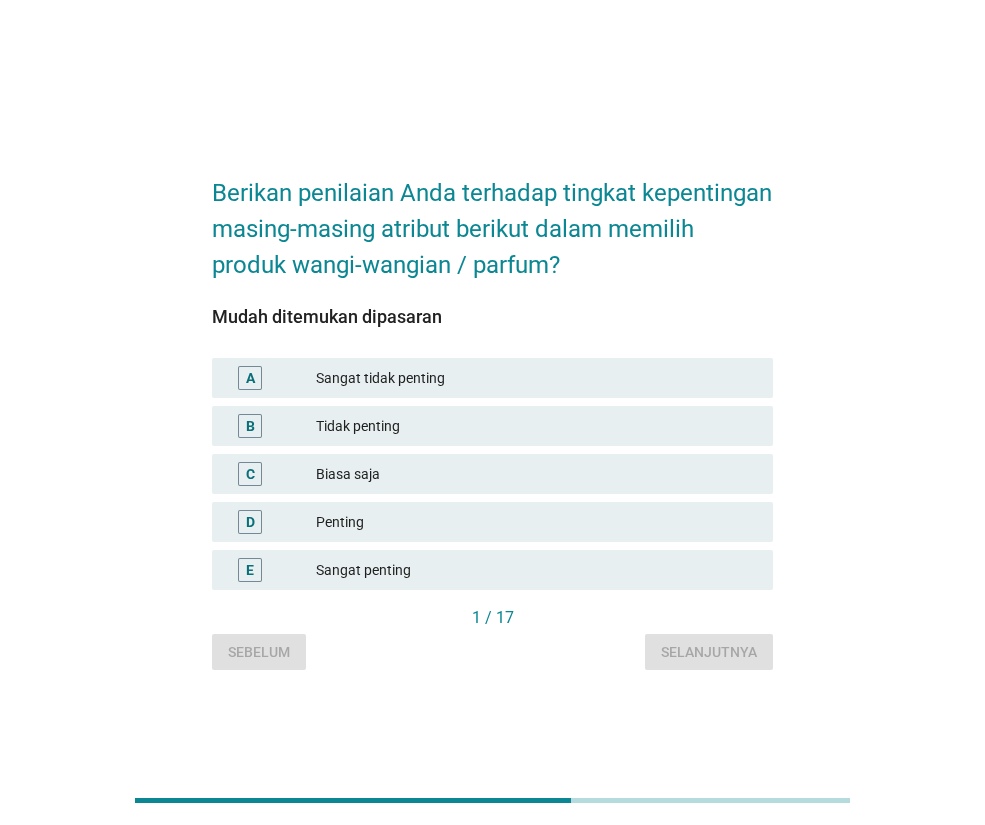 click on "Penting" at bounding box center (536, 522) 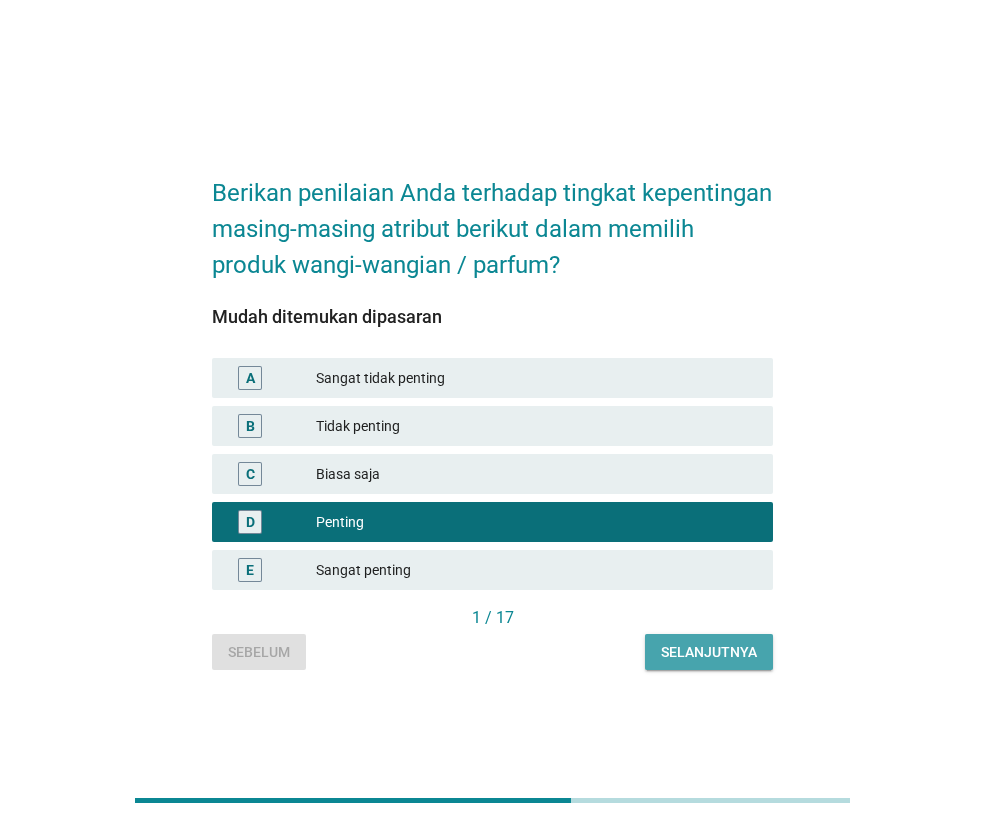 click on "Selanjutnya" at bounding box center [709, 652] 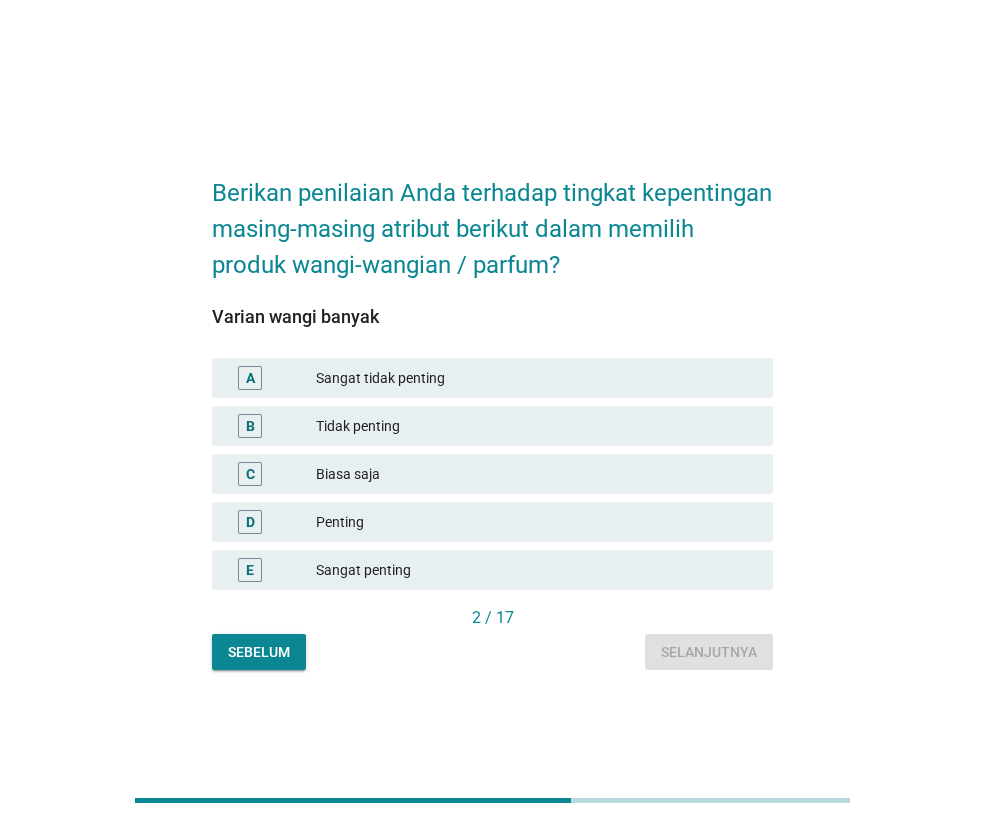 click on "Sangat penting" at bounding box center [536, 570] 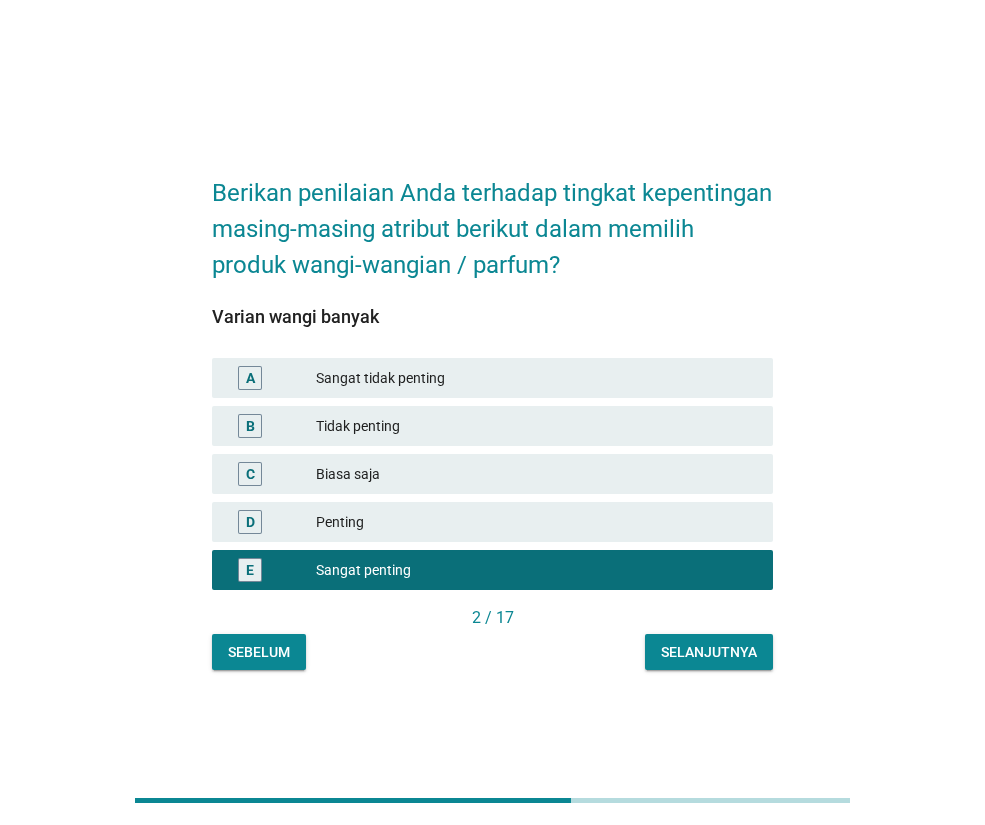 click on "Berikan penilaian Anda terhadap tingkat kepentingan masing-masing atribut berikut dalam memilih produk wangi-wangian / parfum?
Varian wangi banyak
A   Sangat tidak penting B   Tidak penting C   Biasa saja D   Penting E   Sangat penting
2 / 17
Sebelum   Selanjutnya" at bounding box center (492, 412) 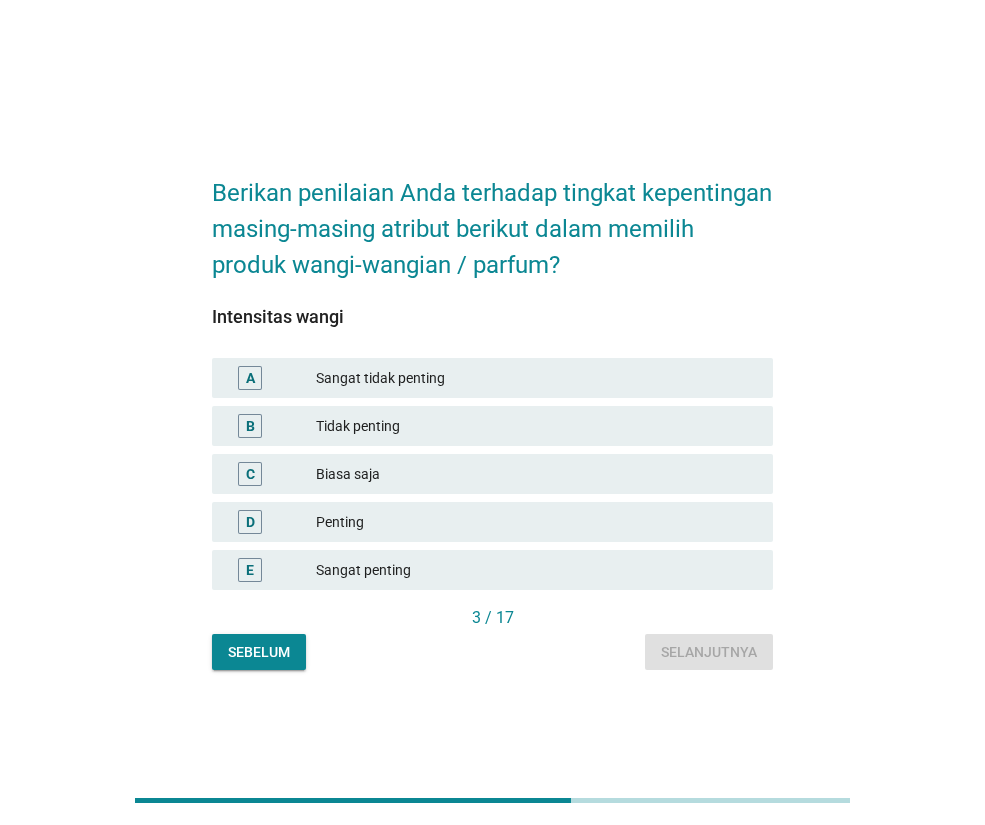 click on "Sangat penting" at bounding box center [536, 570] 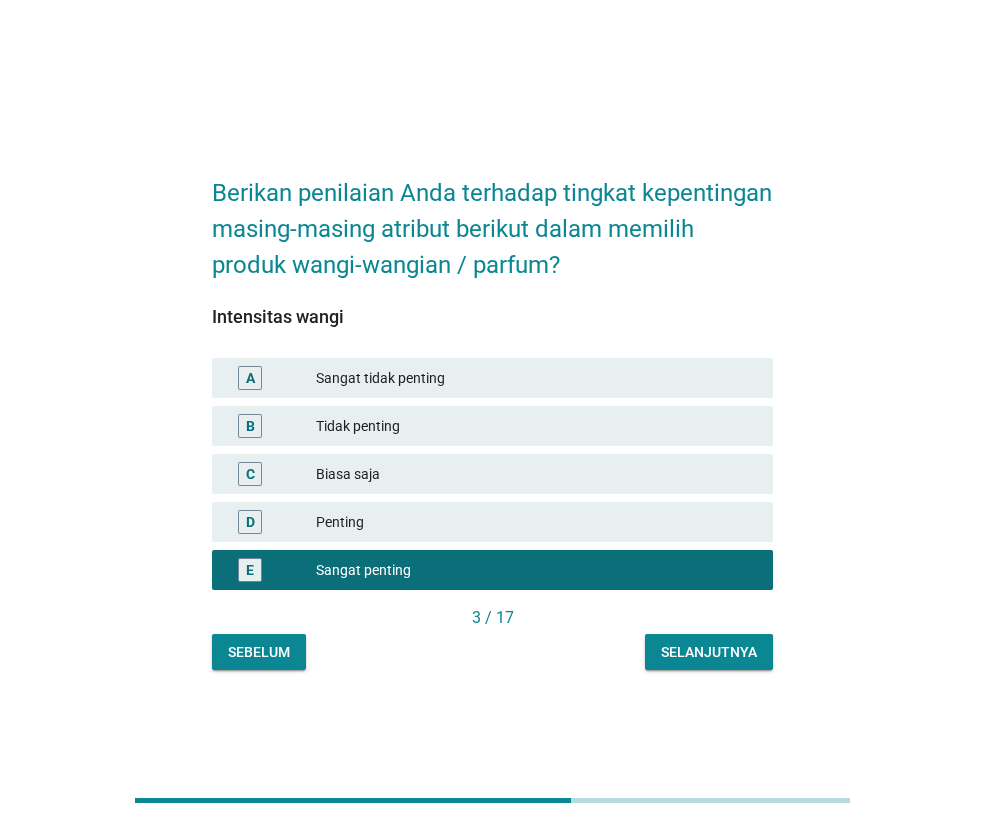 click on "Selanjutnya" at bounding box center (709, 652) 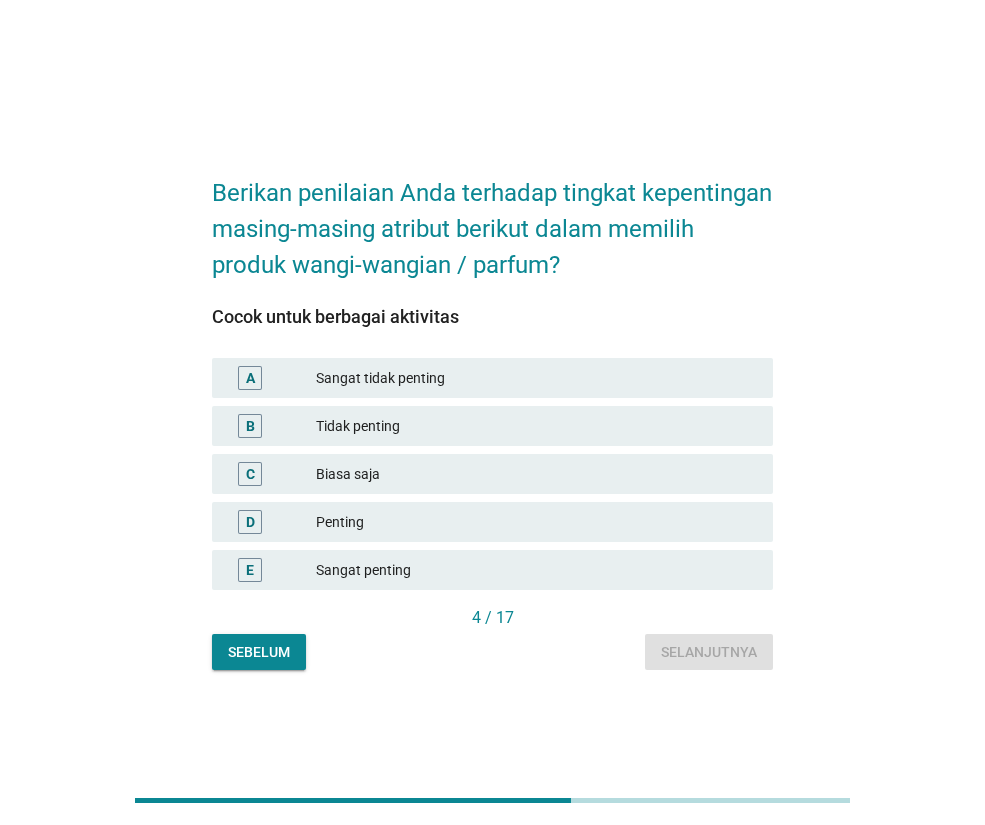 drag, startPoint x: 379, startPoint y: 568, endPoint x: 398, endPoint y: 580, distance: 22.472204 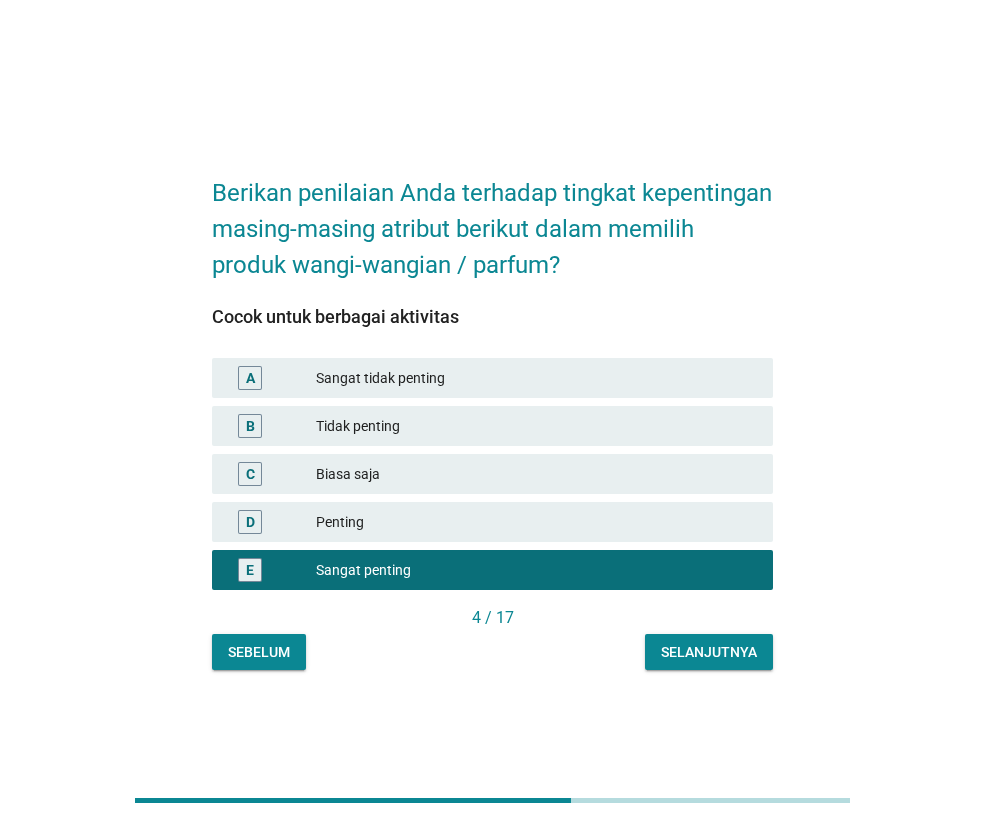 click on "Selanjutnya" at bounding box center (709, 652) 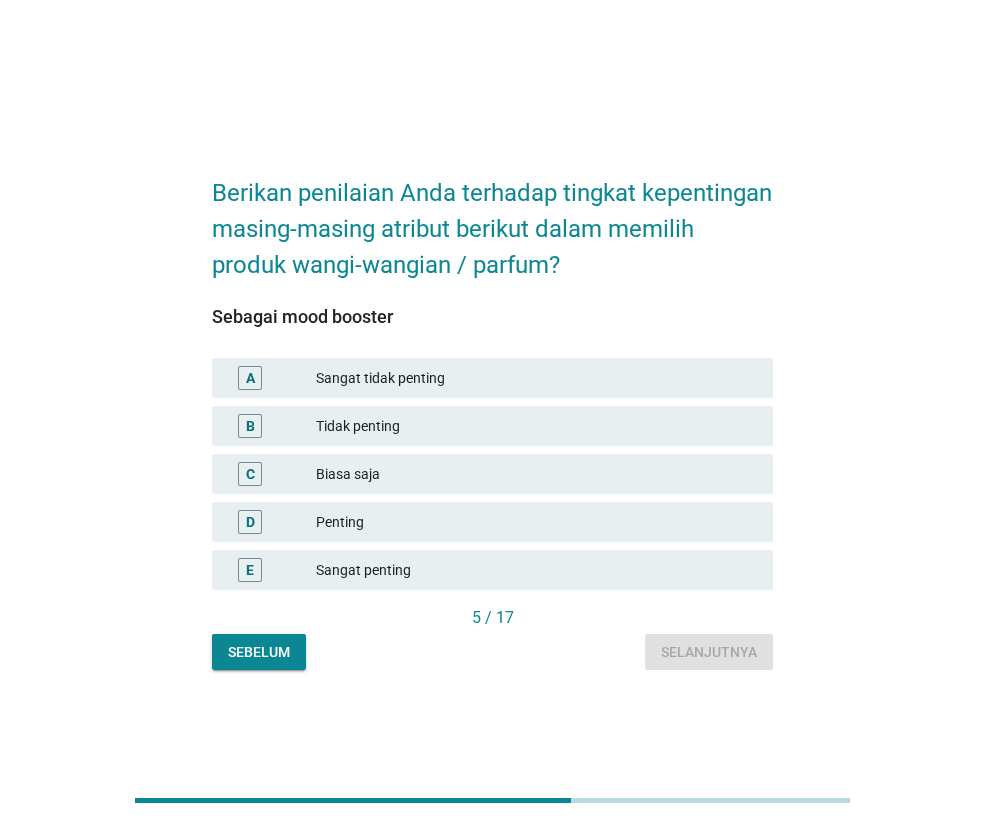 click on "Penting" at bounding box center [536, 522] 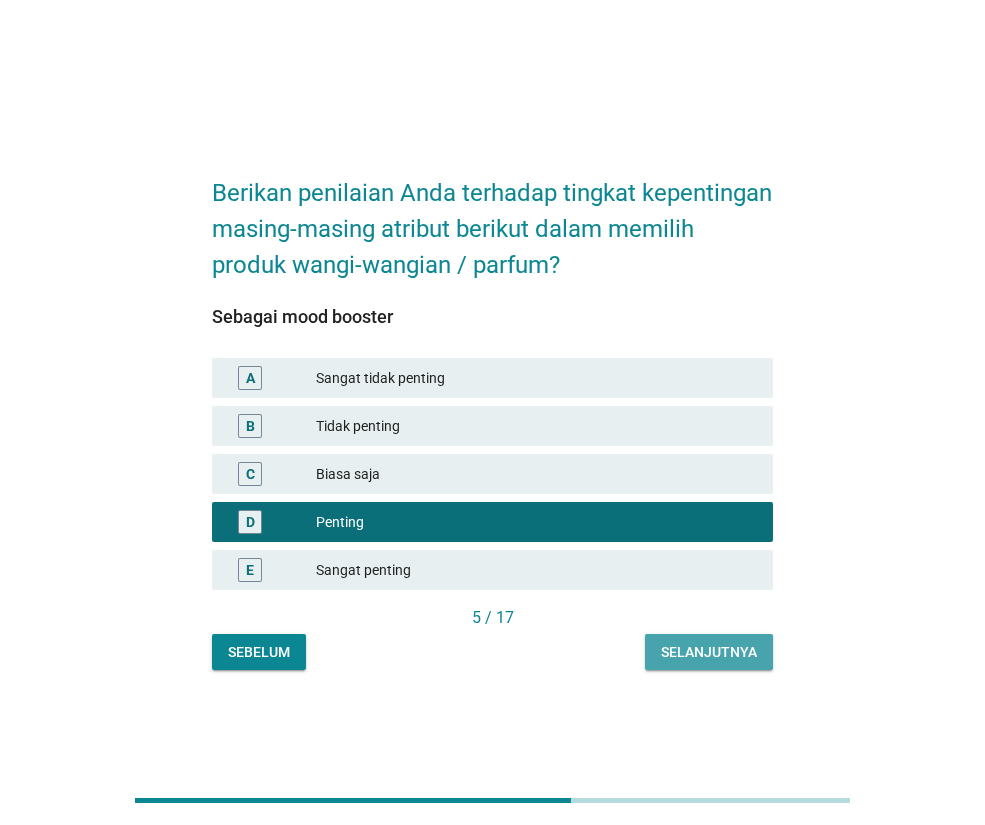 click on "Selanjutnya" at bounding box center [709, 652] 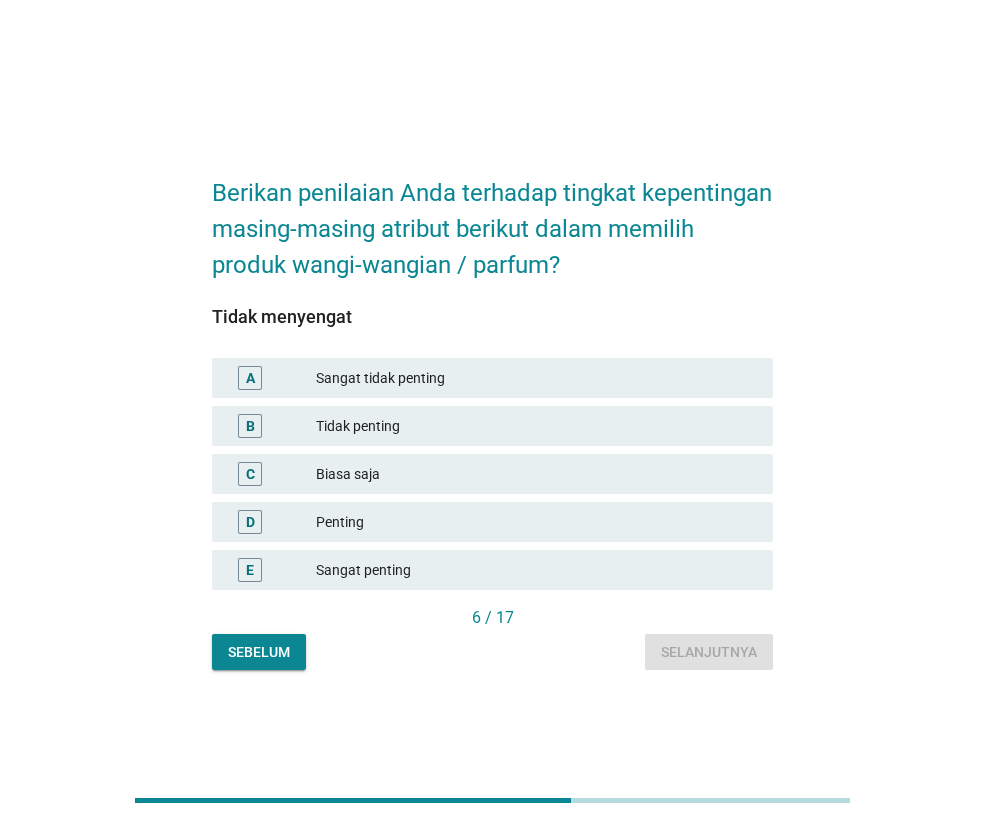 click on "Penting" at bounding box center (536, 522) 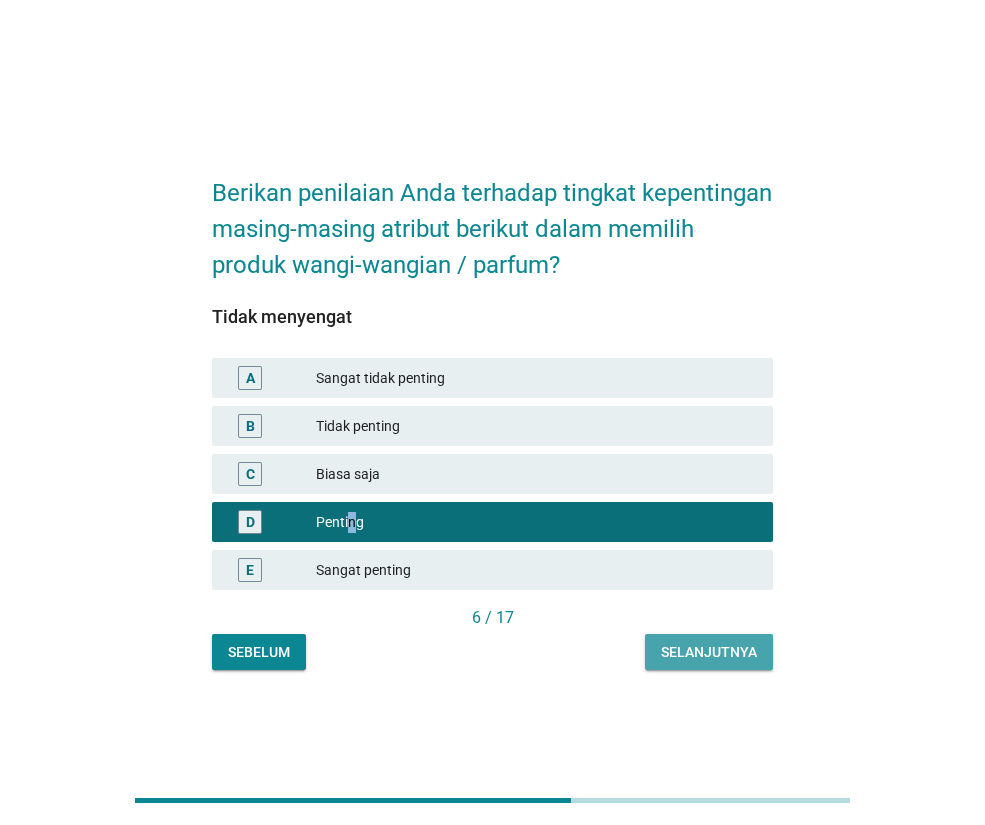 click on "Selanjutnya" at bounding box center (709, 652) 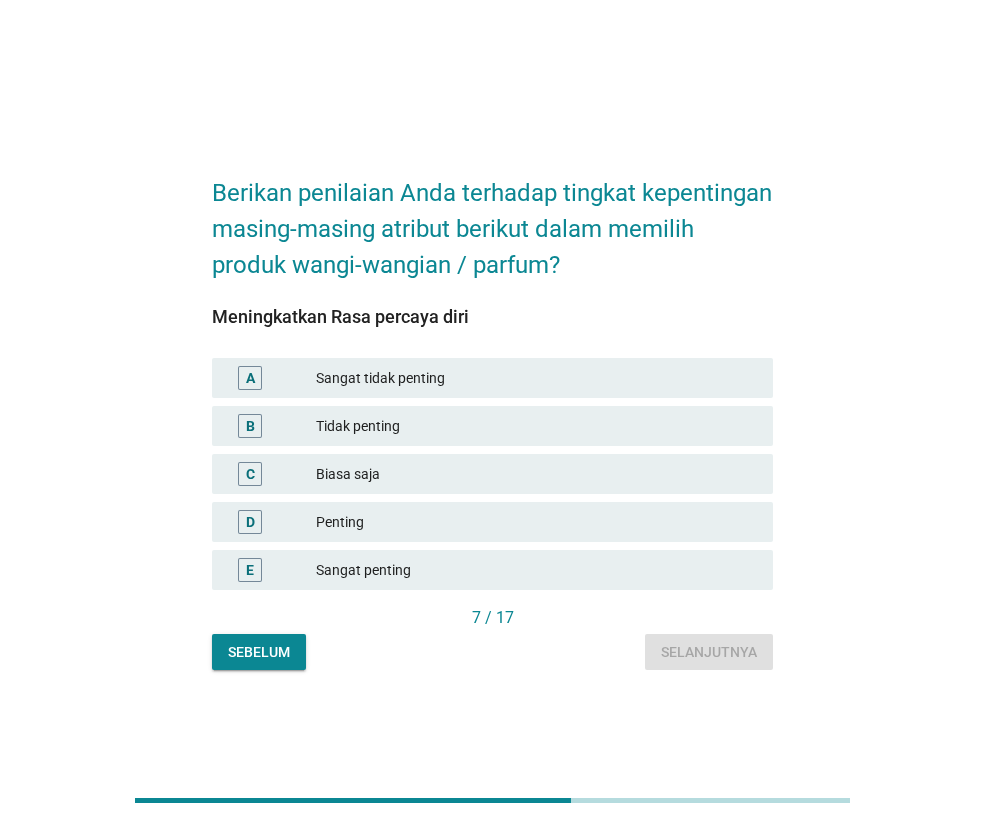 drag, startPoint x: 361, startPoint y: 567, endPoint x: 614, endPoint y: 637, distance: 262.50525 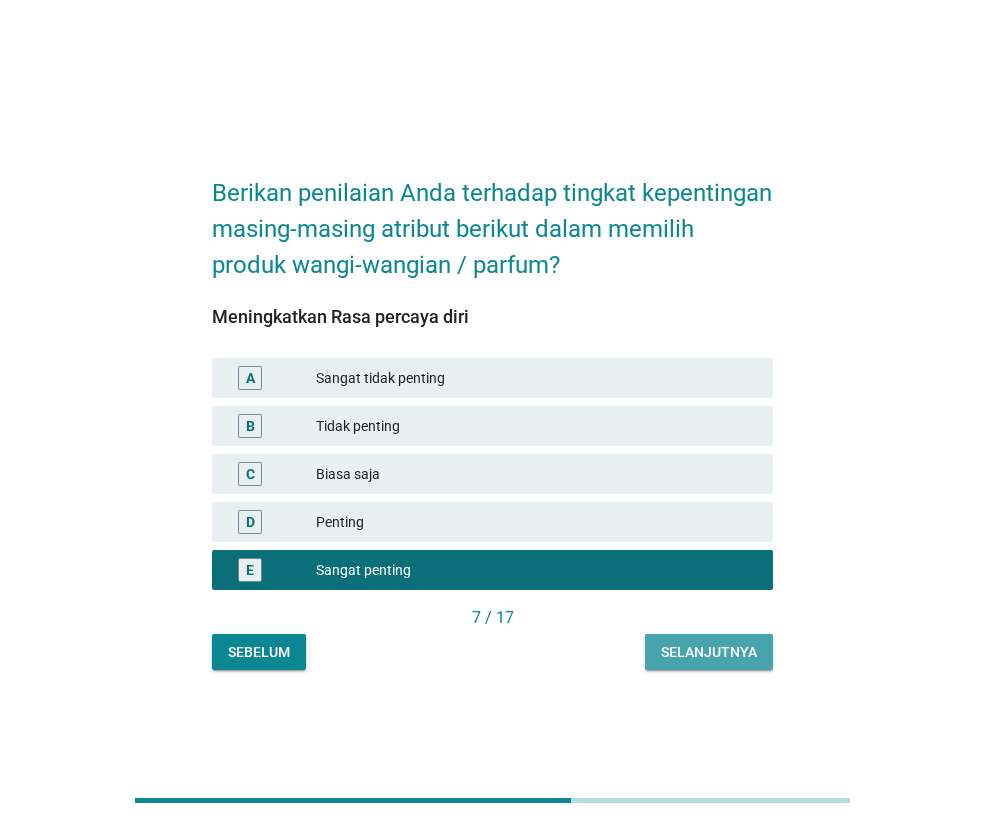 click on "Selanjutnya" at bounding box center (709, 652) 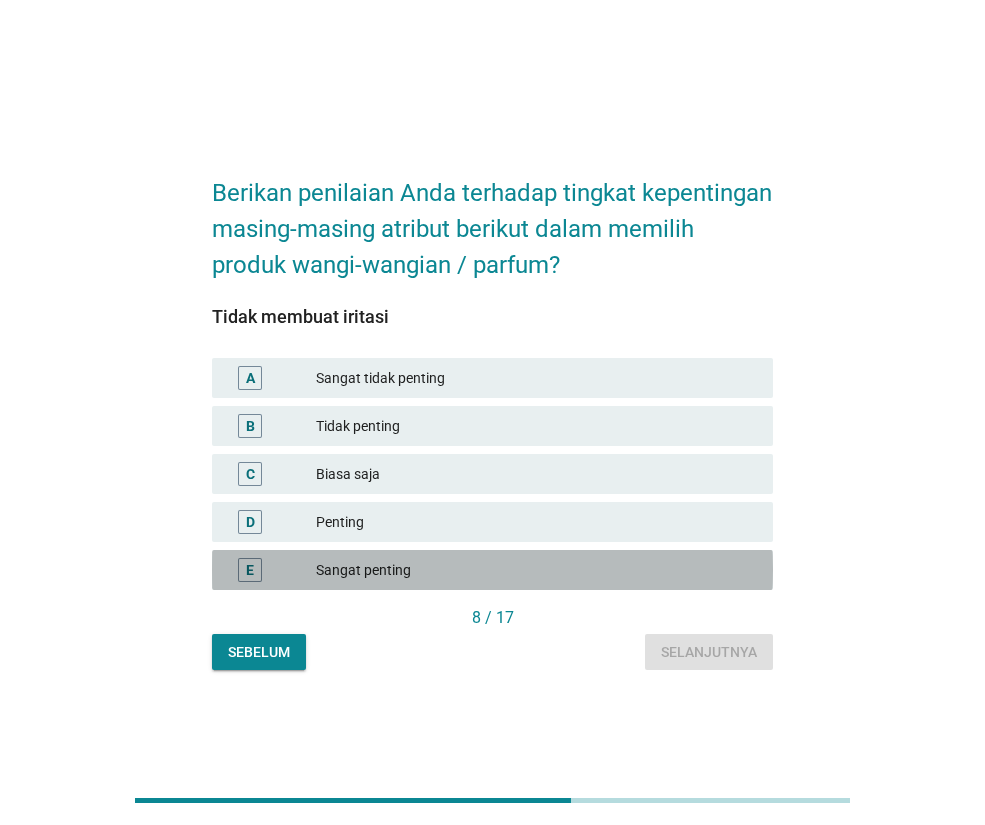 click on "Sangat penting" at bounding box center [536, 570] 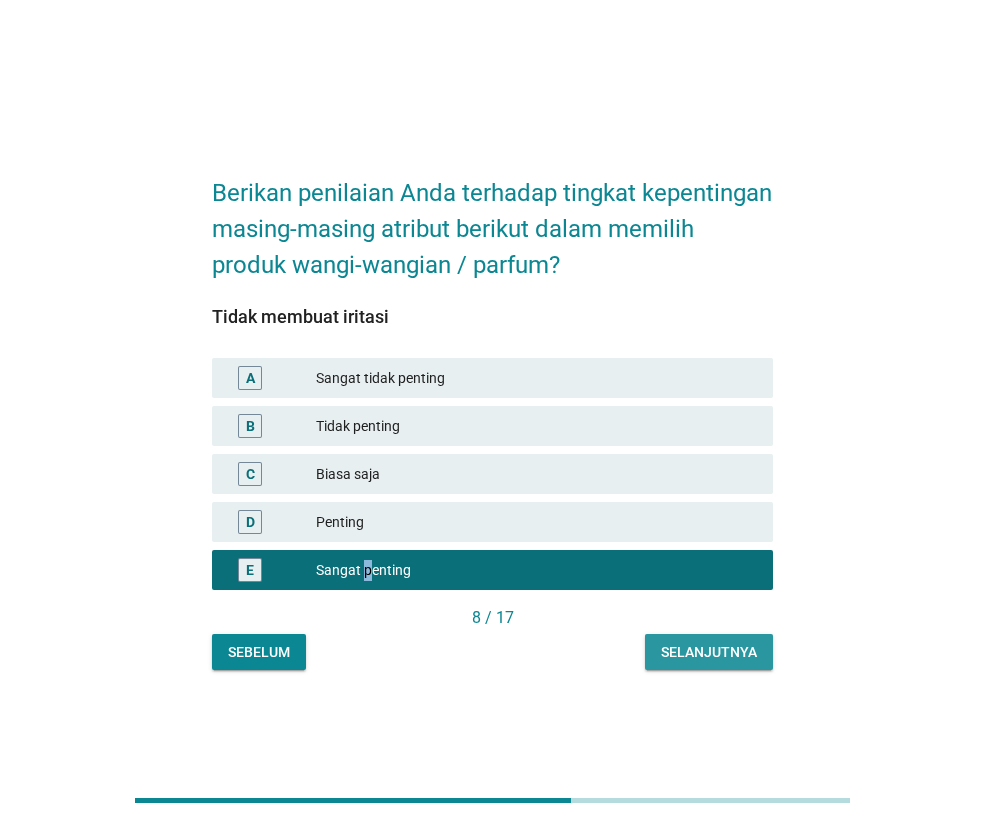 drag, startPoint x: 369, startPoint y: 561, endPoint x: 710, endPoint y: 661, distance: 355.36038 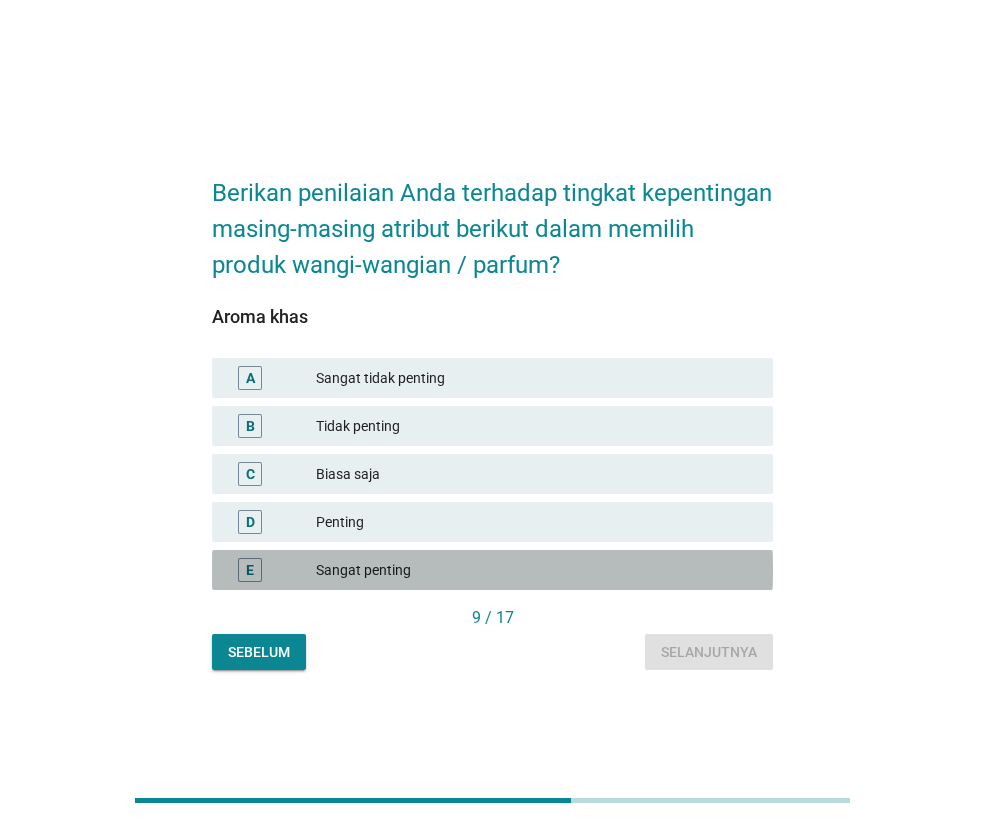drag, startPoint x: 375, startPoint y: 574, endPoint x: 549, endPoint y: 609, distance: 177.48521 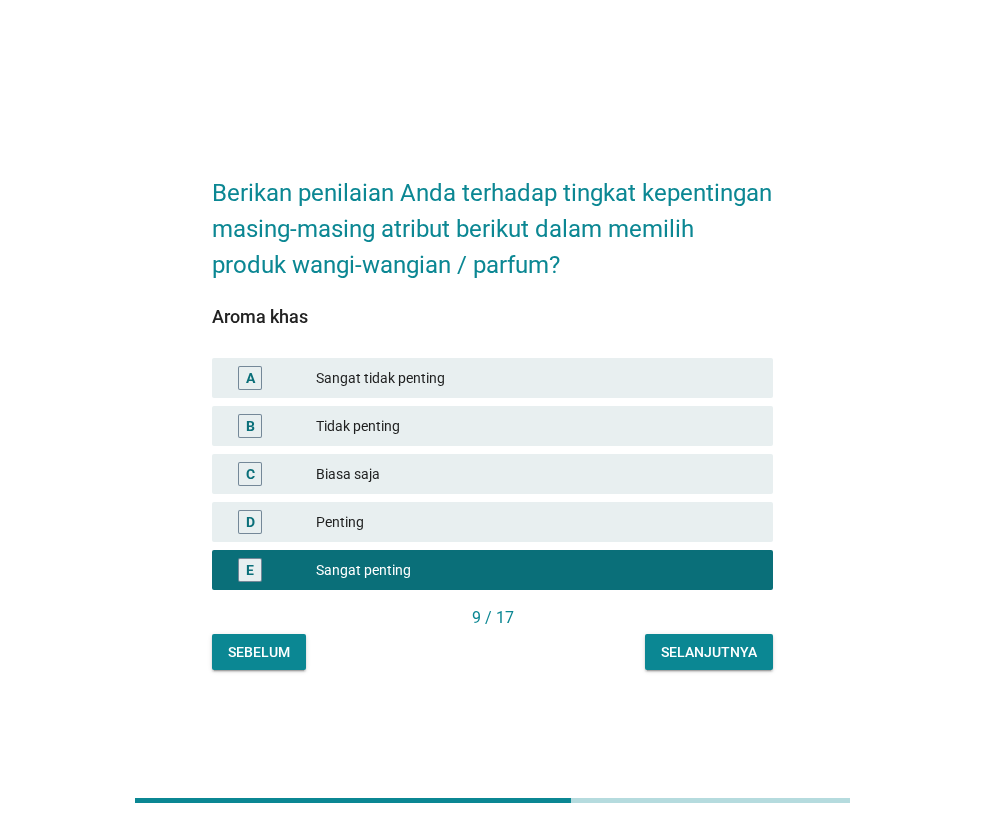 click on "Selanjutnya" at bounding box center [709, 652] 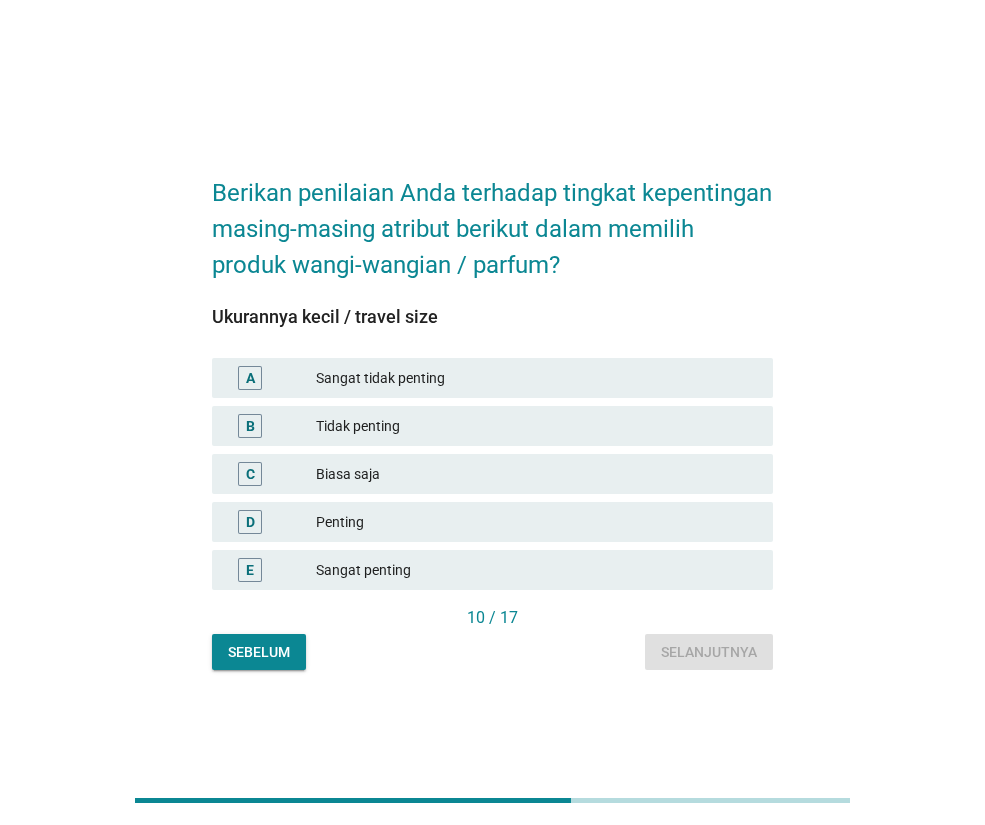 click on "Penting" at bounding box center (536, 522) 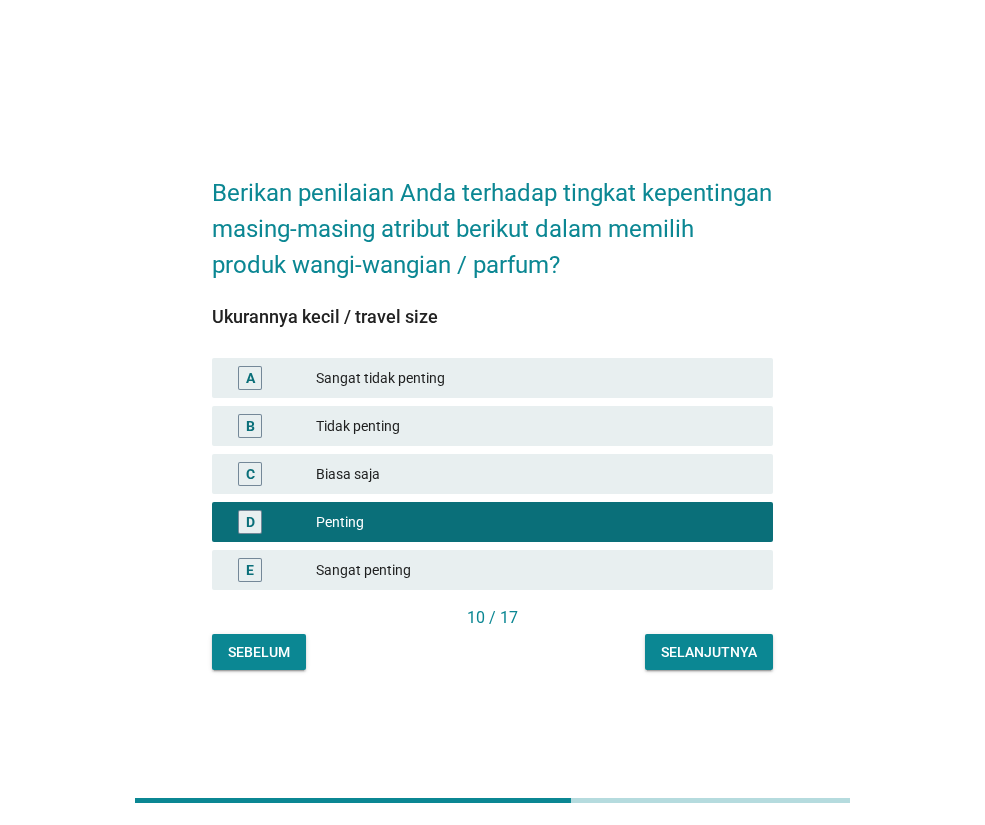 click on "Selanjutnya" at bounding box center (709, 652) 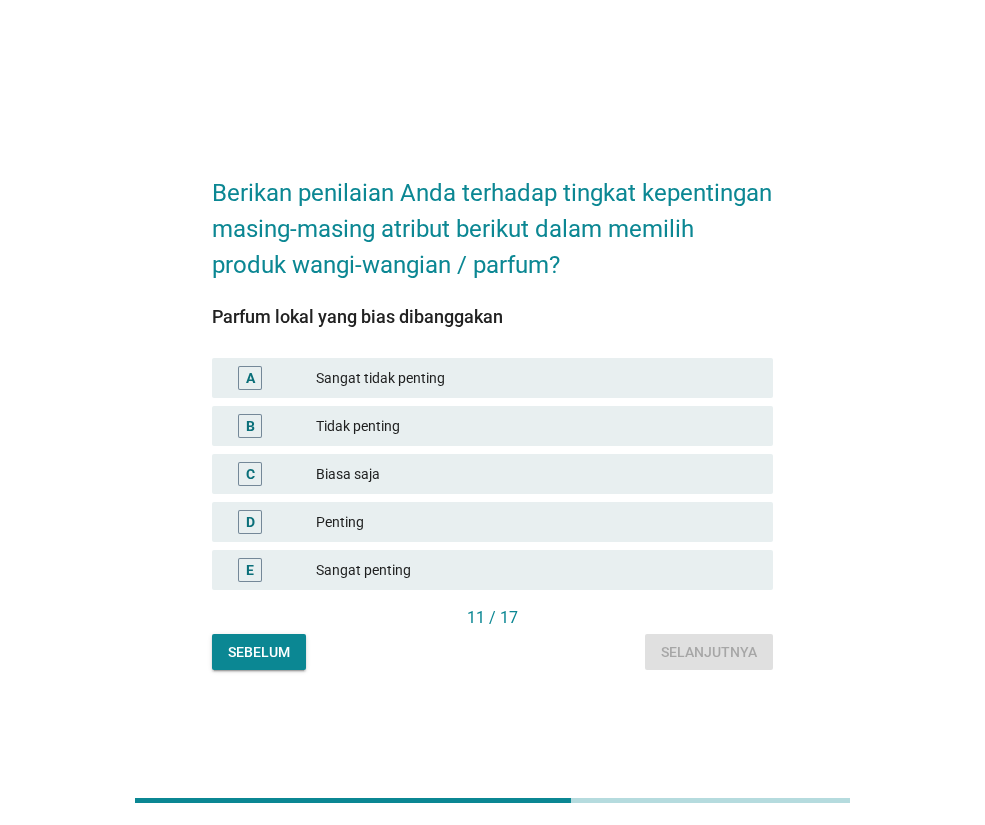 drag, startPoint x: 372, startPoint y: 518, endPoint x: 563, endPoint y: 589, distance: 203.76947 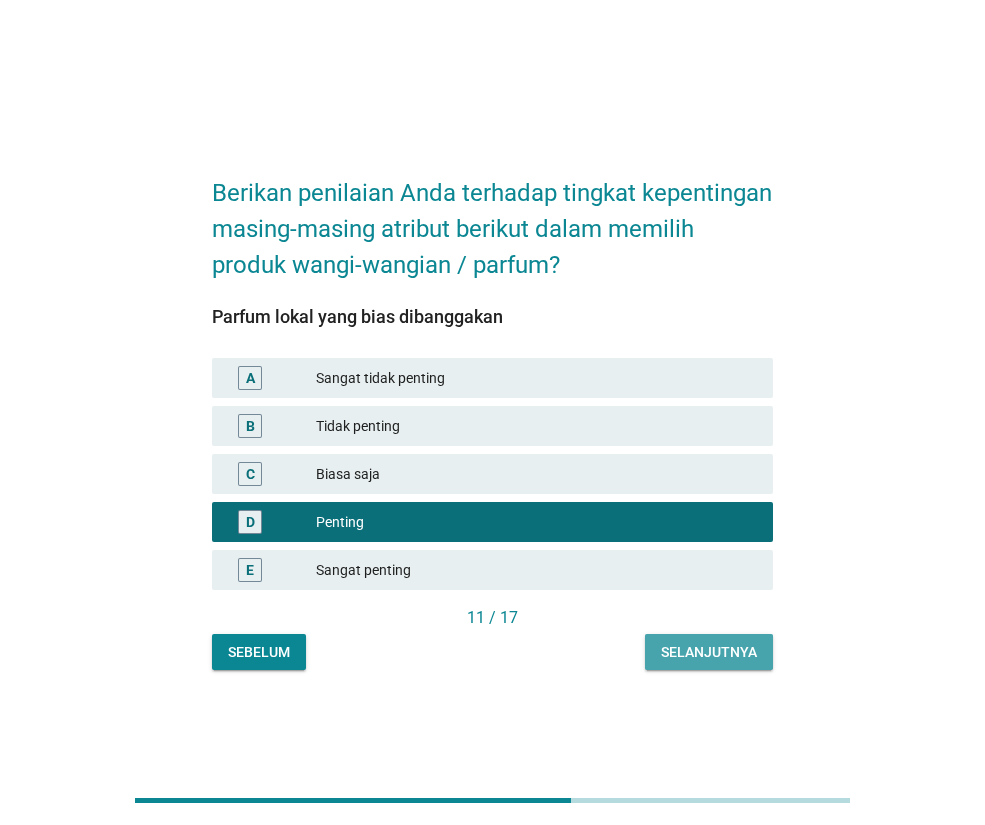click on "Selanjutnya" at bounding box center (709, 652) 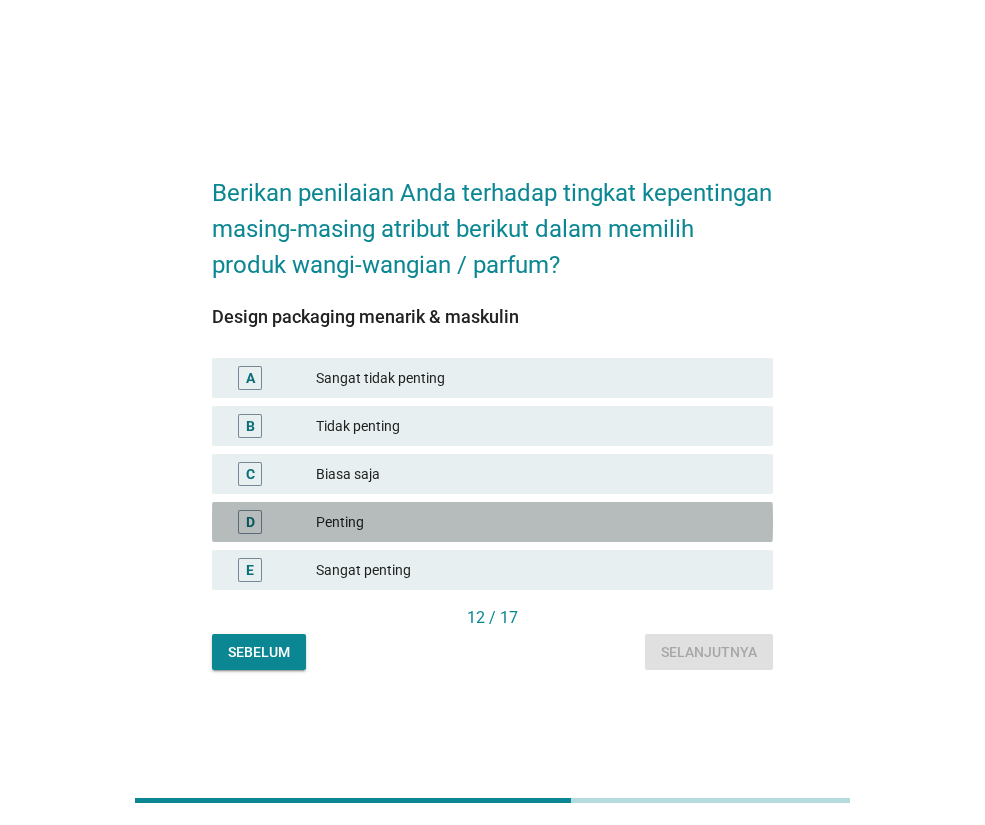 click on "Penting" at bounding box center (536, 522) 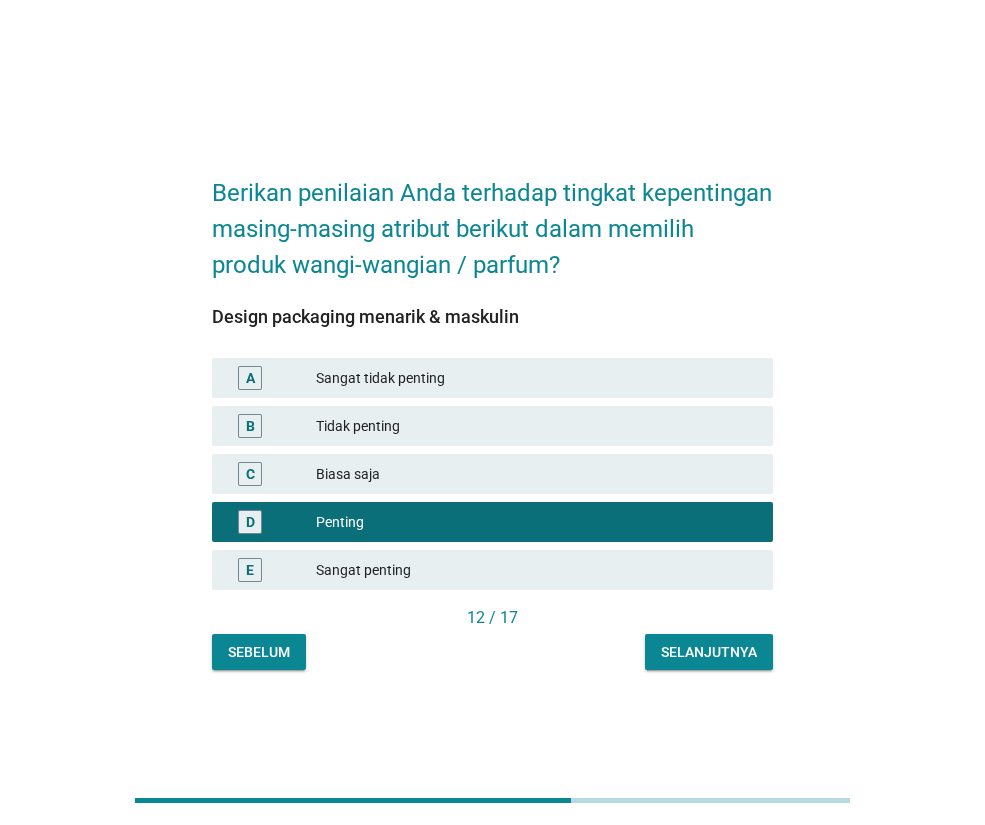 click on "Selanjutnya" at bounding box center (709, 652) 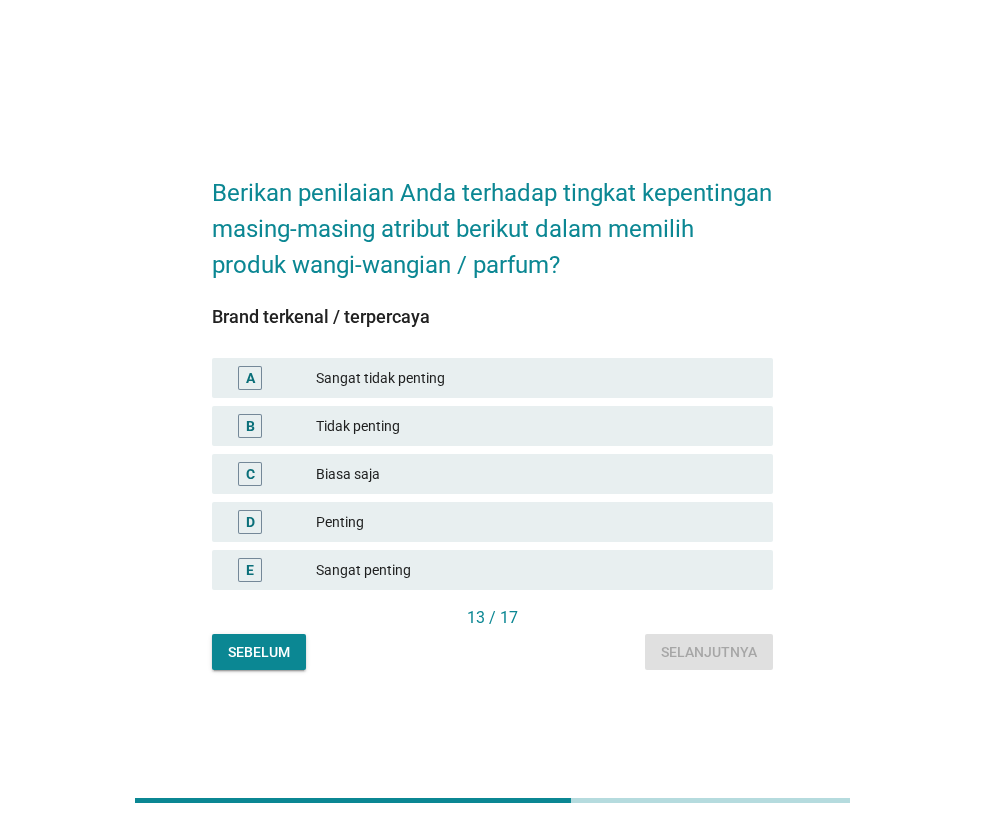 click on "Sangat penting" at bounding box center [536, 570] 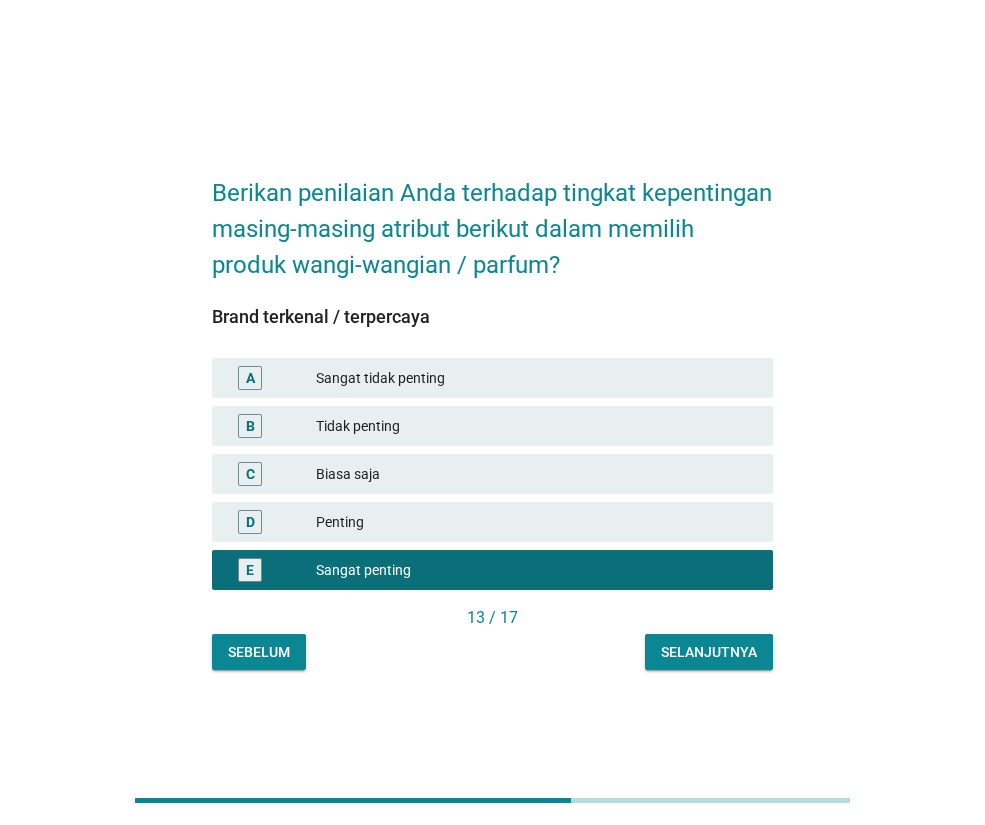 drag, startPoint x: 397, startPoint y: 573, endPoint x: 345, endPoint y: 513, distance: 79.397736 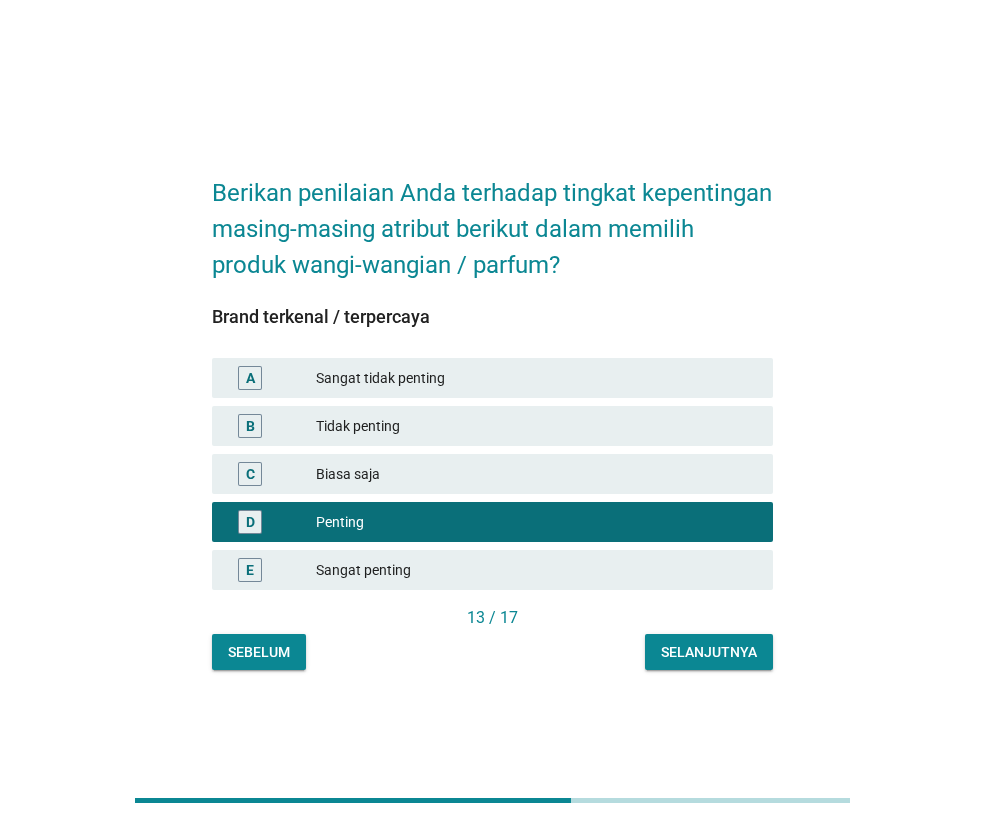 click on "Selanjutnya" at bounding box center [709, 652] 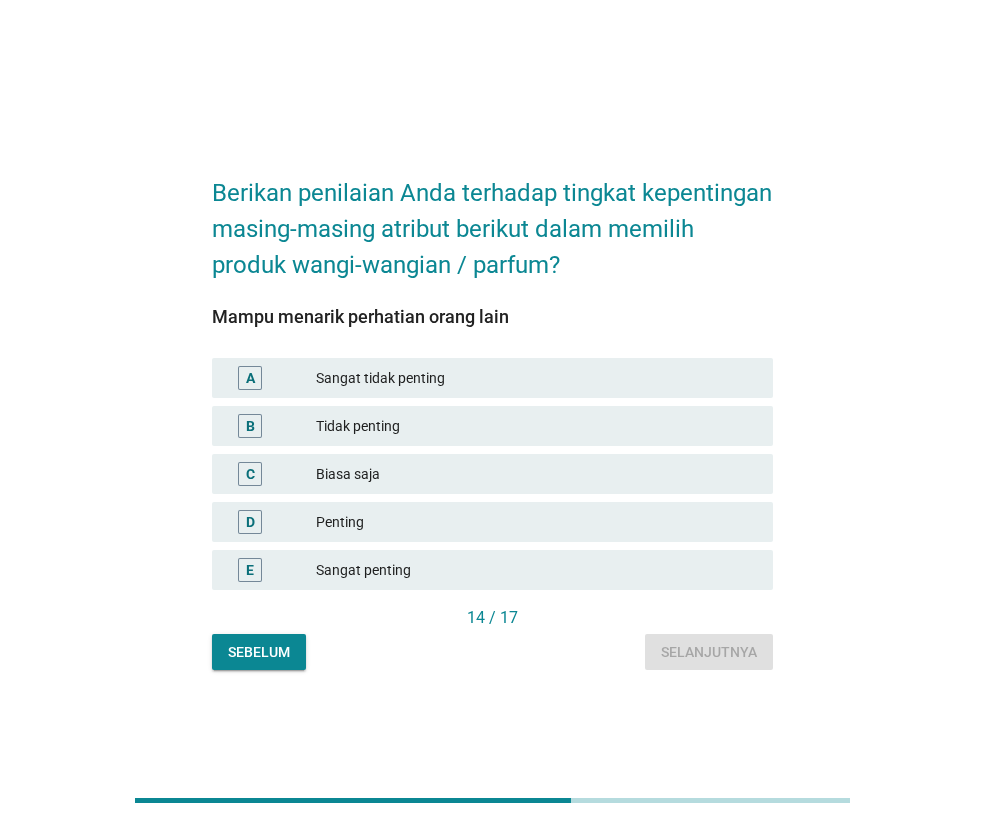 click on "Sangat penting" at bounding box center (536, 570) 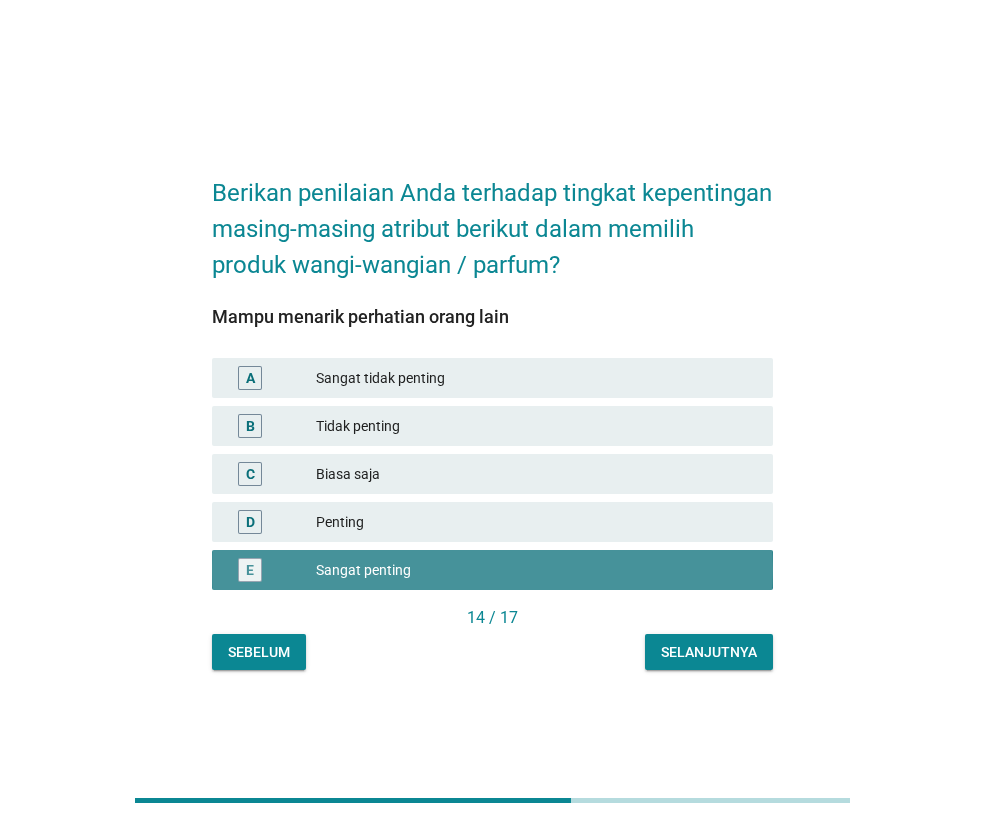 click on "Berikan penilaian Anda terhadap tingkat kepentingan masing-masing atribut berikut dalam memilih produk wangi-wangian / parfum?
Mampu menarik perhatian orang lain
A   Sangat tidak penting B   Tidak penting C   Biasa saja D   Penting E   Sangat penting
14 / 17
Sebelum   Selanjutnya" at bounding box center (492, 412) 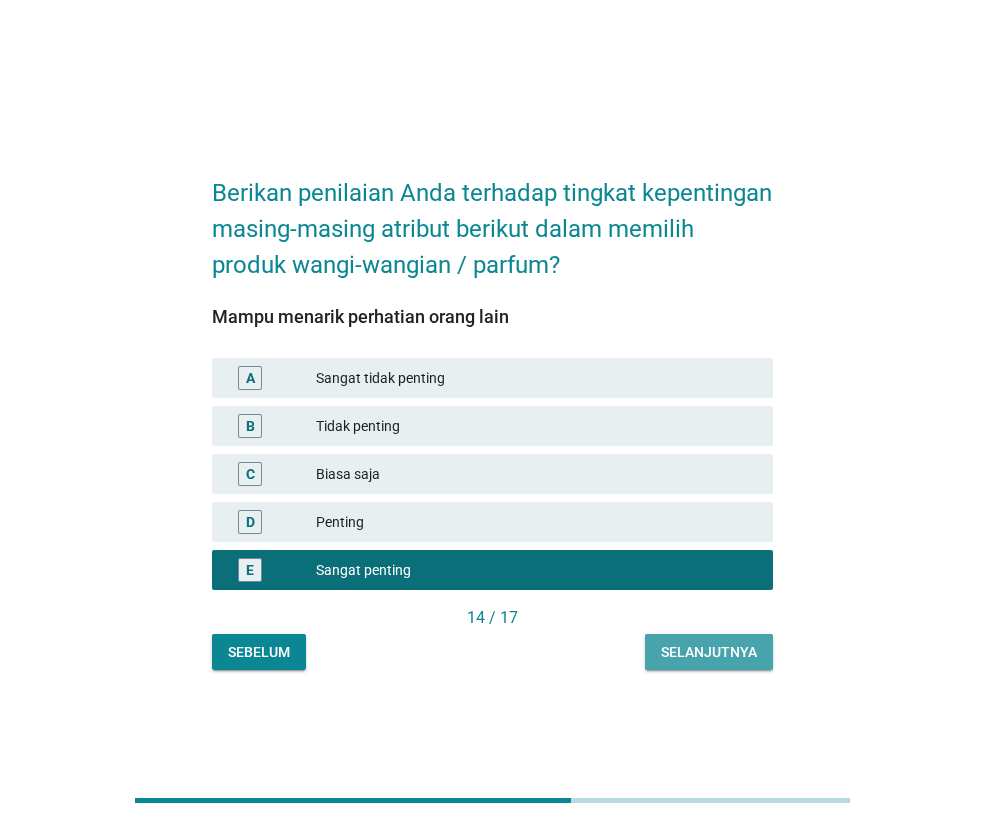 click on "Selanjutnya" at bounding box center (709, 652) 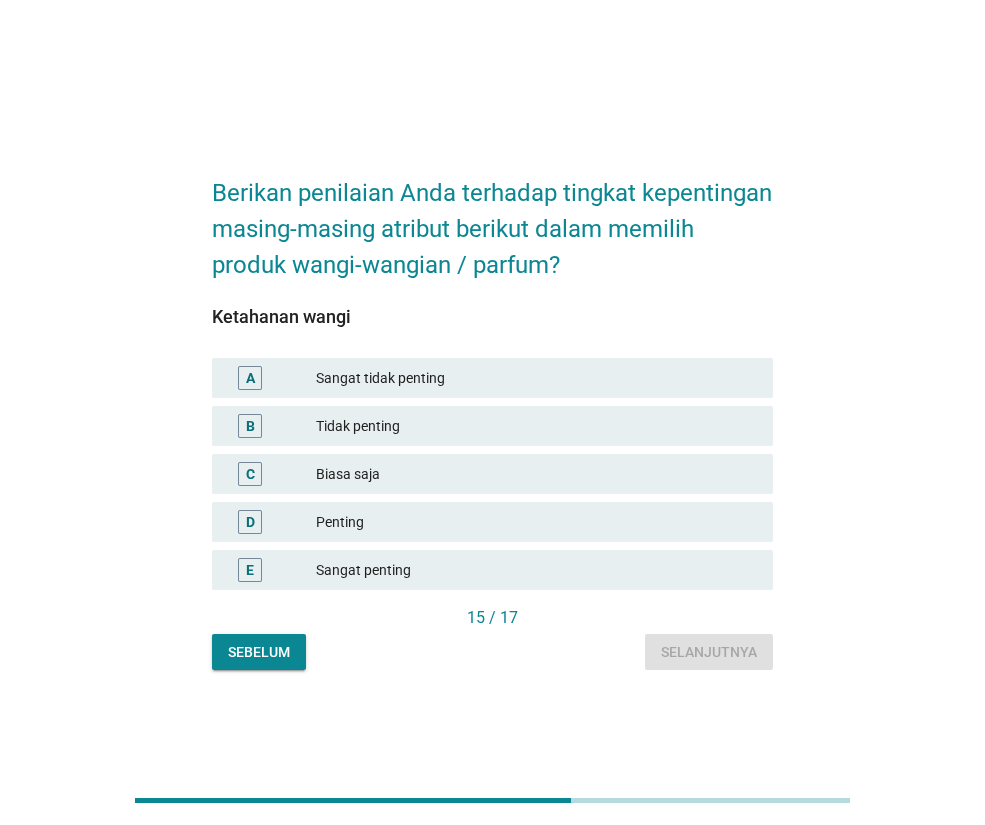 drag, startPoint x: 347, startPoint y: 564, endPoint x: 501, endPoint y: 608, distance: 160.16241 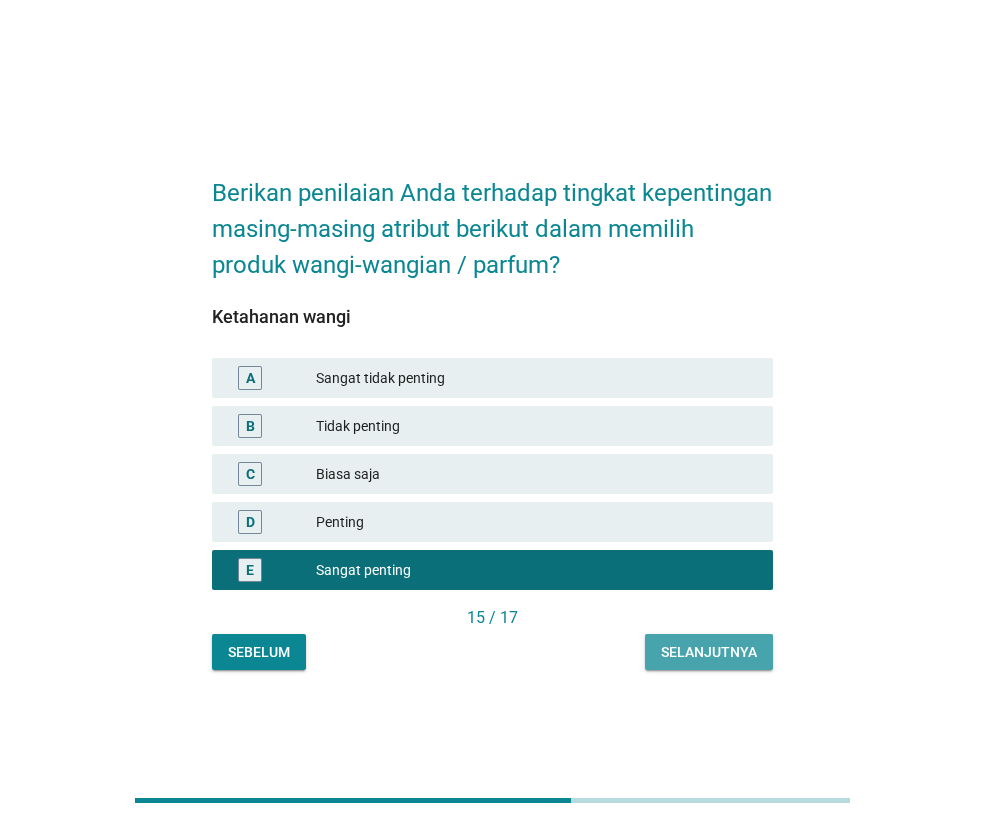 click on "Selanjutnya" at bounding box center (709, 652) 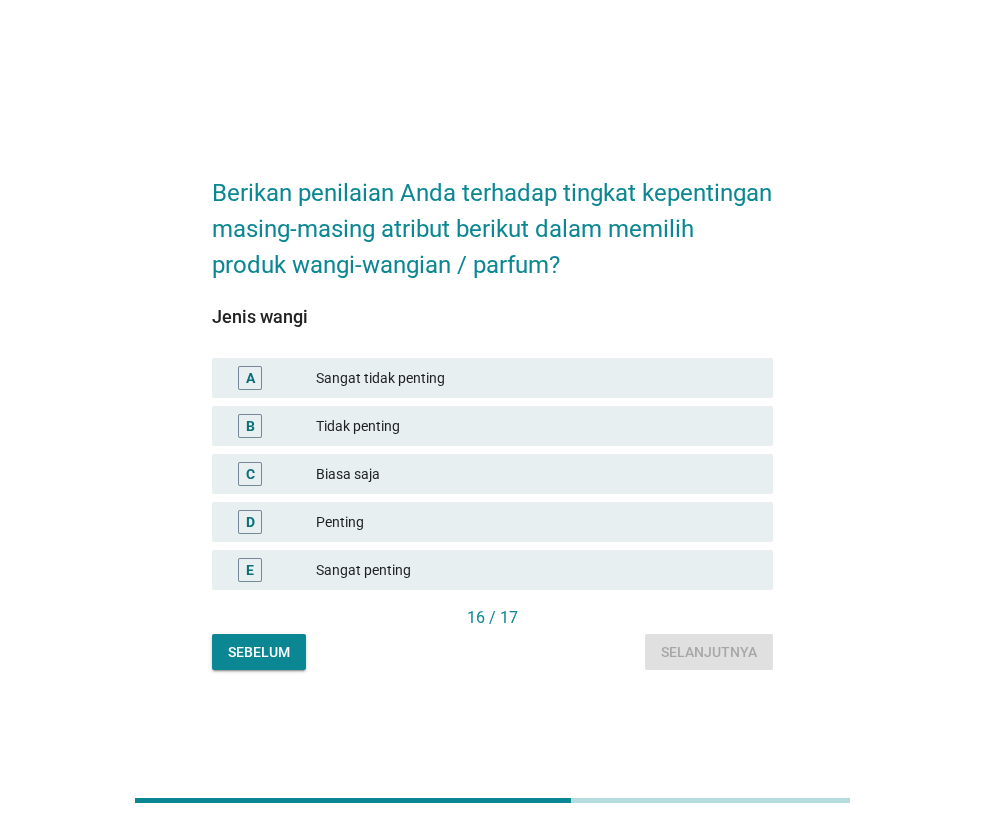 click on "Sangat penting" at bounding box center (536, 570) 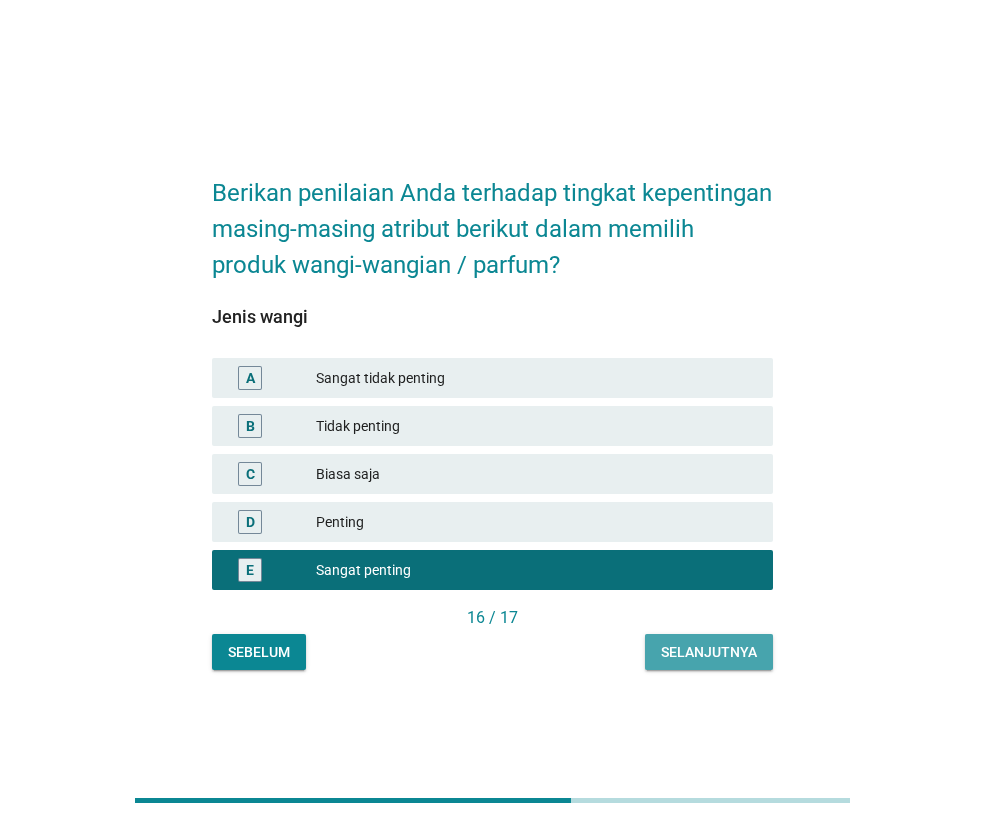 click on "Selanjutnya" at bounding box center [709, 652] 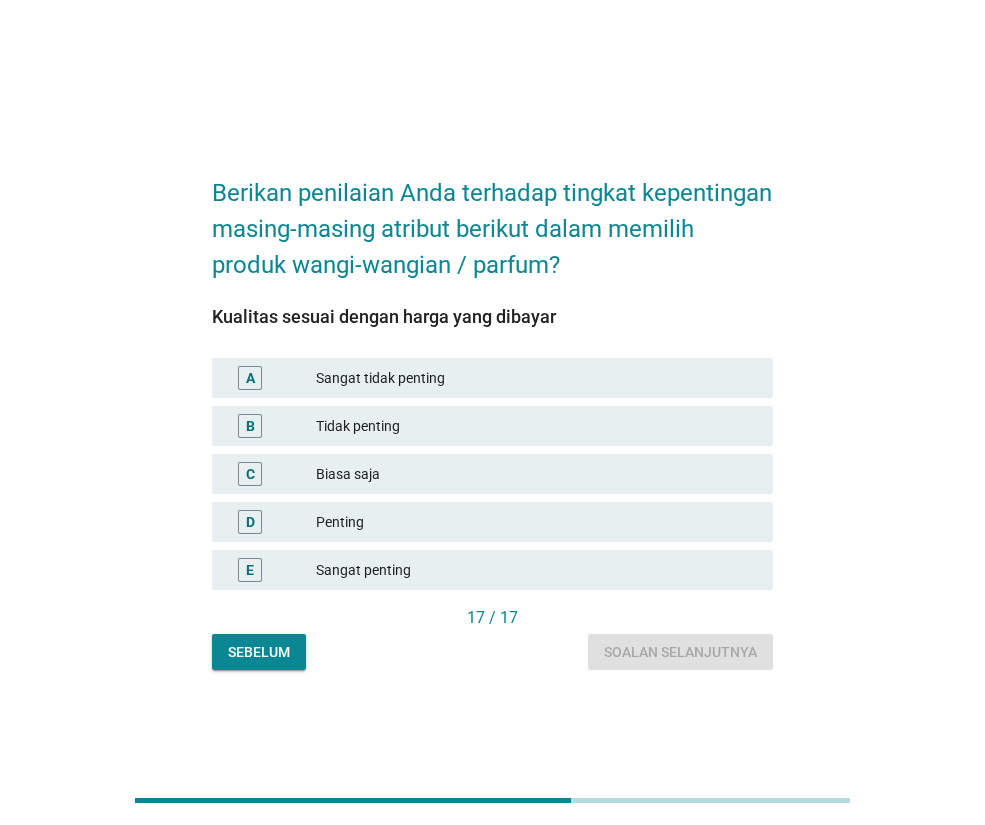 click on "Sangat penting" at bounding box center [536, 570] 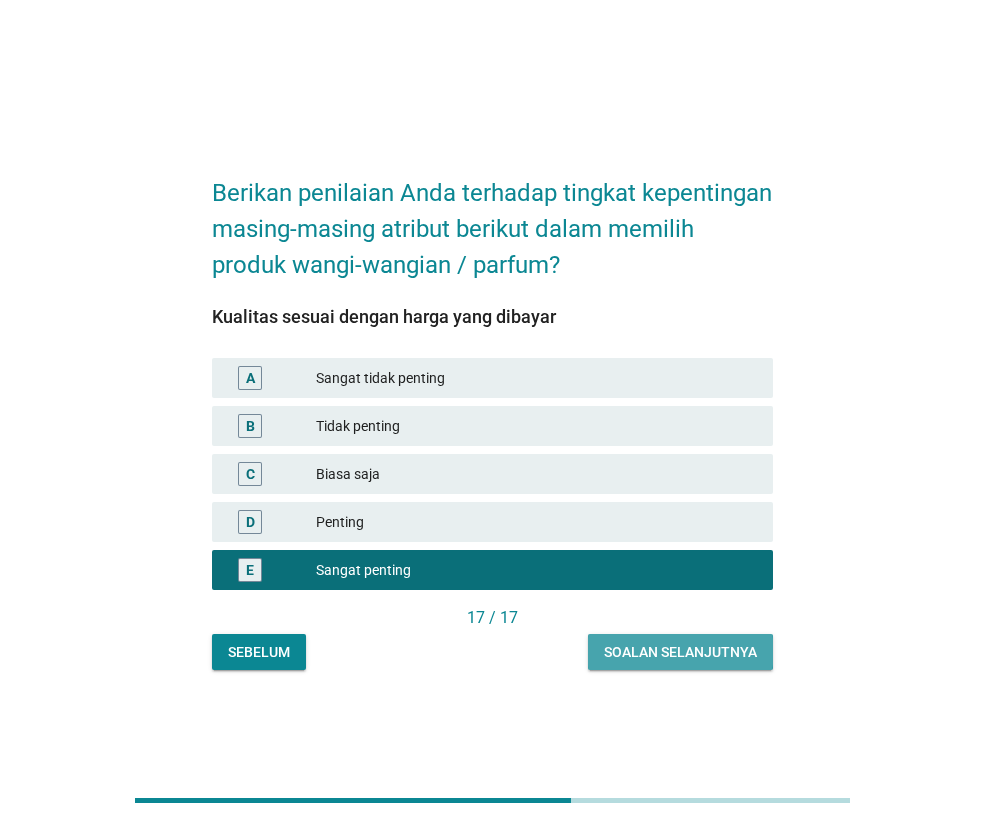 click on "Soalan selanjutnya" at bounding box center [680, 652] 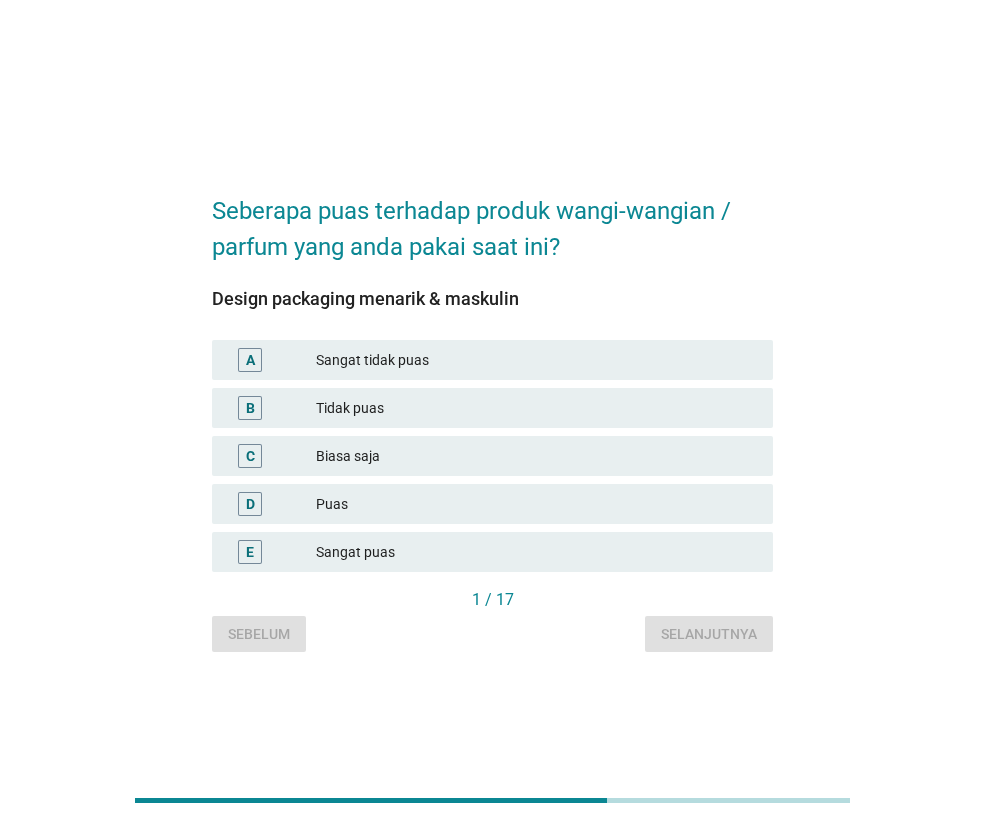 click on "D   Puas" at bounding box center [492, 504] 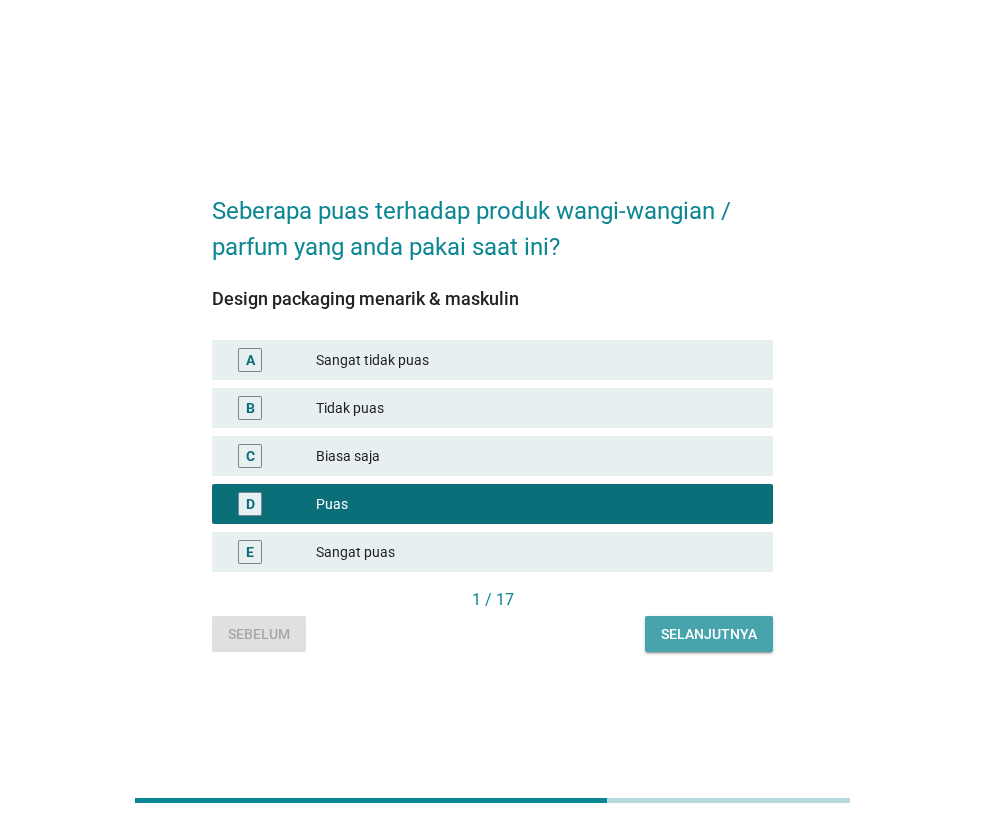 click on "Selanjutnya" at bounding box center [709, 634] 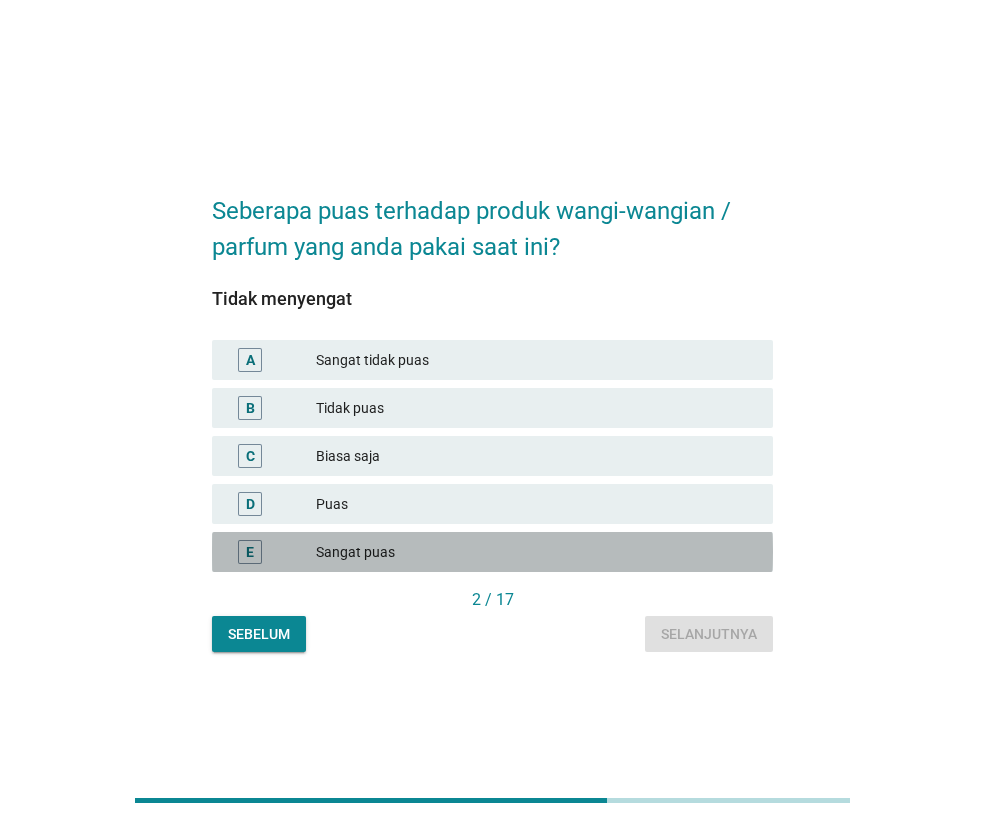 drag, startPoint x: 317, startPoint y: 550, endPoint x: 470, endPoint y: 588, distance: 157.64835 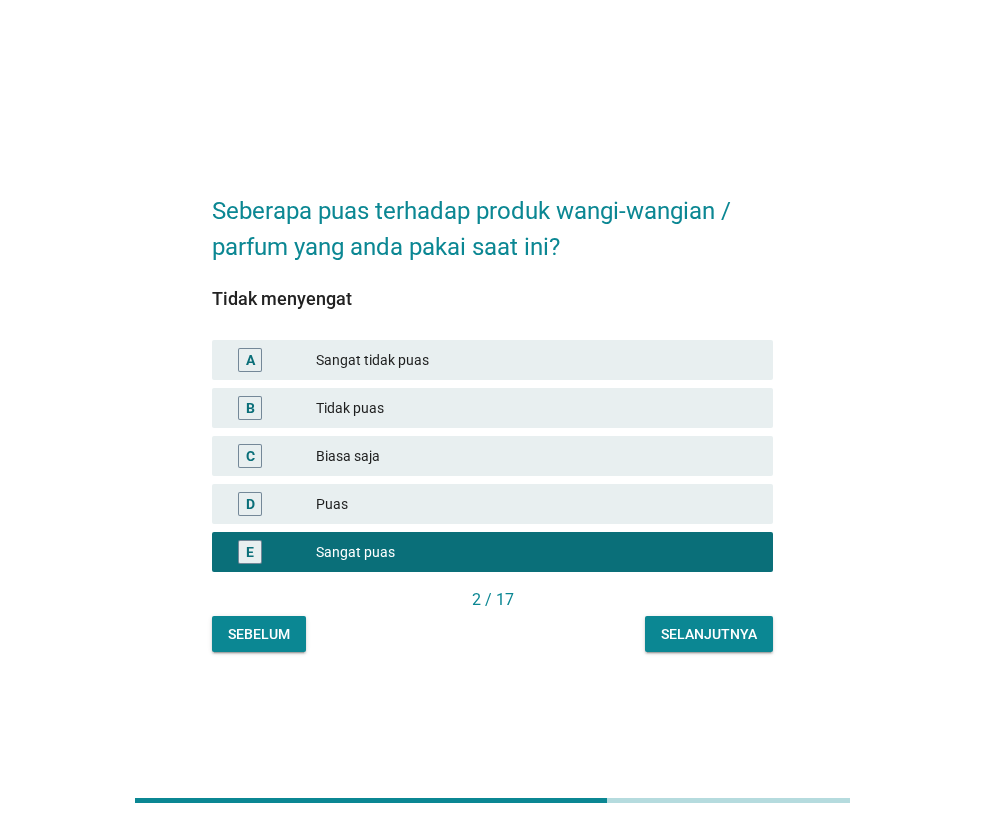 click on "Selanjutnya" at bounding box center (709, 634) 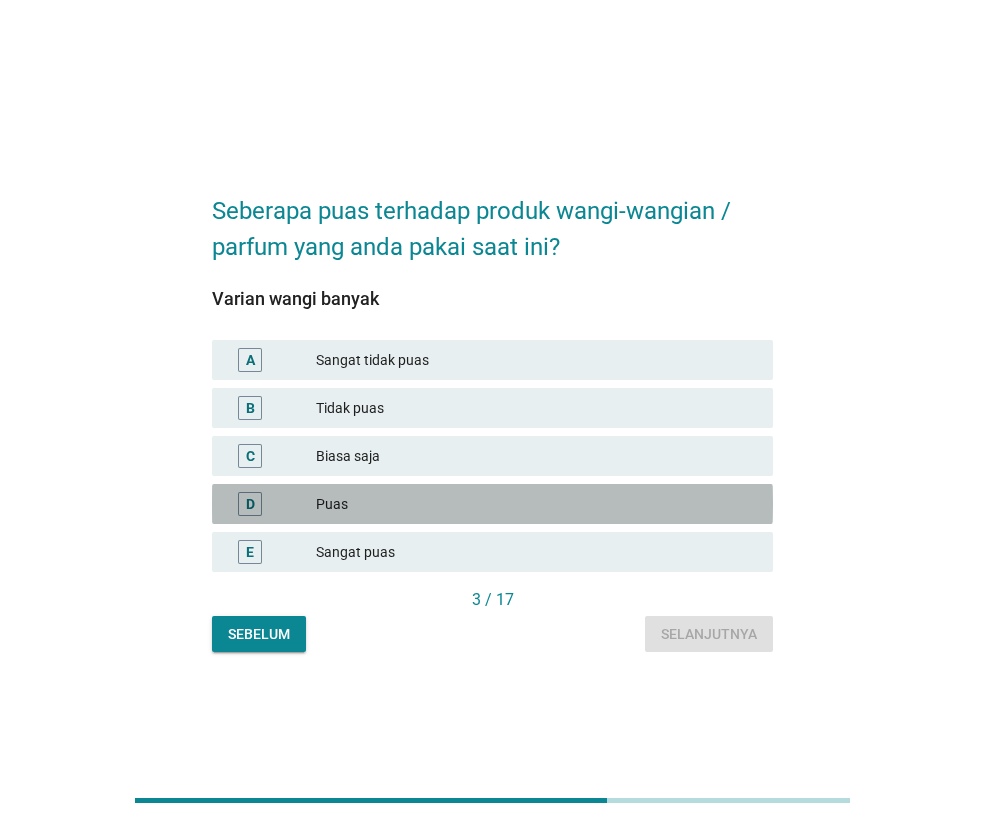 click on "Puas" at bounding box center (536, 504) 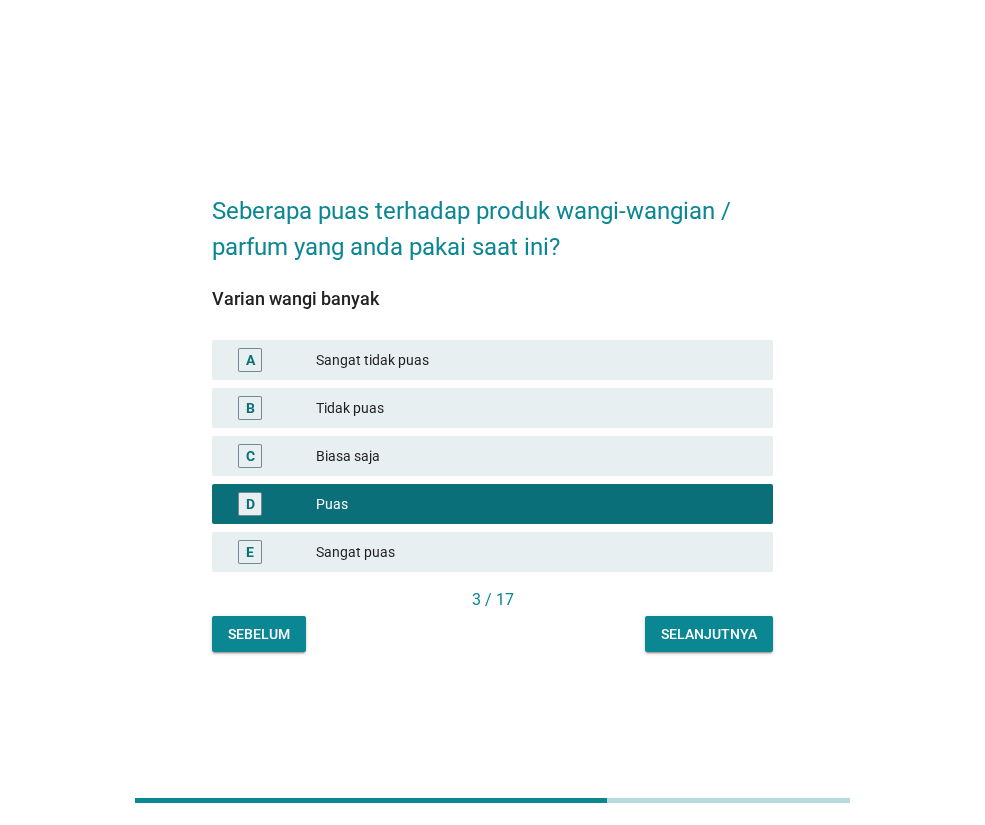 click on "Selanjutnya" at bounding box center [709, 634] 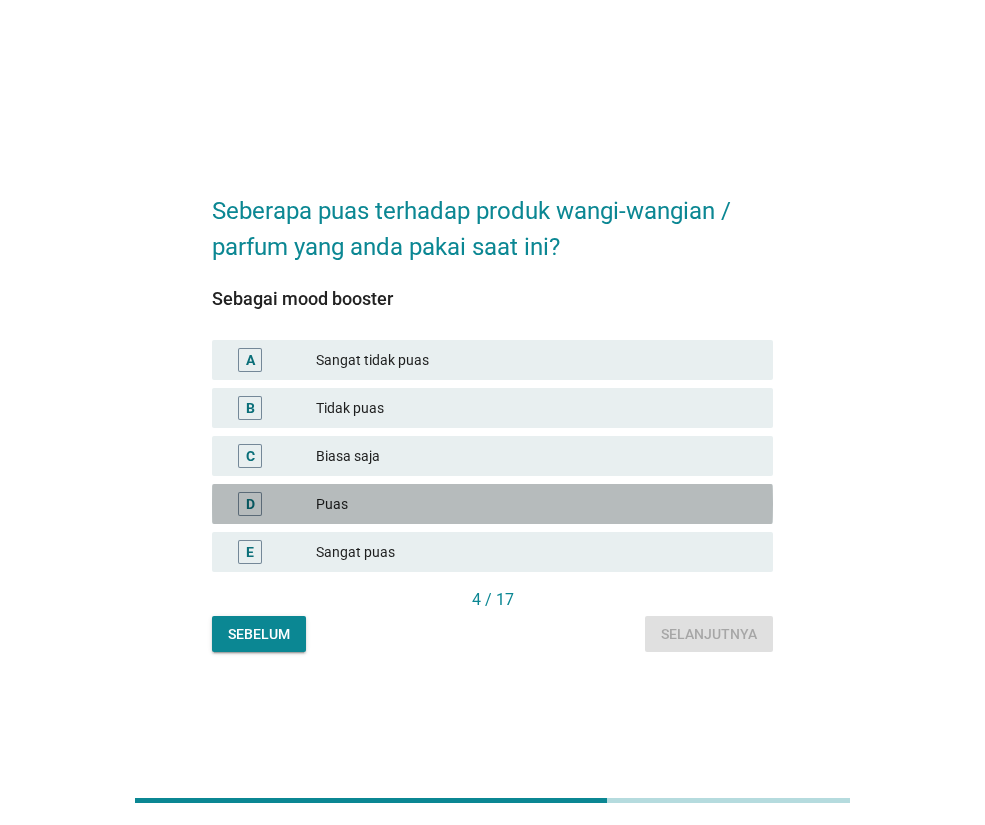 drag, startPoint x: 329, startPoint y: 507, endPoint x: 593, endPoint y: 596, distance: 278.59827 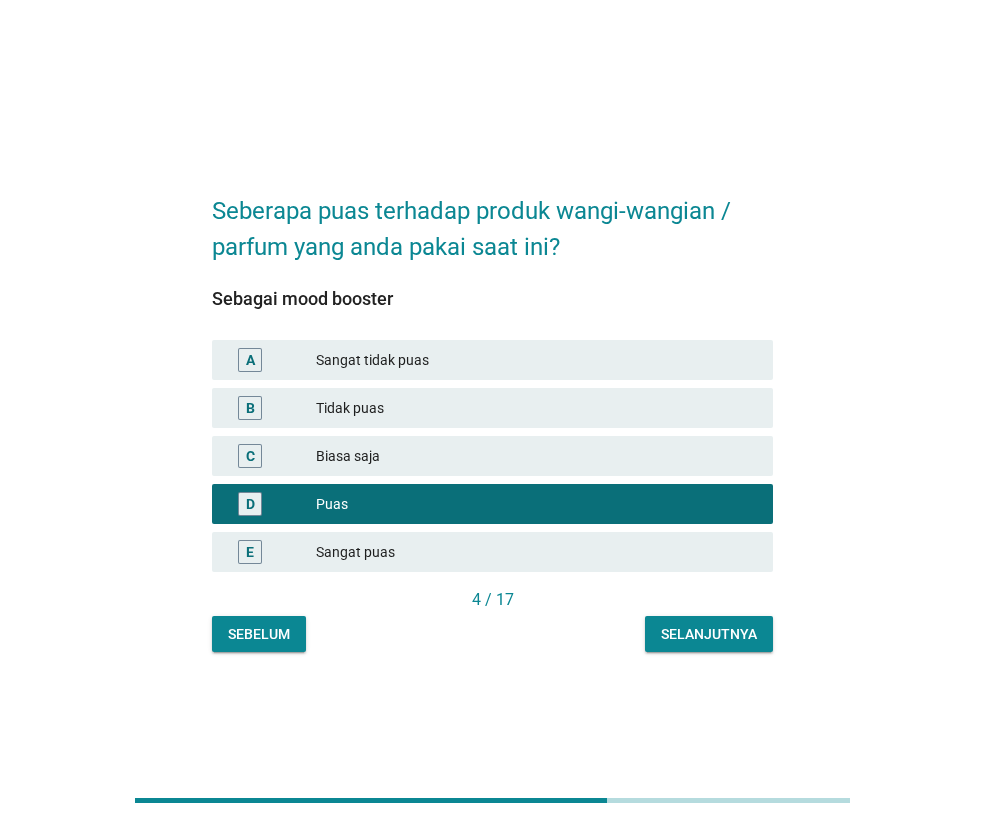 click on "Selanjutnya" at bounding box center (709, 634) 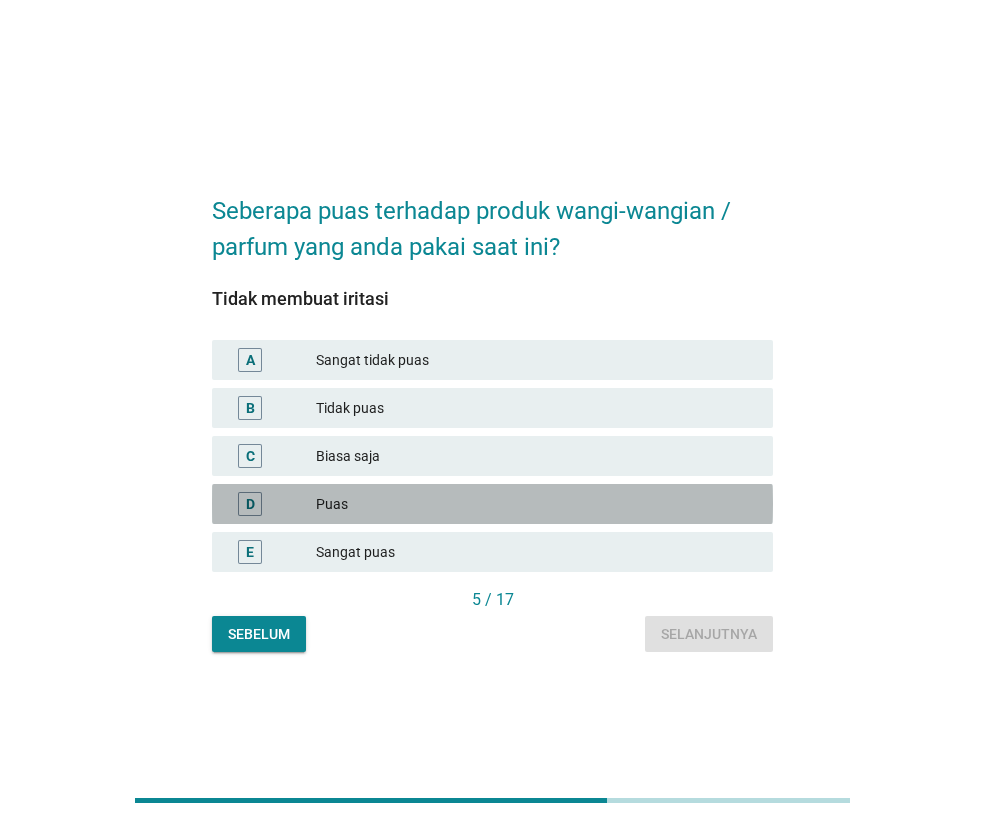 click on "Puas" at bounding box center [536, 504] 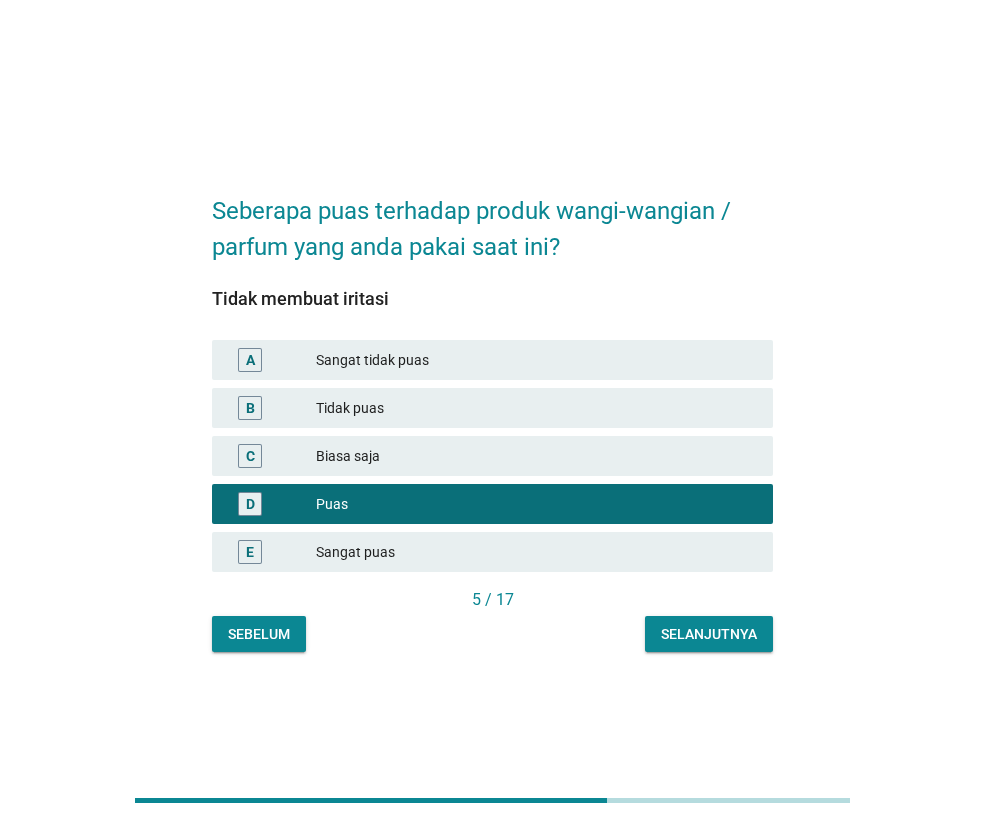 click on "Selanjutnya" at bounding box center [709, 634] 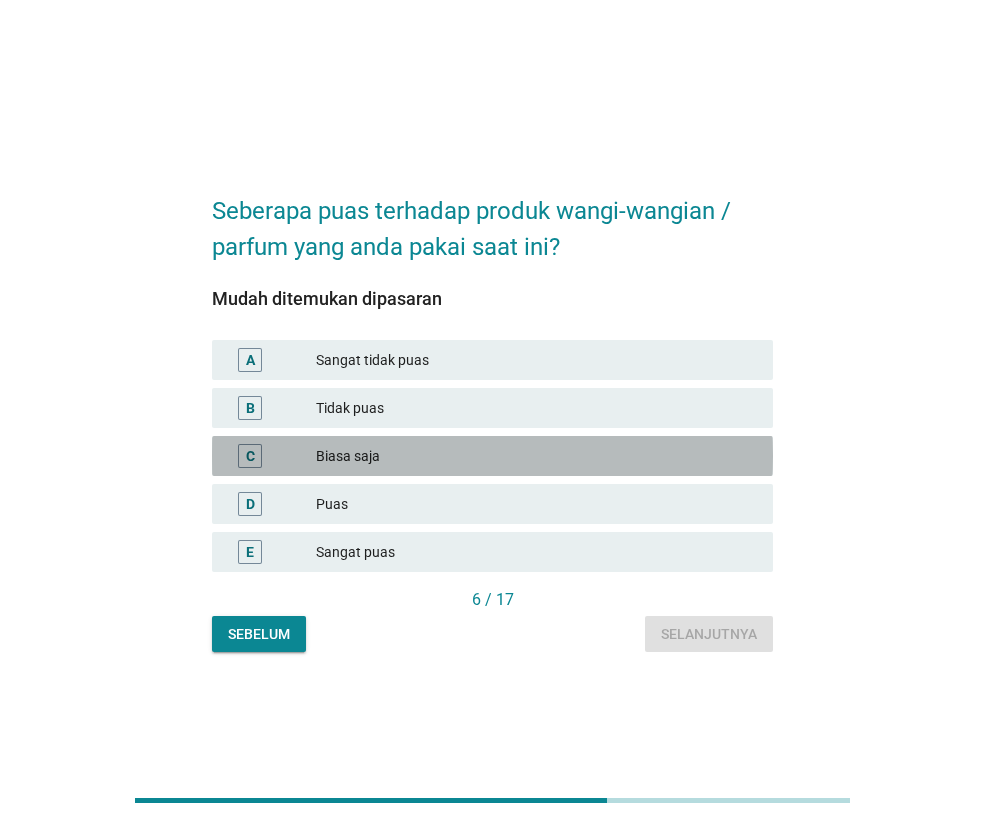 click on "Biasa saja" at bounding box center (536, 456) 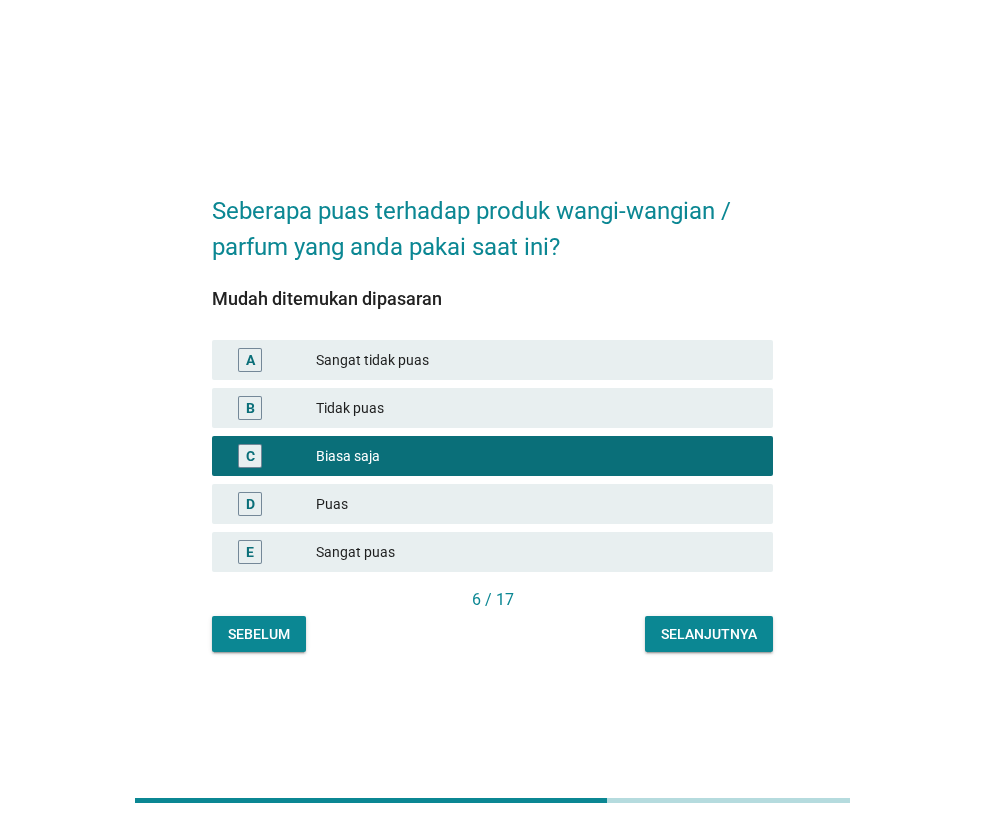 click on "Selanjutnya" at bounding box center (709, 634) 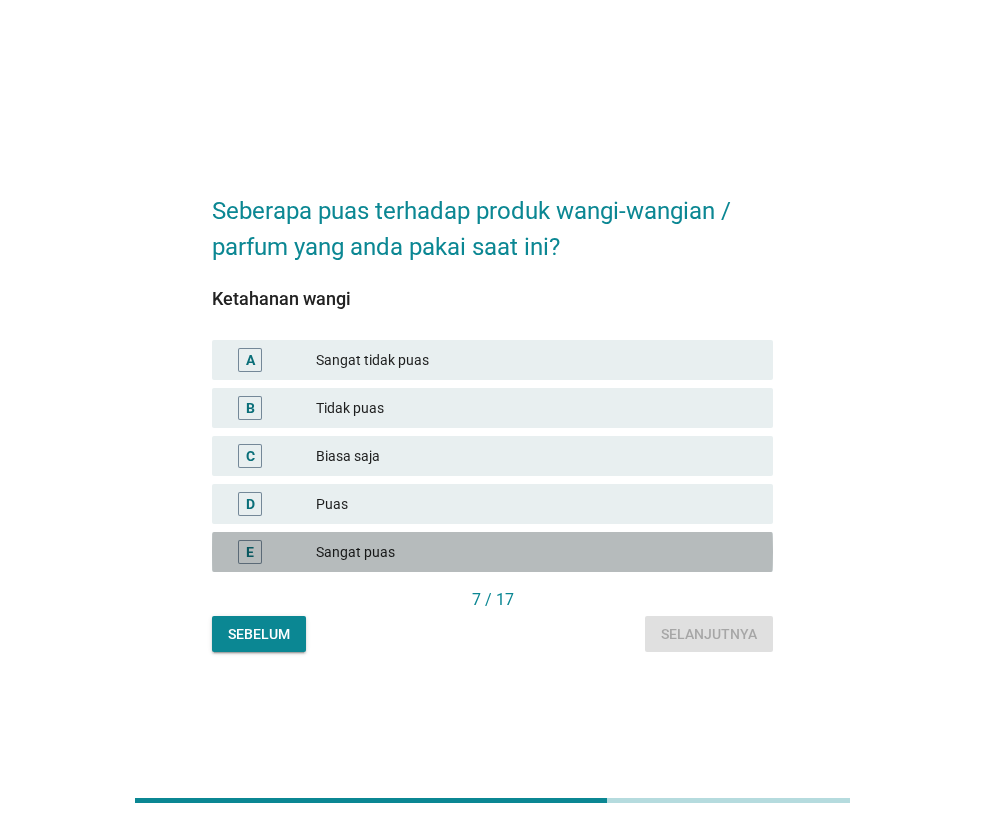 click on "Sangat puas" at bounding box center [536, 552] 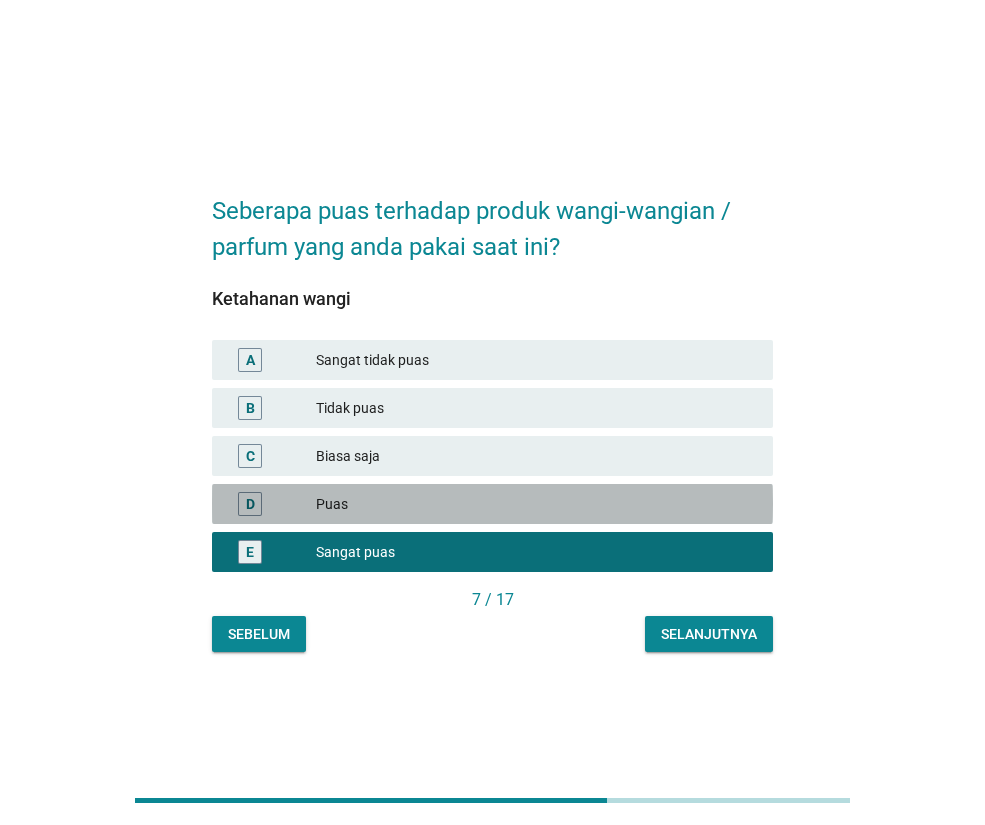 click on "Puas" at bounding box center (536, 504) 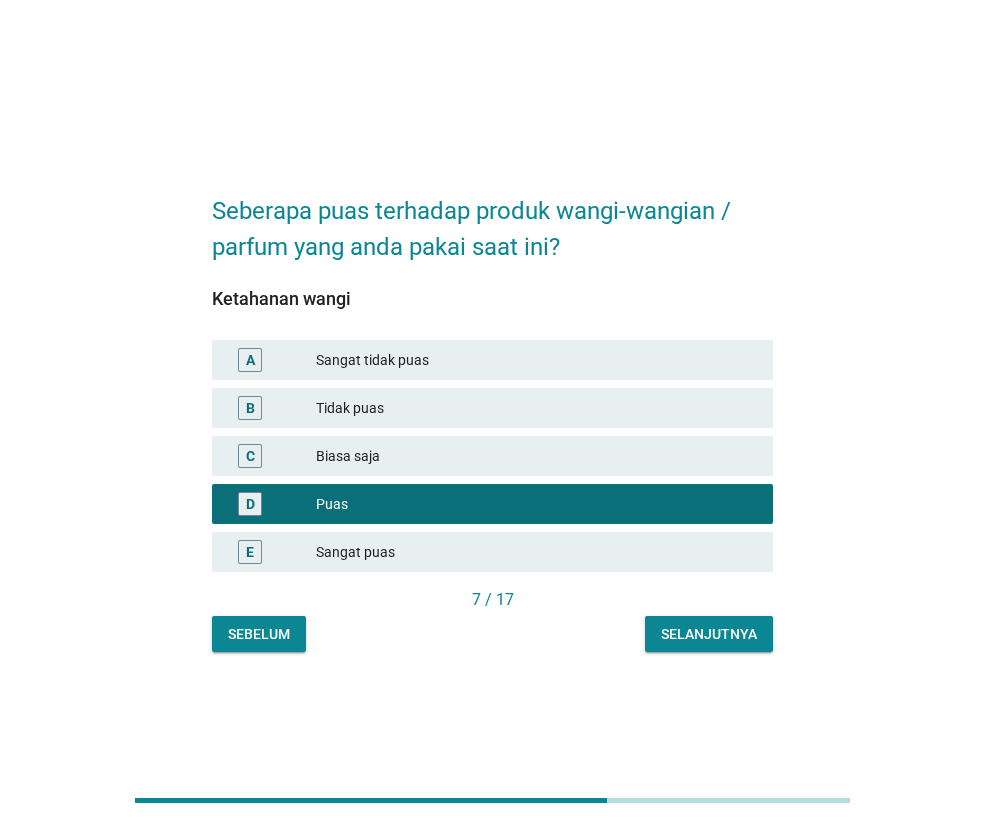 click on "Selanjutnya" at bounding box center [709, 634] 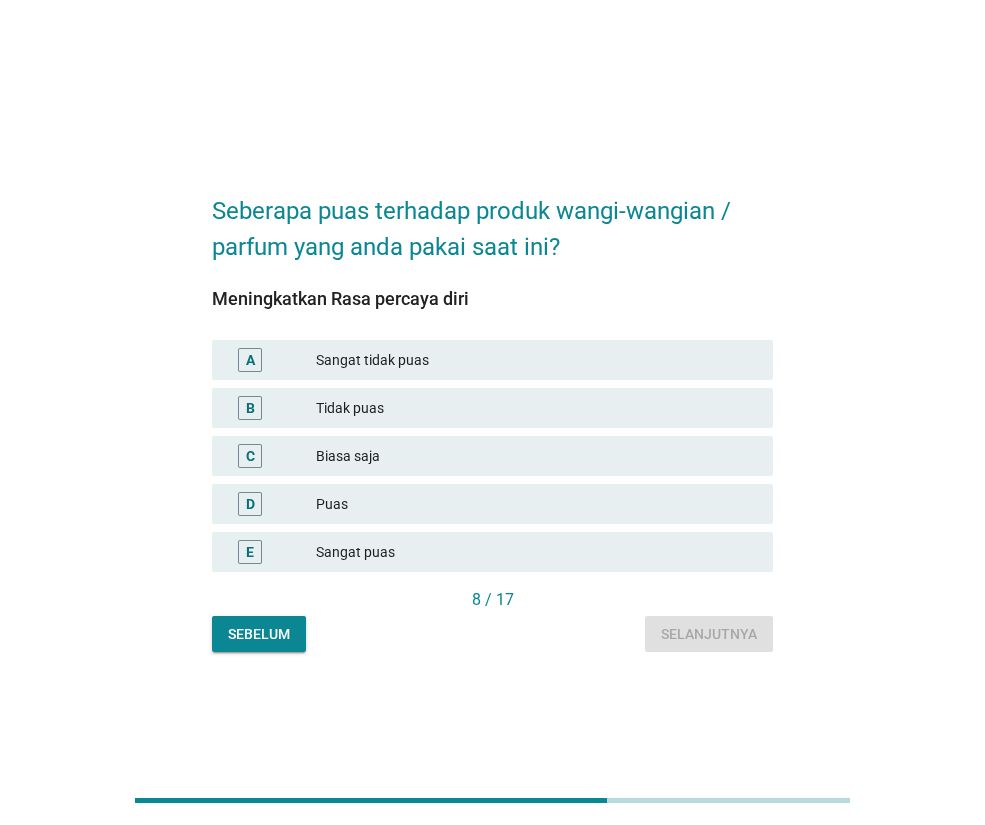 click on "Sangat puas" at bounding box center (536, 552) 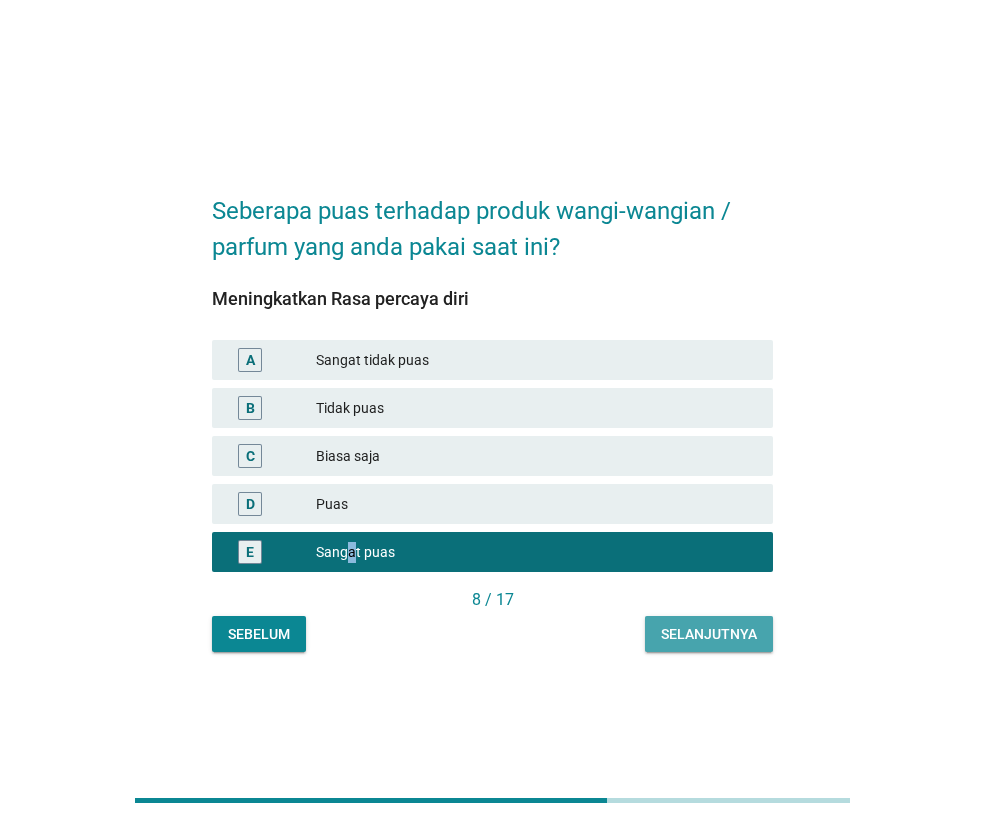 drag, startPoint x: 356, startPoint y: 554, endPoint x: 679, endPoint y: 635, distance: 333.0015 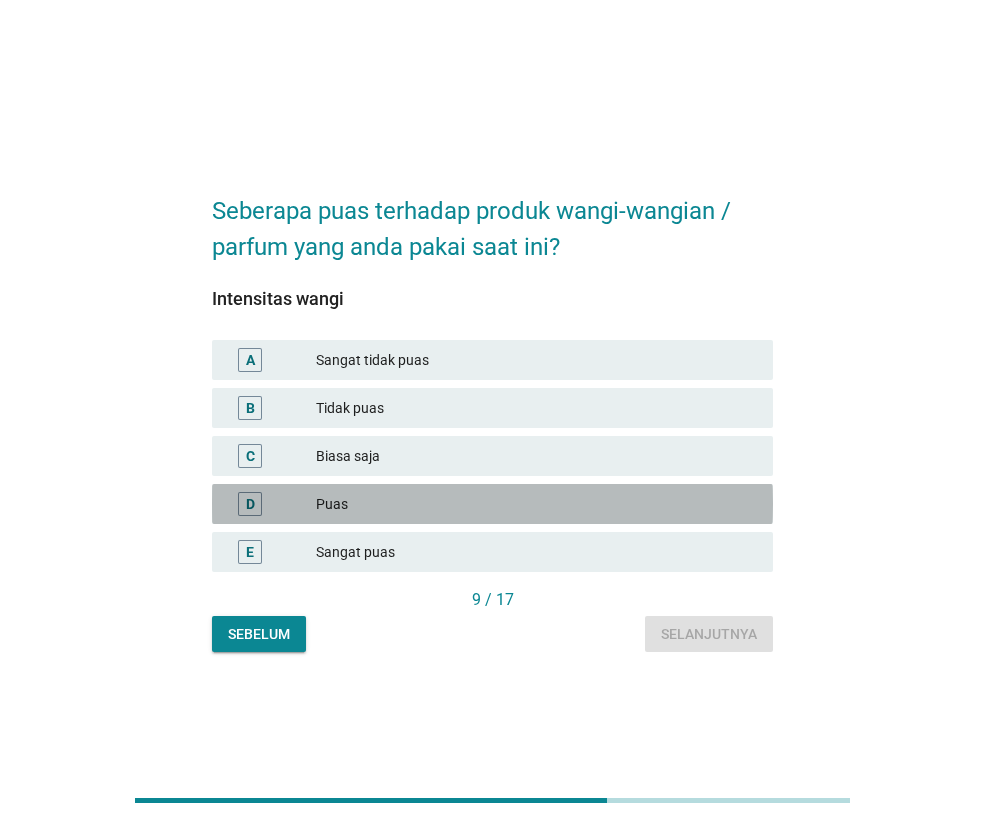 click on "Puas" at bounding box center [536, 504] 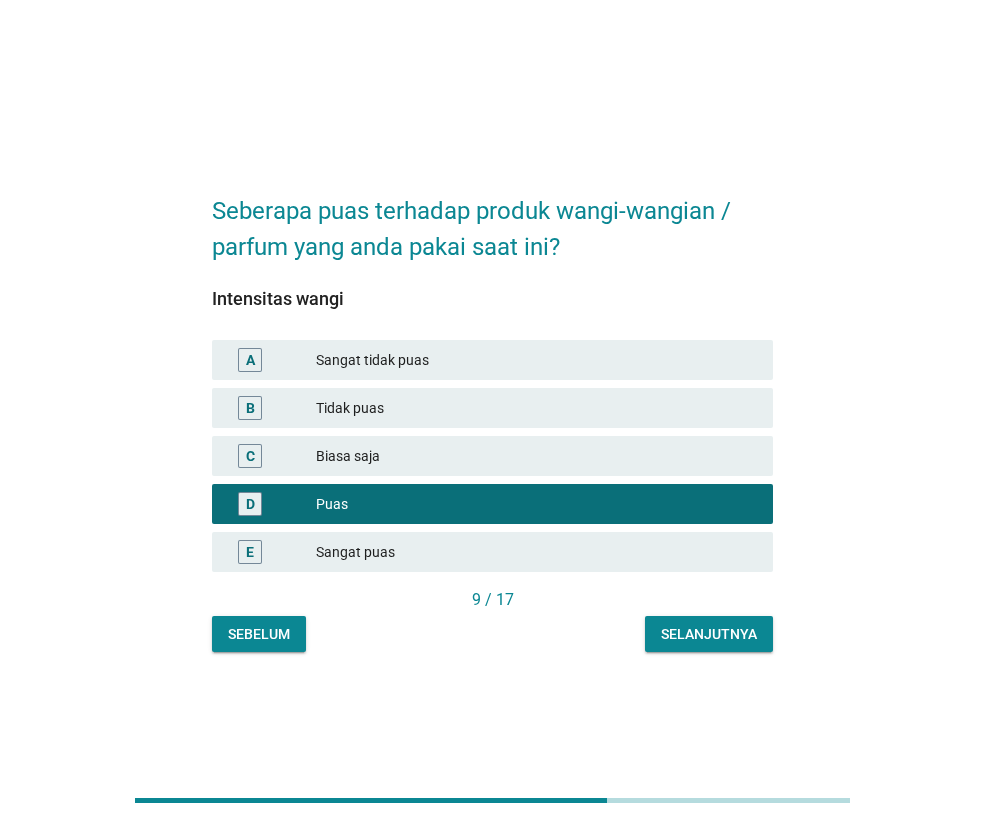 click on "Selanjutnya" at bounding box center (709, 634) 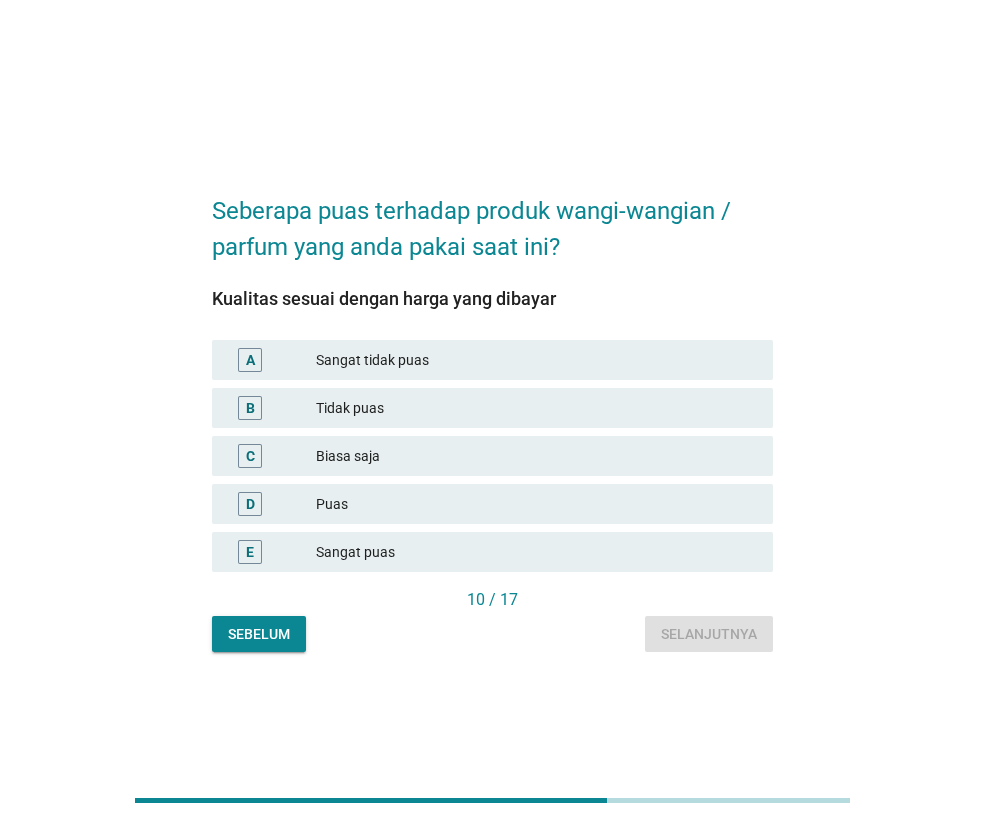 click on "Sangat puas" at bounding box center (536, 552) 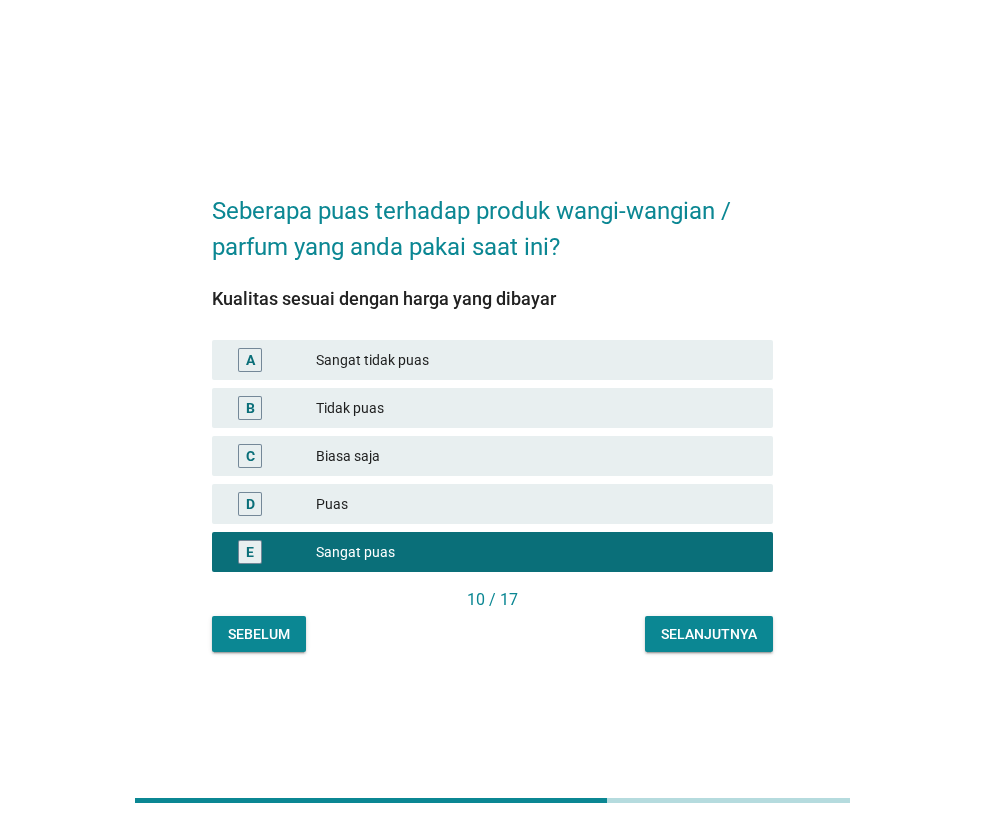 click on "Selanjutnya" at bounding box center (709, 634) 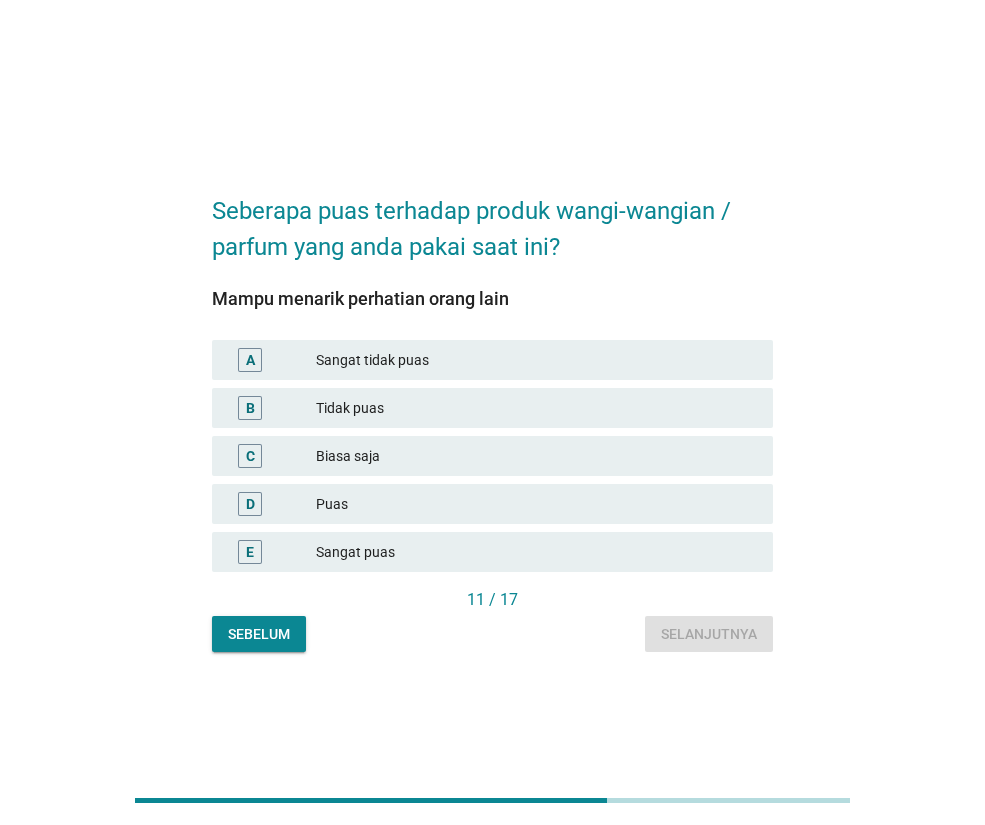 click on "Puas" at bounding box center [536, 504] 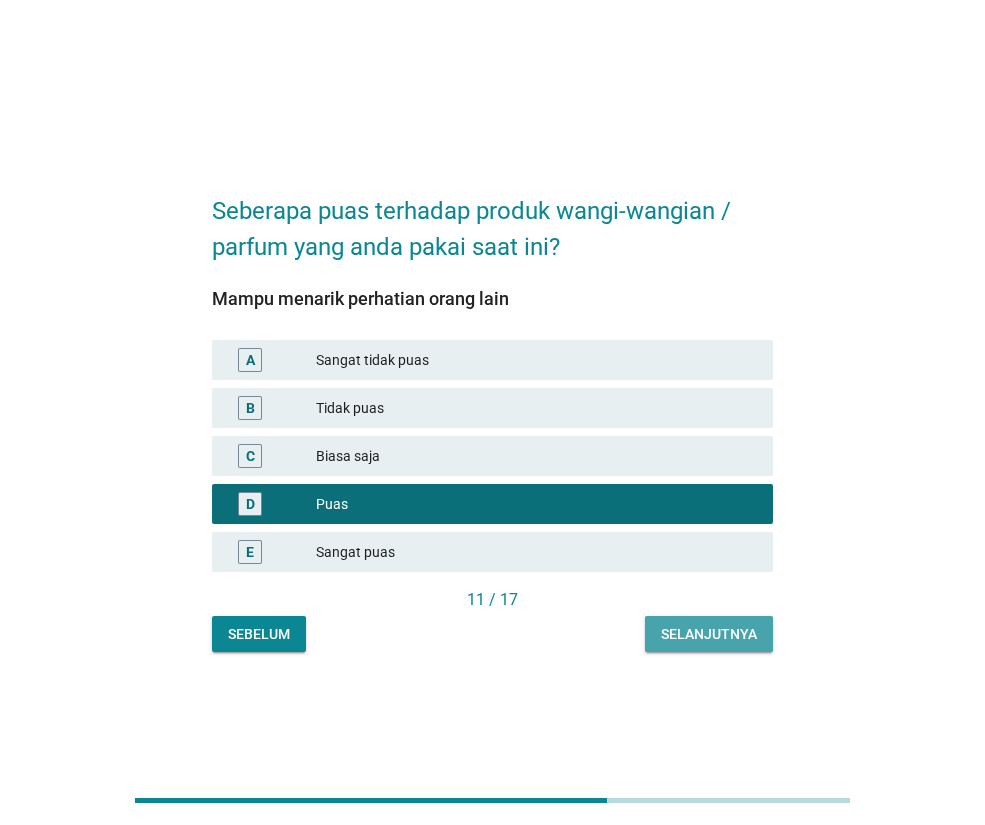 click on "Selanjutnya" at bounding box center (709, 634) 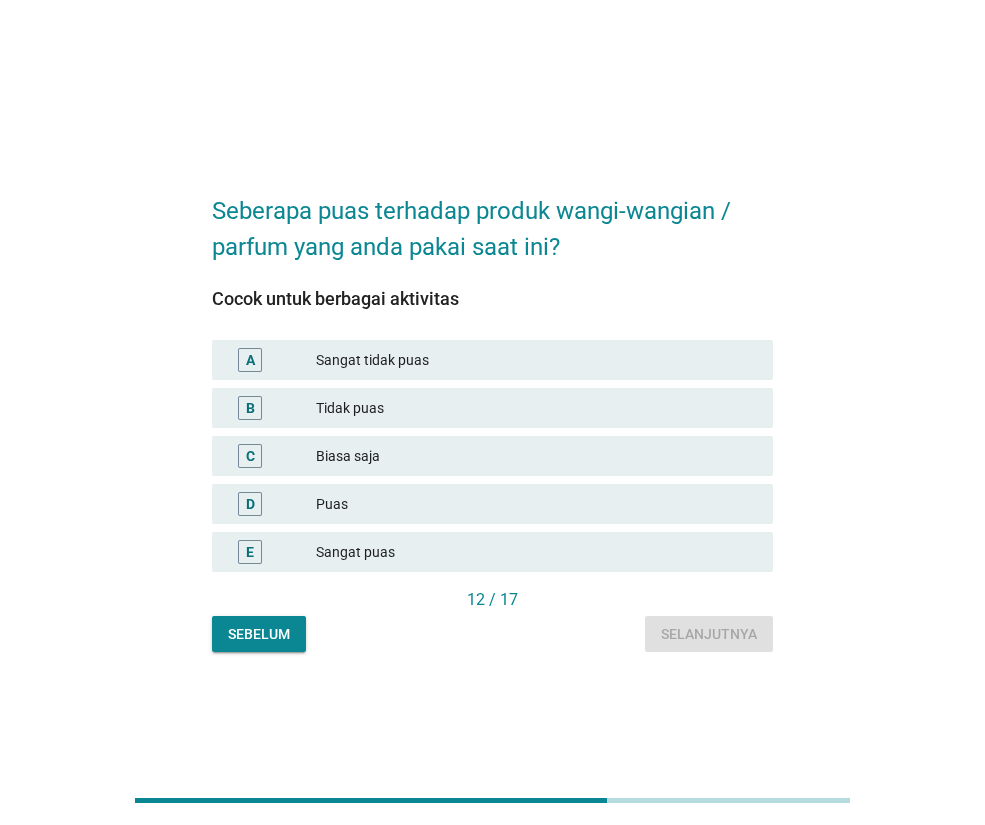 click on "Puas" at bounding box center (536, 504) 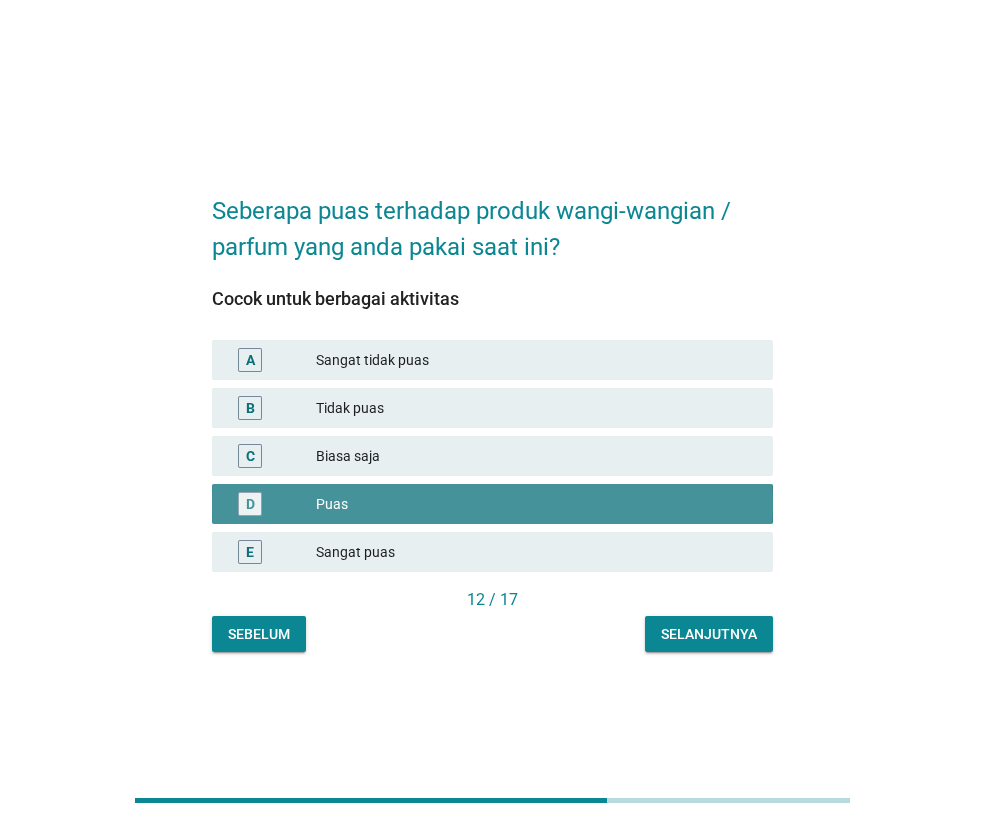 click on "Selanjutnya" at bounding box center (709, 634) 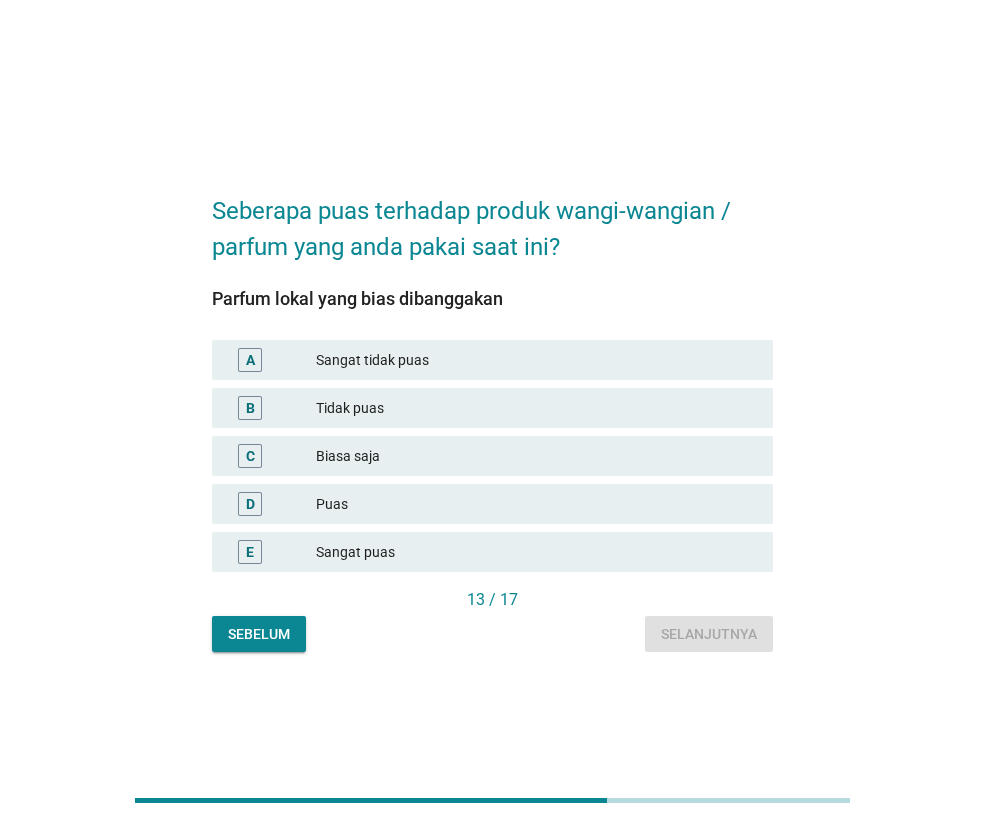 click on "Puas" at bounding box center [536, 504] 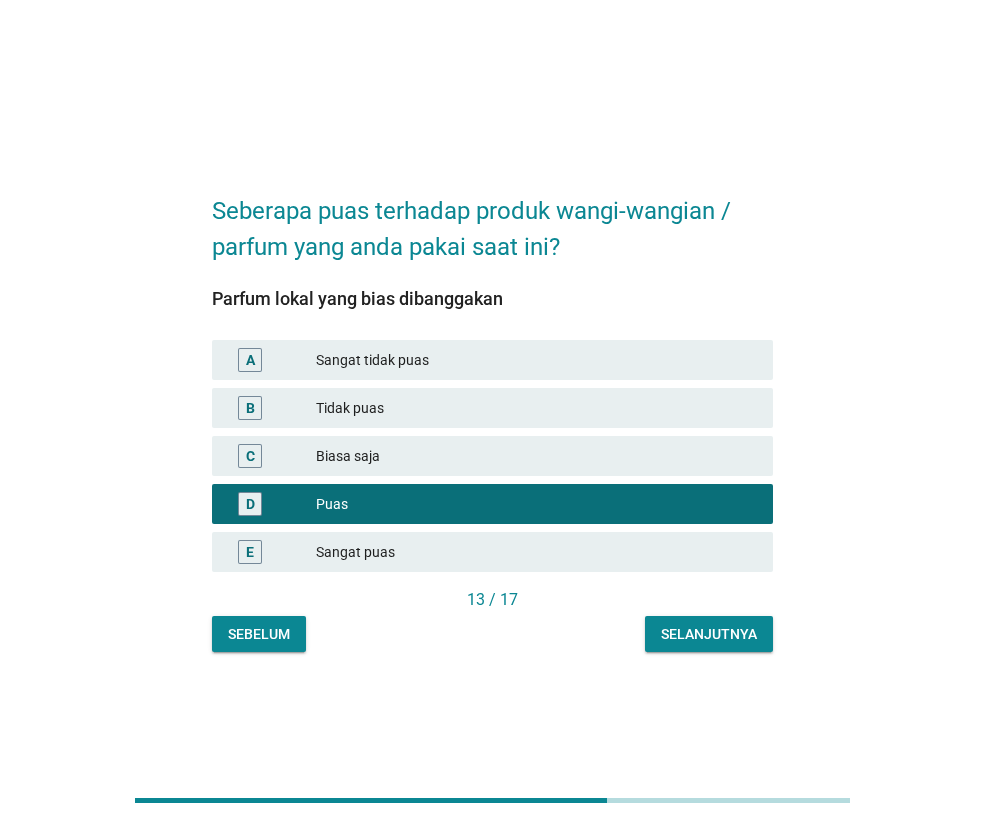 click on "Selanjutnya" at bounding box center [709, 634] 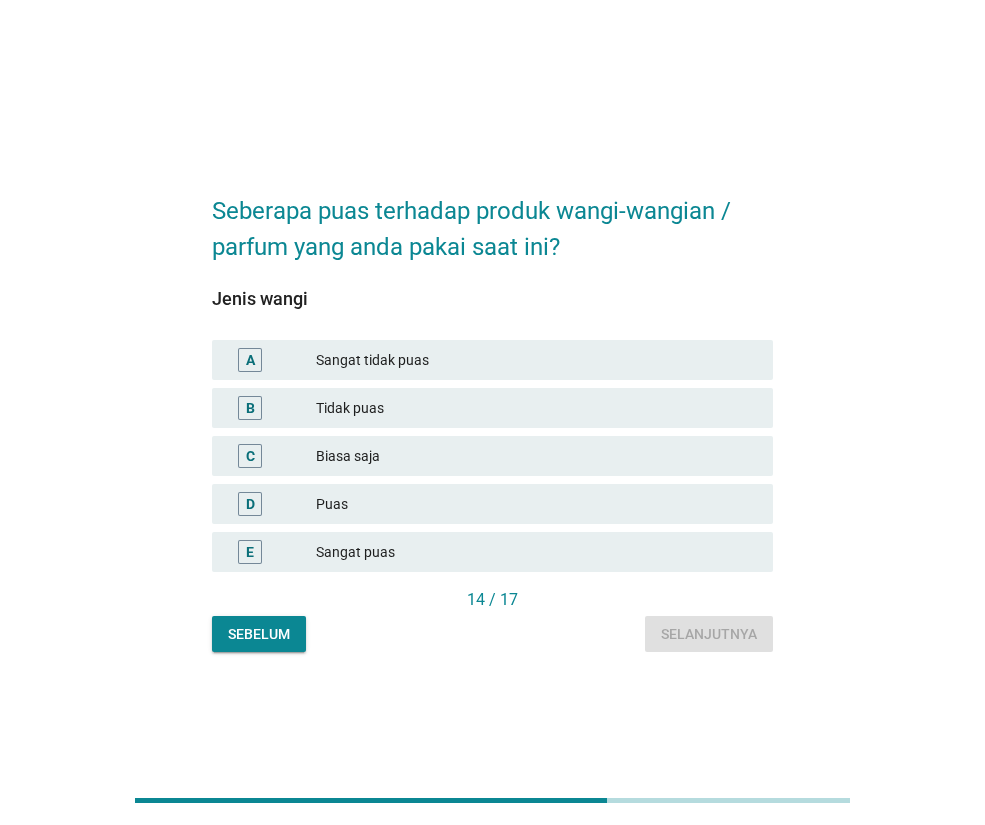 click on "E   Sangat puas" at bounding box center [492, 552] 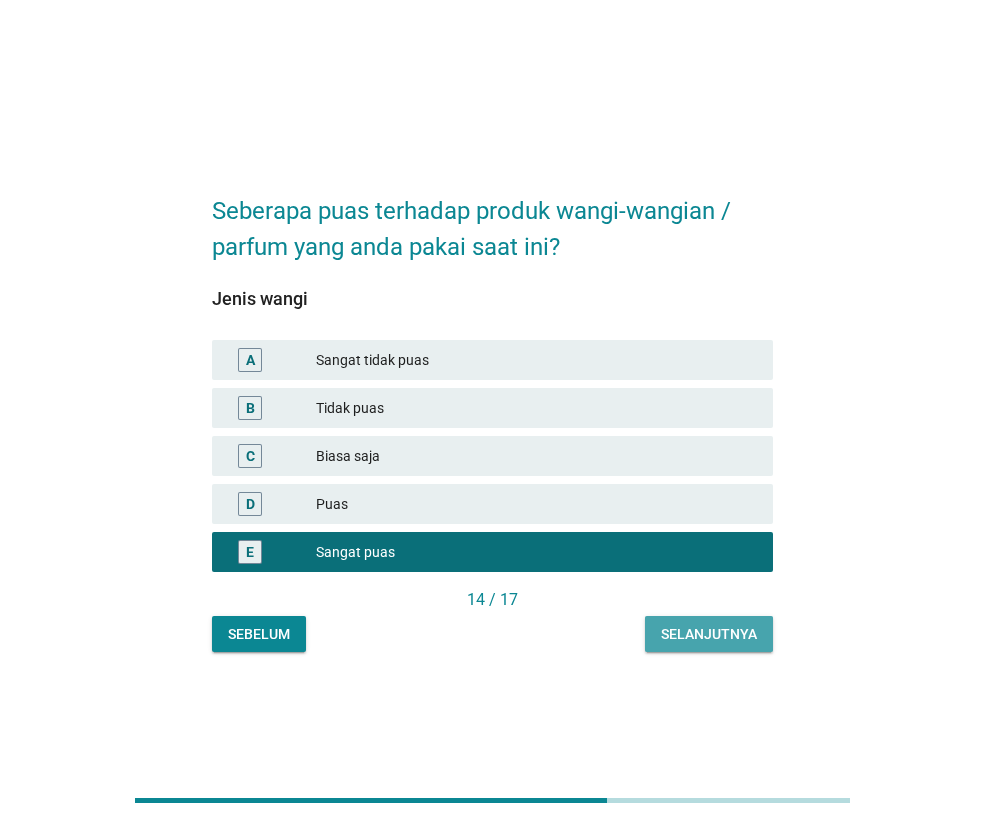 click on "Selanjutnya" at bounding box center (709, 634) 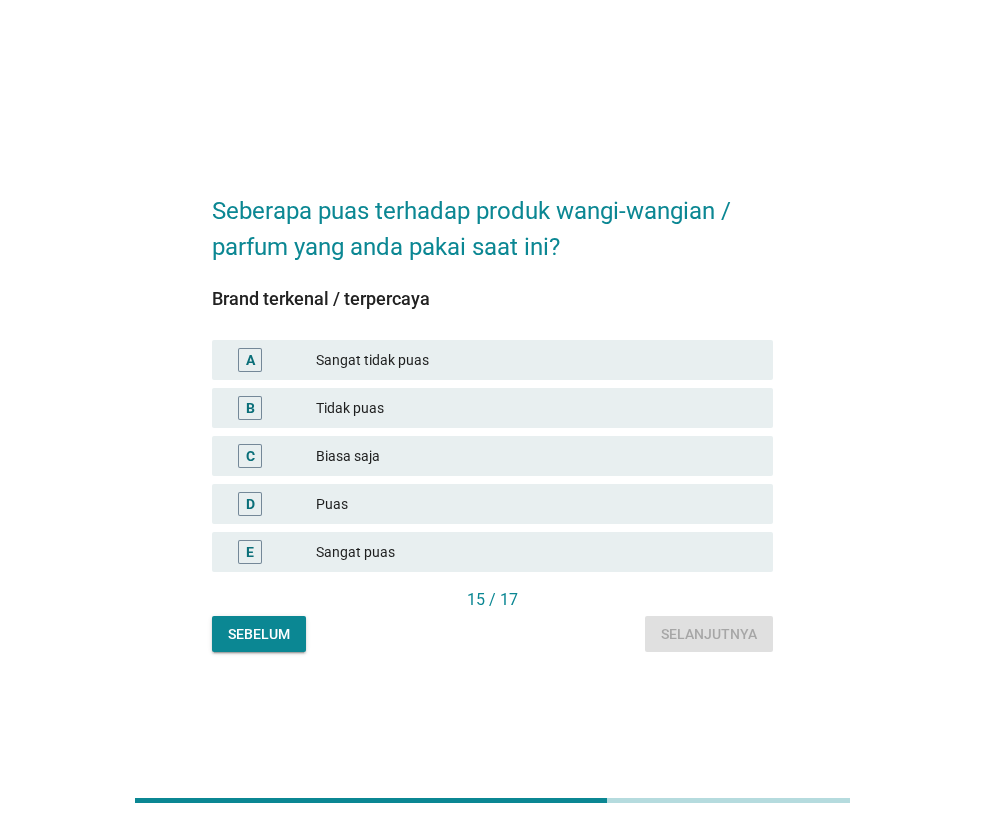 drag, startPoint x: 353, startPoint y: 548, endPoint x: 560, endPoint y: 607, distance: 215.24405 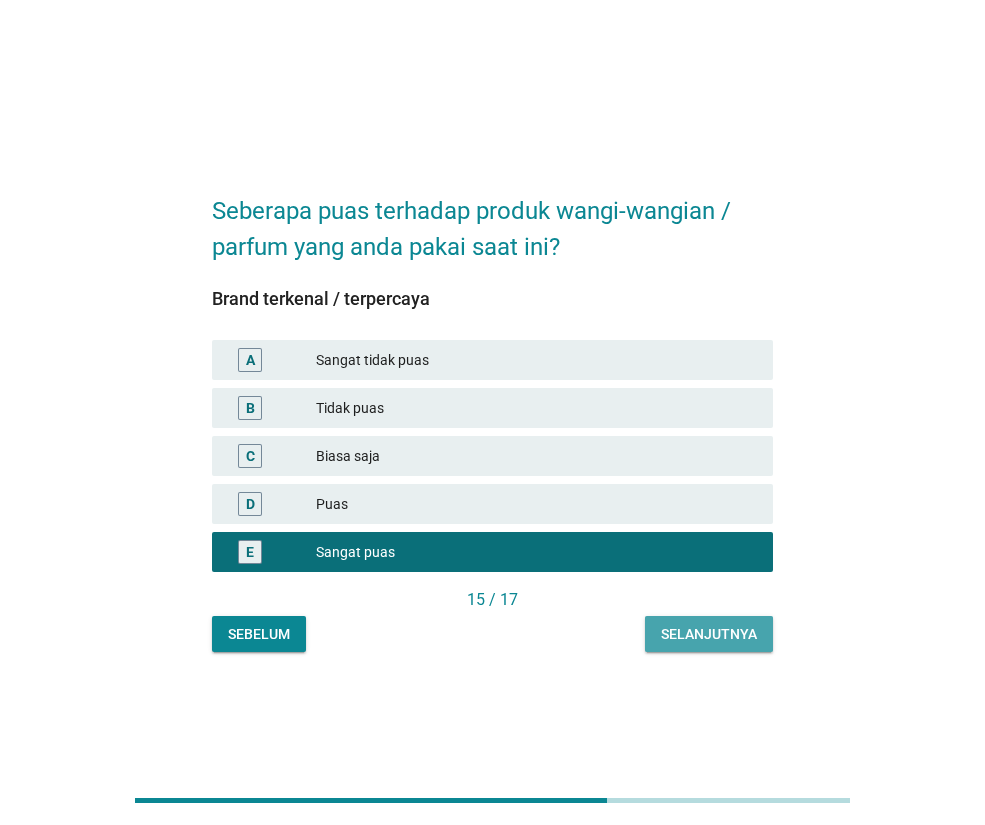 click on "Selanjutnya" at bounding box center [709, 634] 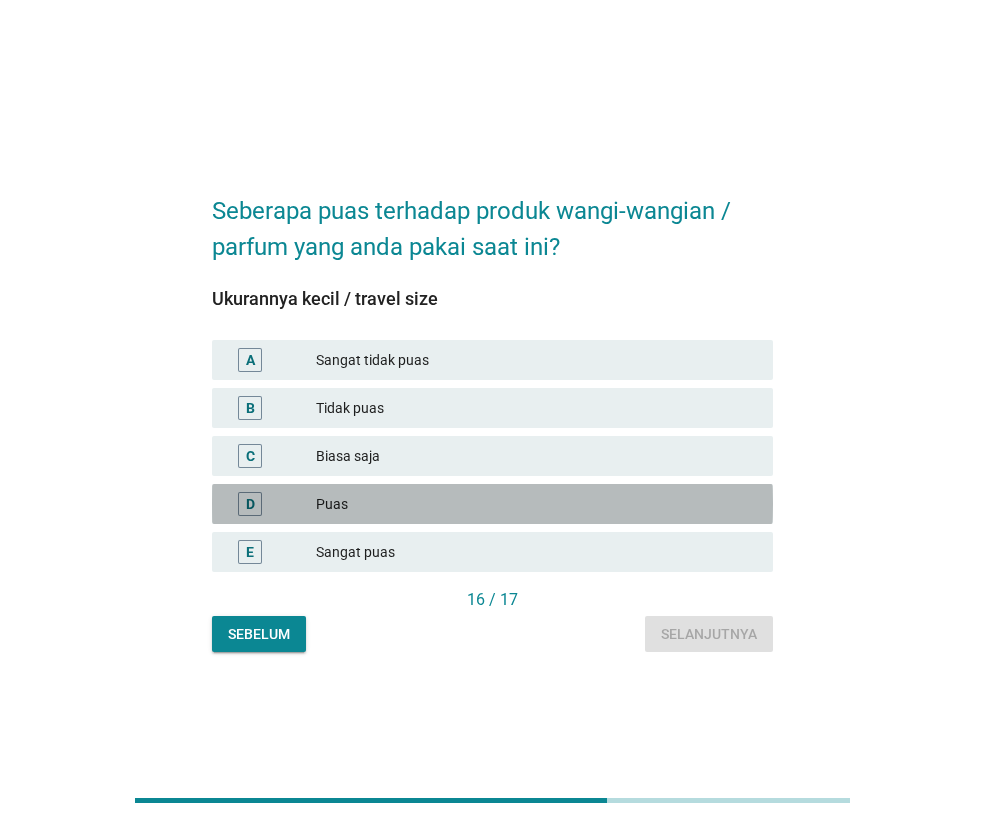 click on "D   Puas" at bounding box center (492, 504) 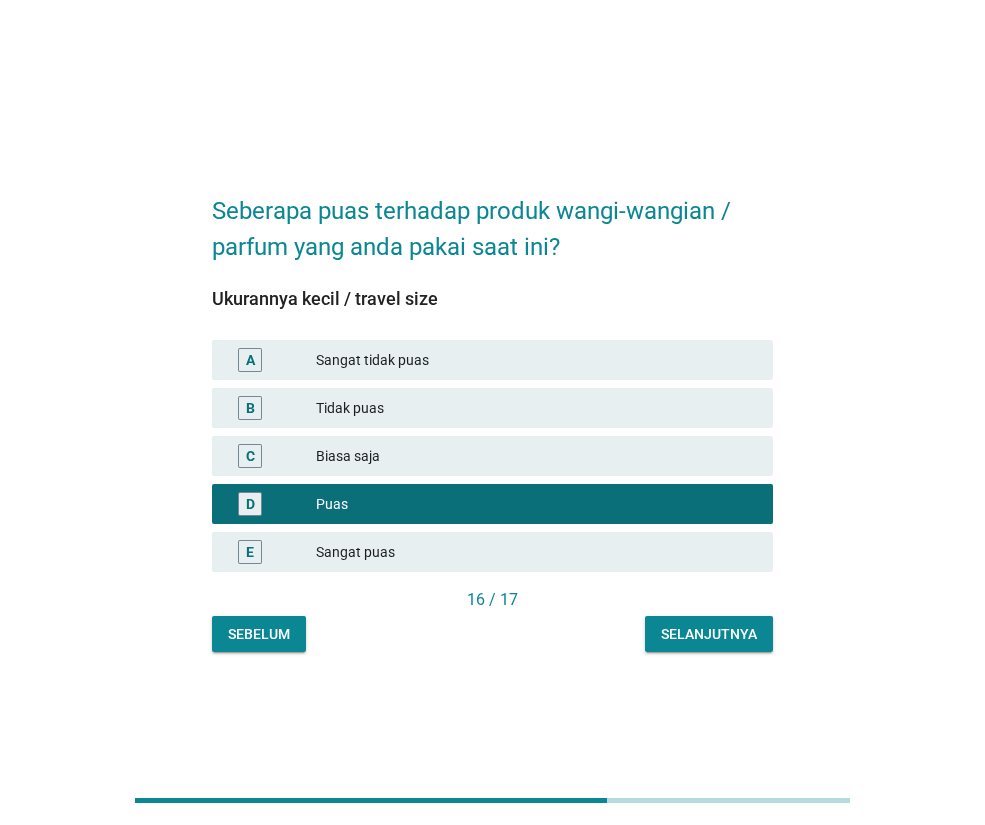 click on "Selanjutnya" at bounding box center (709, 634) 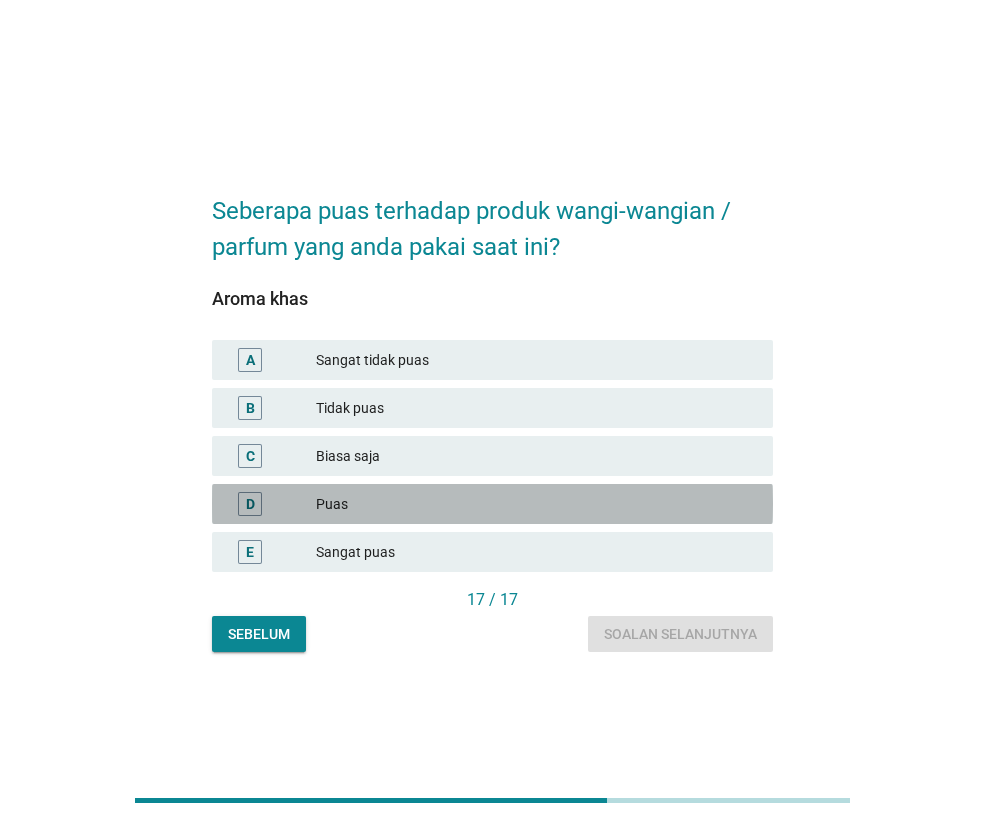 click on "Puas" at bounding box center (536, 504) 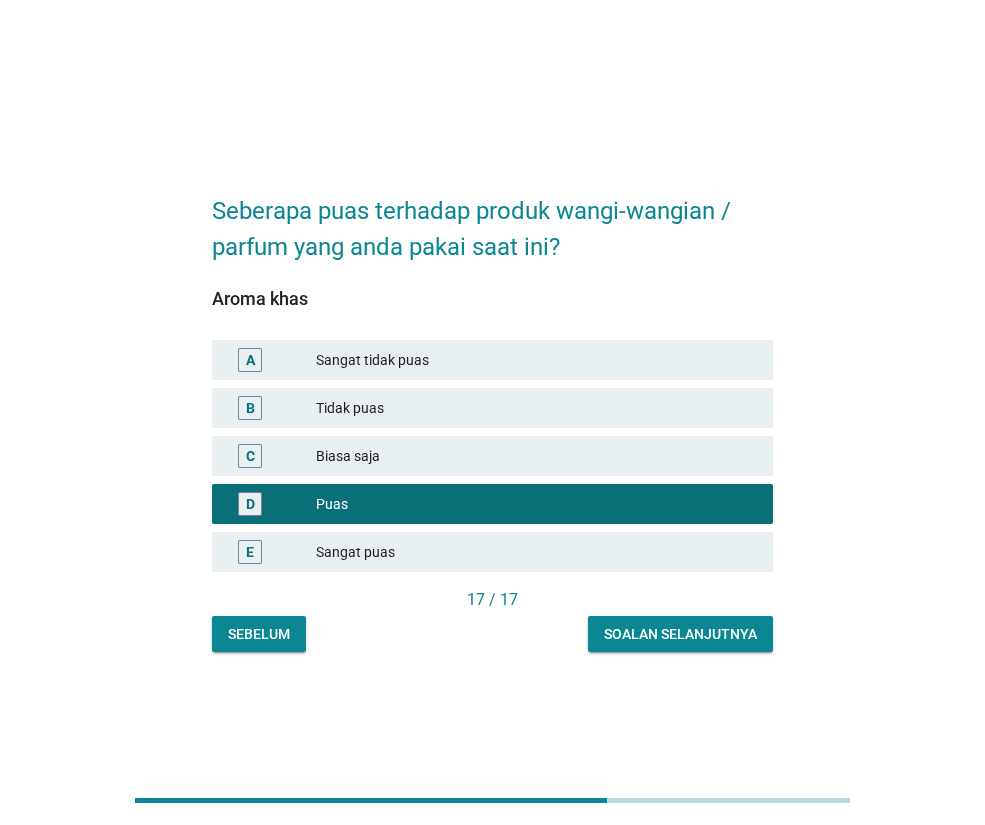 click on "Soalan selanjutnya" at bounding box center (680, 634) 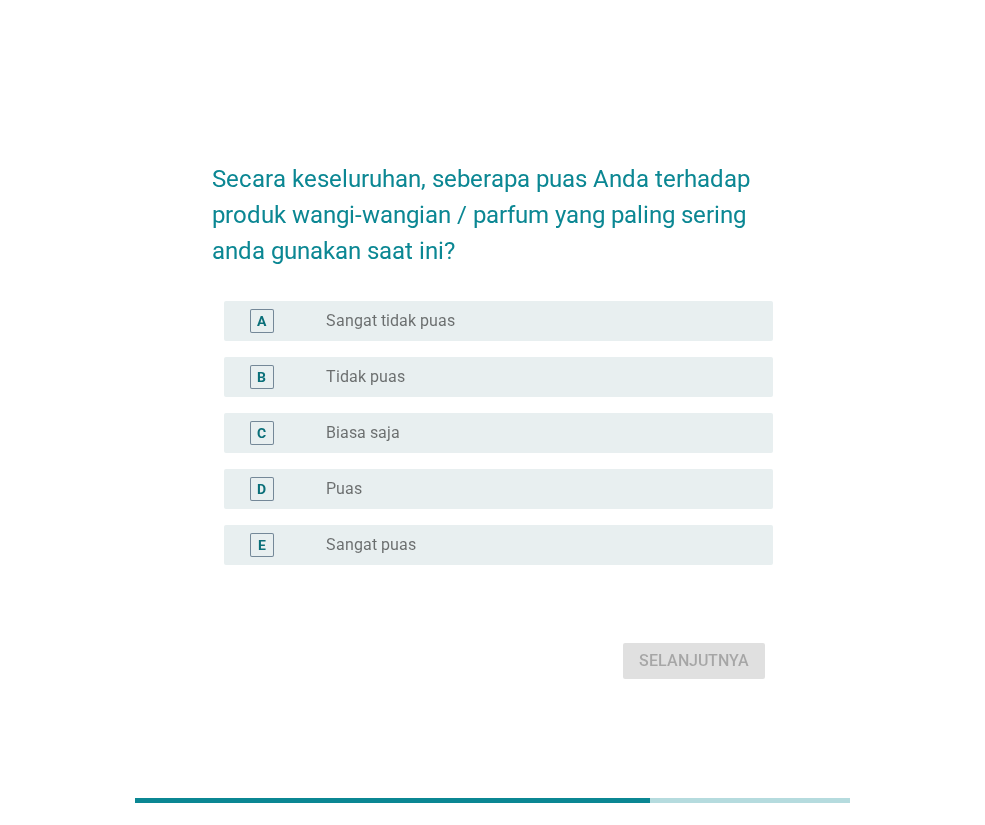 drag, startPoint x: 352, startPoint y: 541, endPoint x: 515, endPoint y: 592, distance: 170.79227 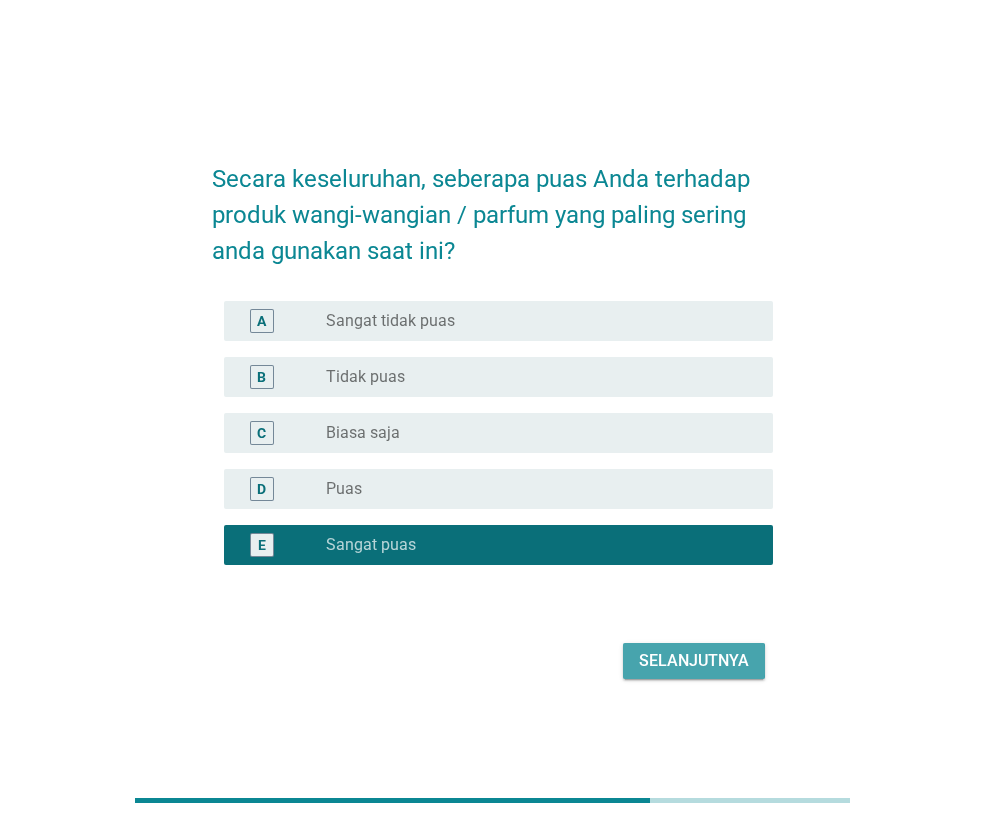 click on "Selanjutnya" at bounding box center [694, 661] 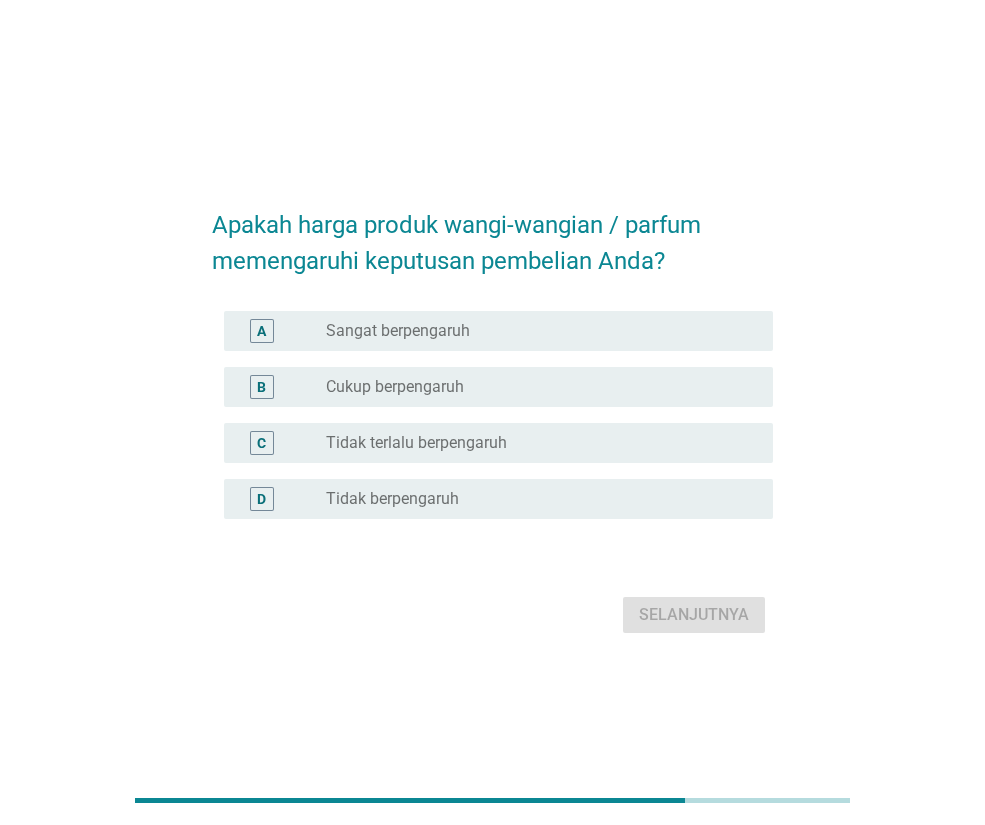 click on "Sangat berpengaruh" at bounding box center [398, 331] 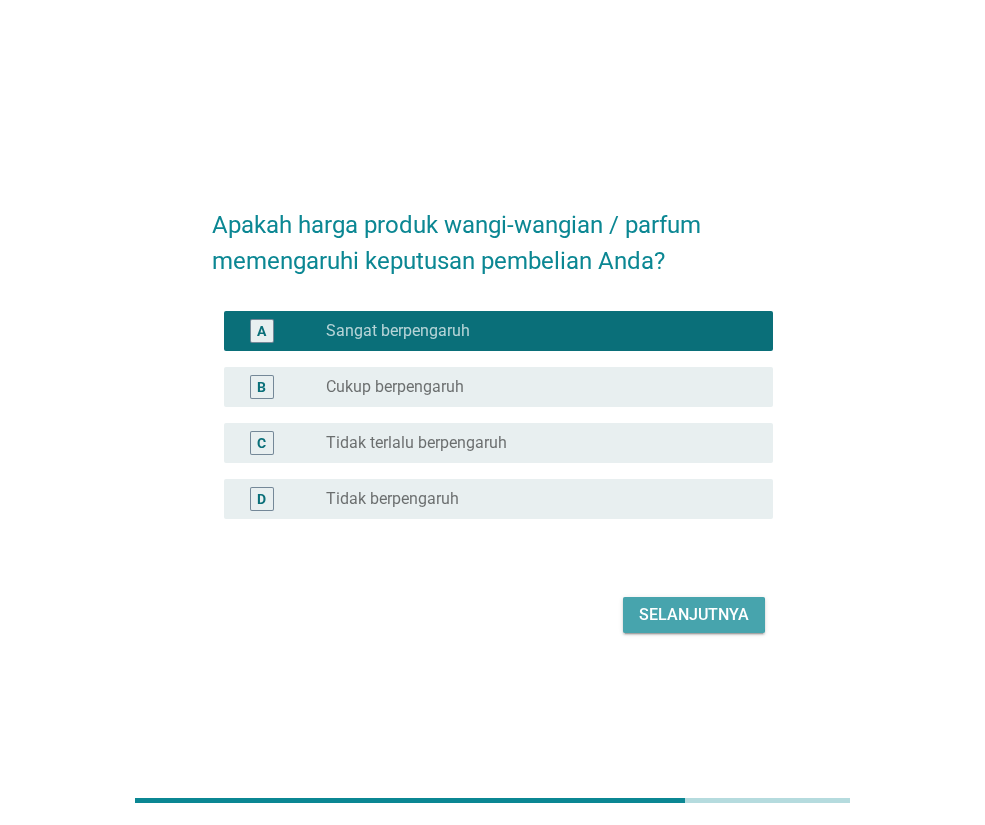click on "Selanjutnya" at bounding box center (694, 615) 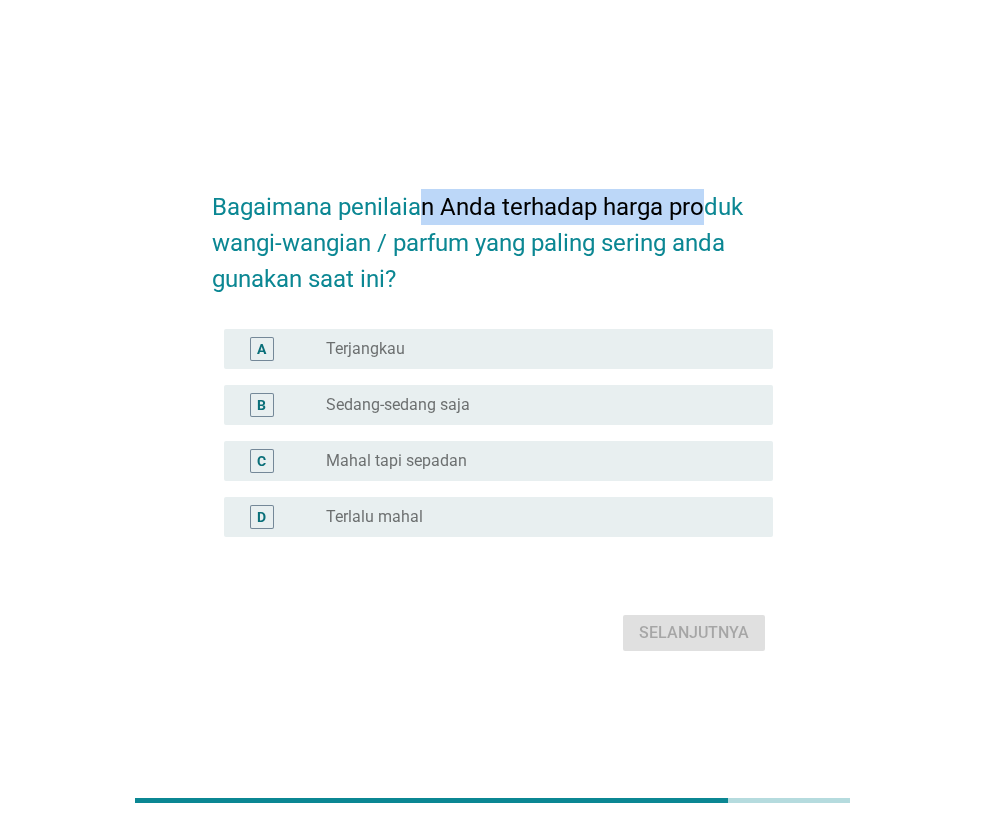 drag, startPoint x: 447, startPoint y: 204, endPoint x: 709, endPoint y: 203, distance: 262.00192 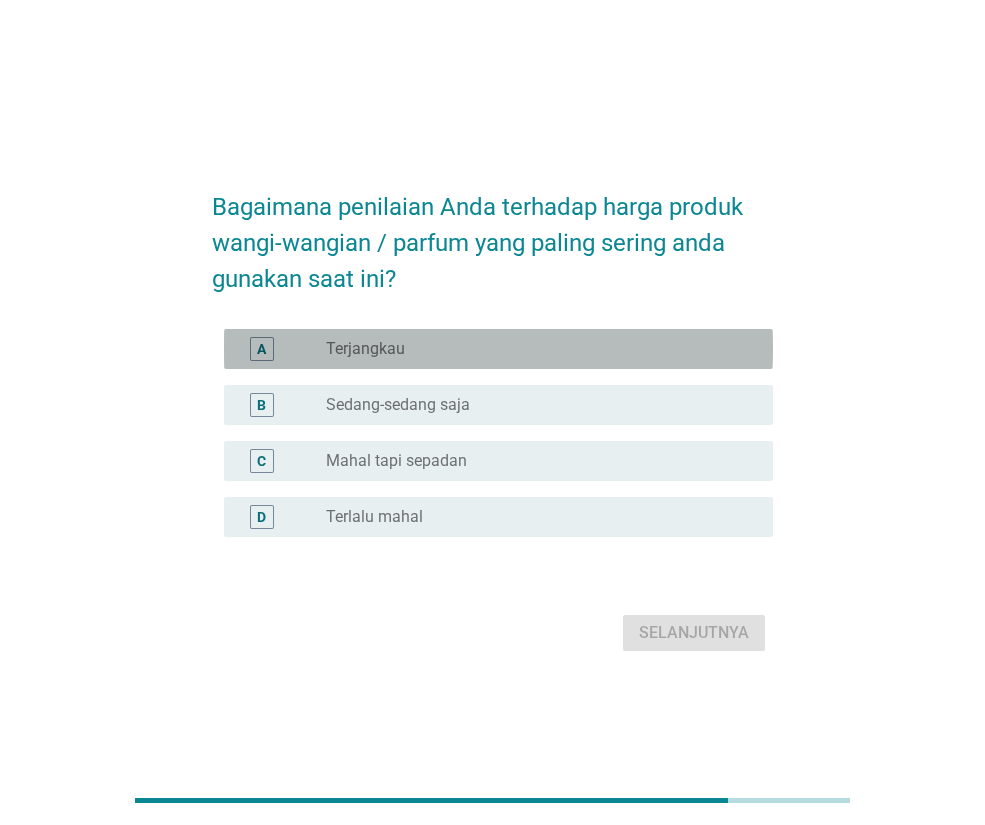 click on "Terjangkau" at bounding box center [365, 349] 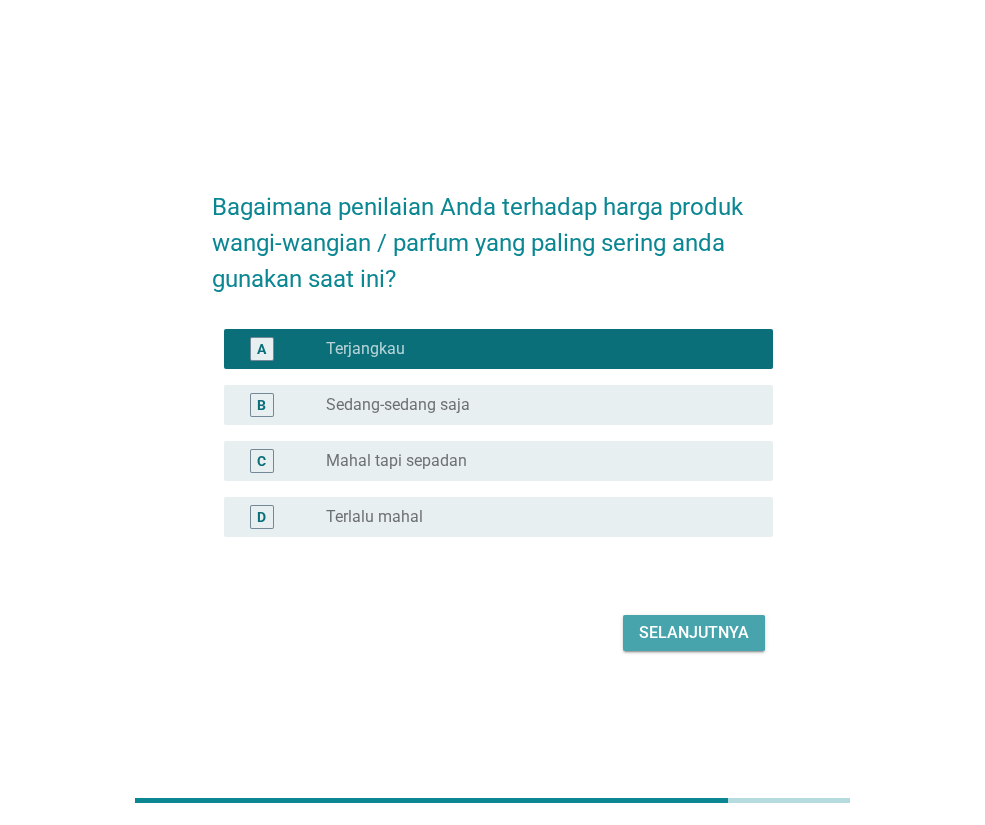 click on "Selanjutnya" at bounding box center (694, 633) 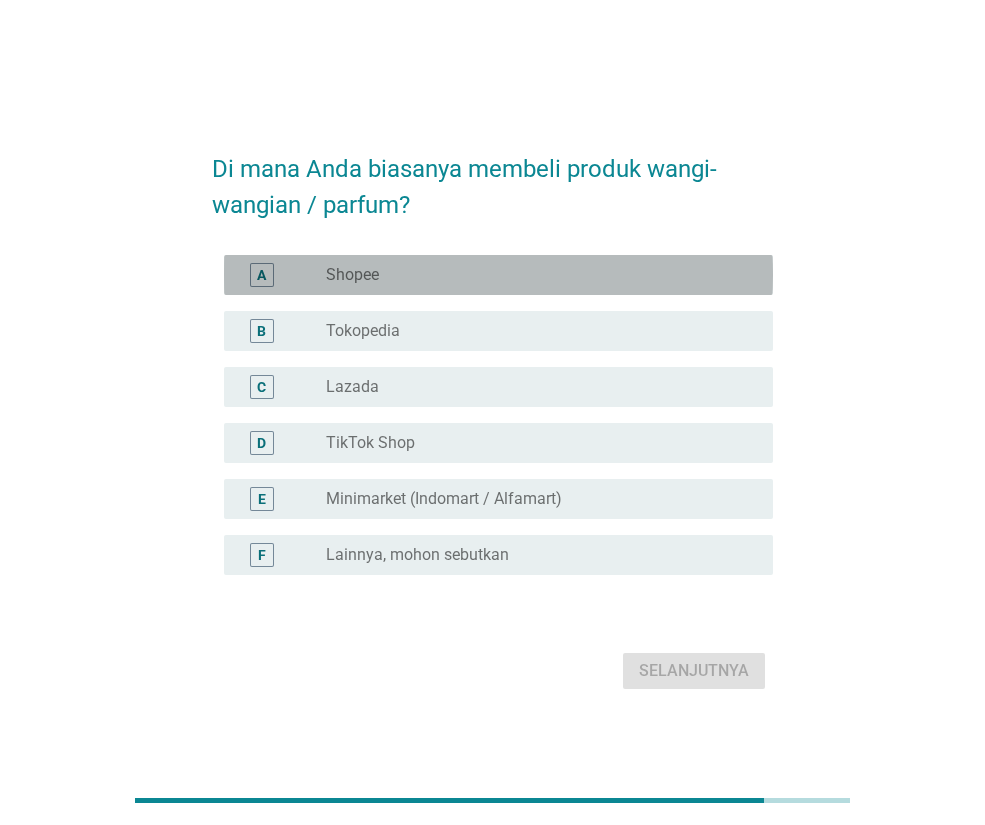 click on "A     radio_button_unchecked Shopee" at bounding box center (498, 275) 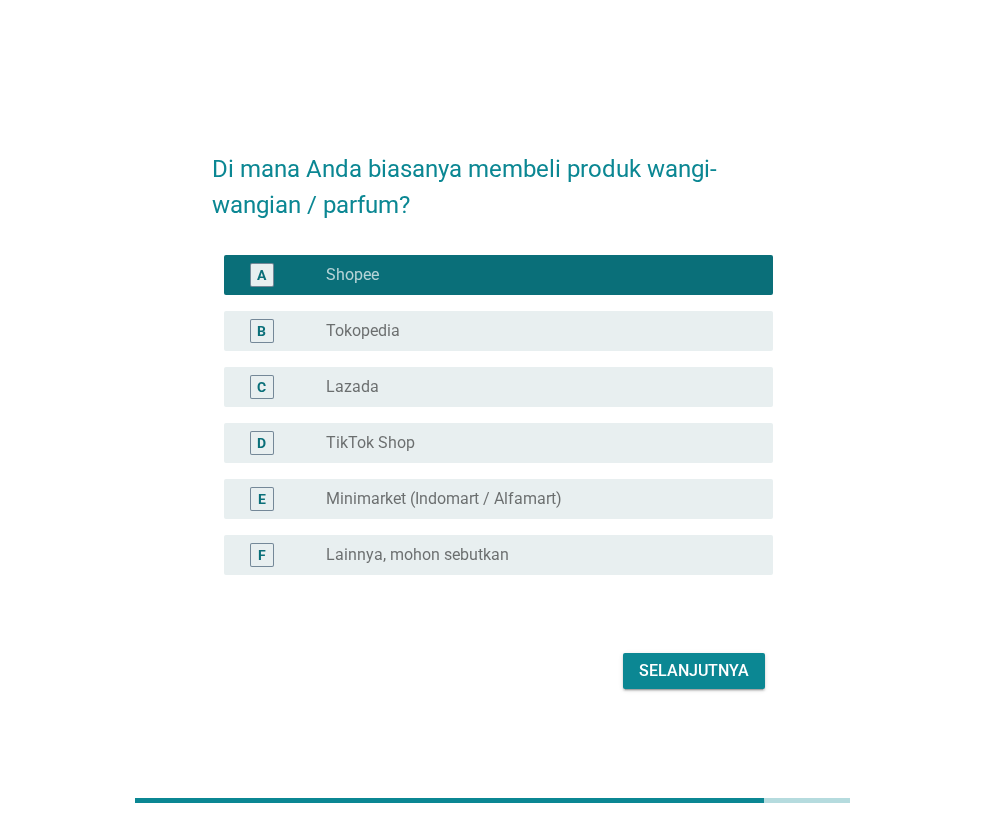 click on "Di mana Anda biasanya membeli produk wangi-wangian / parfum?     A     radio_button_checked Shopee   B     radio_button_unchecked Tokopedia   C     radio_button_unchecked Lazada   D     radio_button_unchecked TikTok Shop   E     radio_button_unchecked Minimarket (Indomart / Alfamart)   F     radio_button_unchecked Lainnya, mohon sebutkan     Selanjutnya" at bounding box center [492, 413] 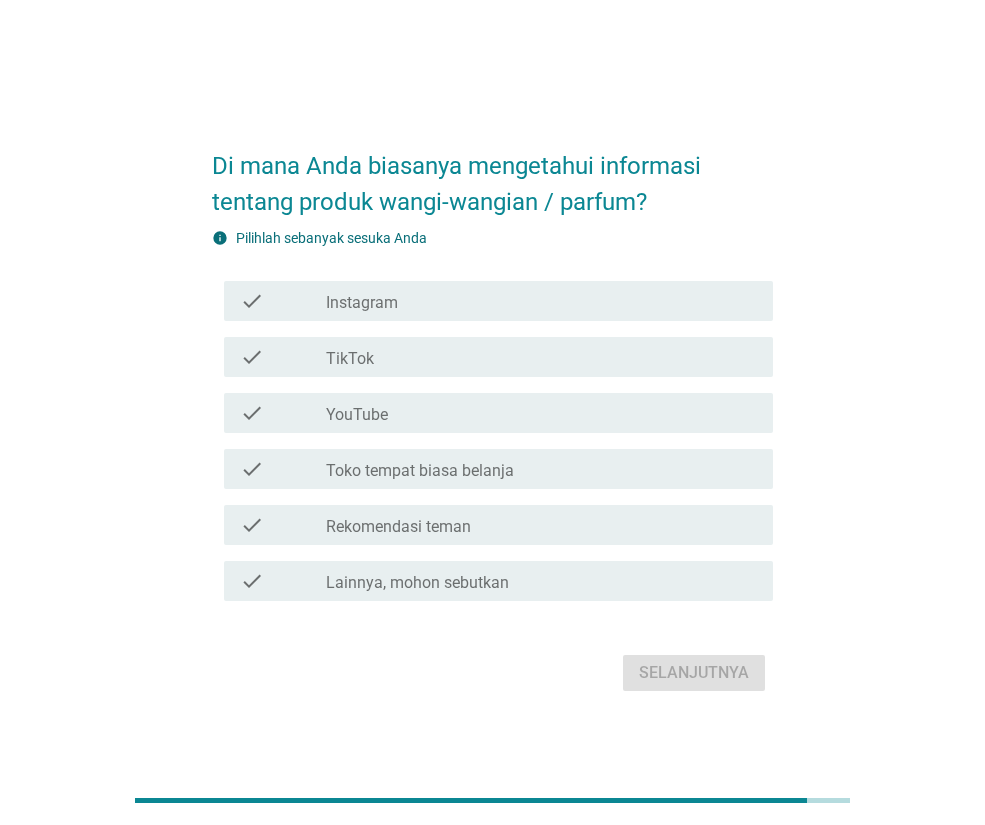 click on "check" at bounding box center (283, 301) 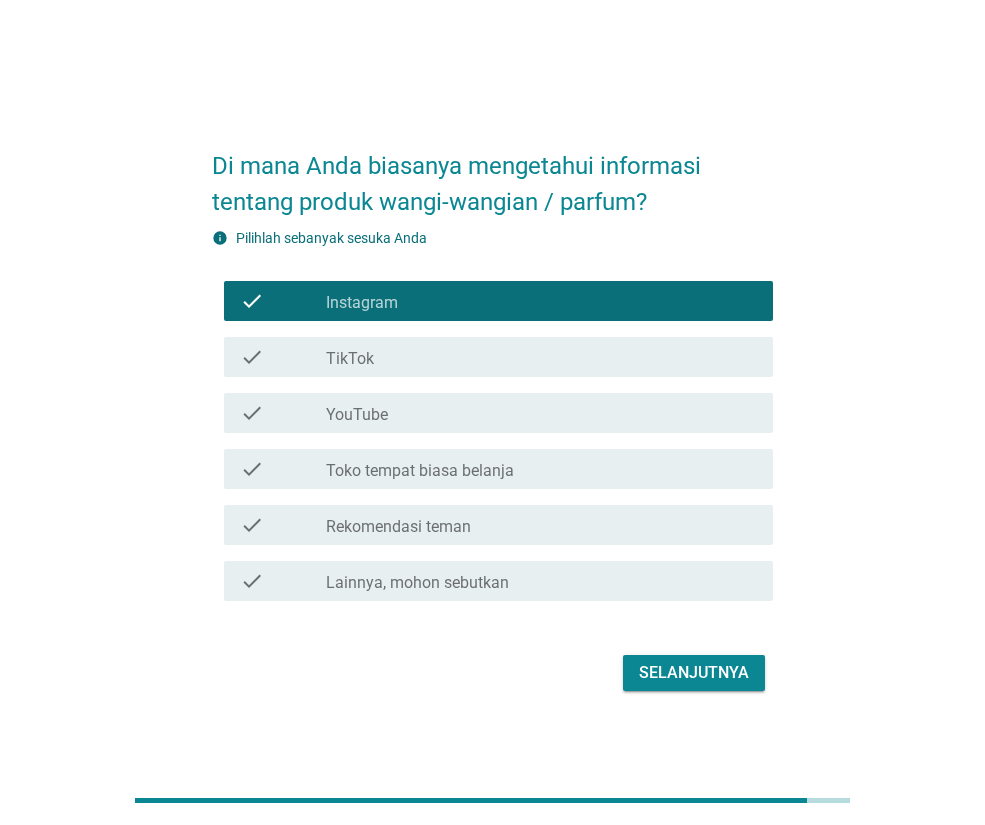 click on "check     check_box_outline_blank YouTube" at bounding box center (492, 413) 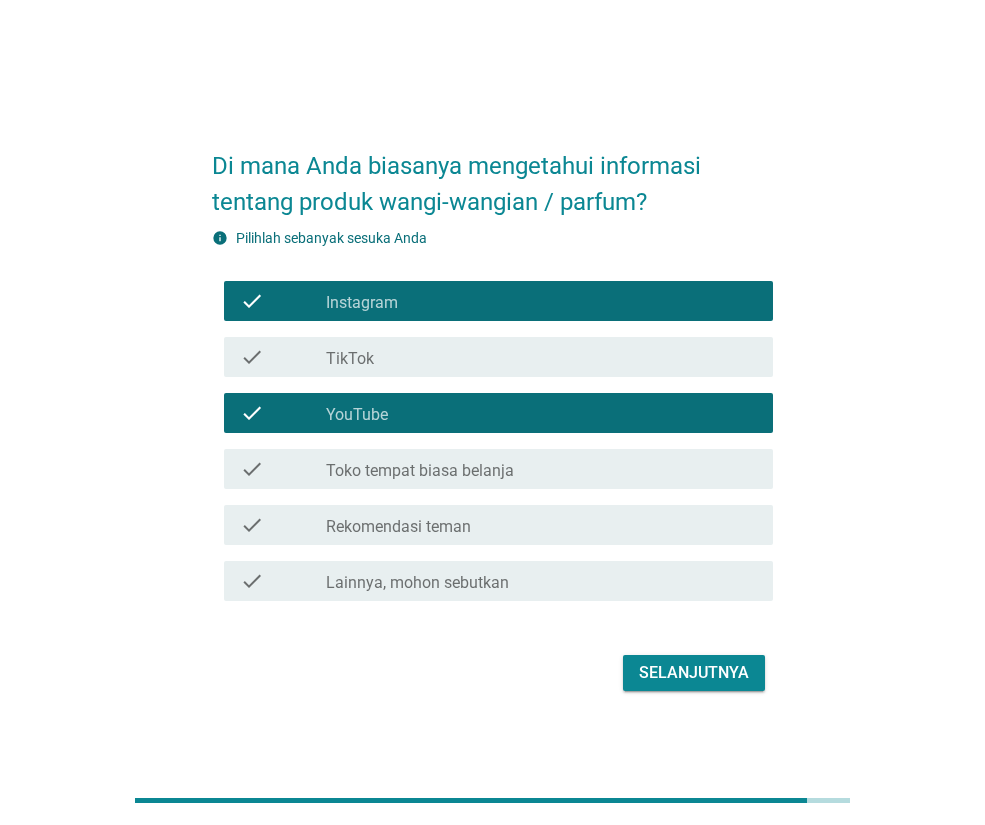 click on "Toko tempat biasa belanja" at bounding box center (420, 471) 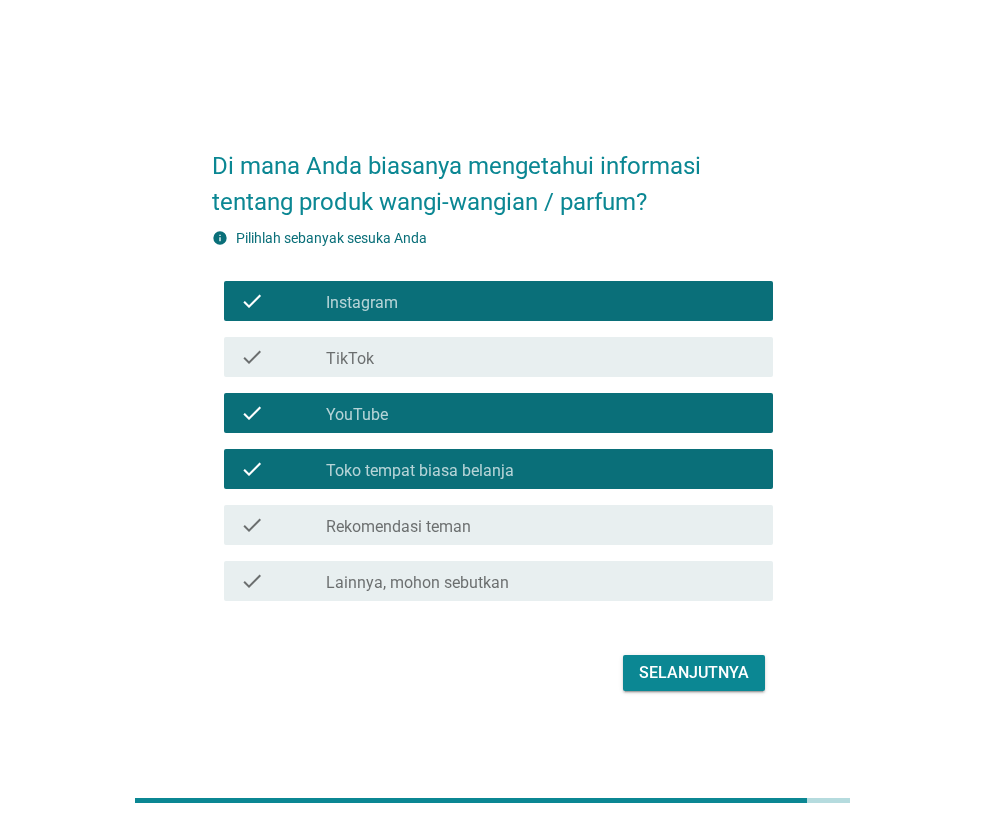 click on "check_box_outline_blank [SOURCE]" at bounding box center (541, 525) 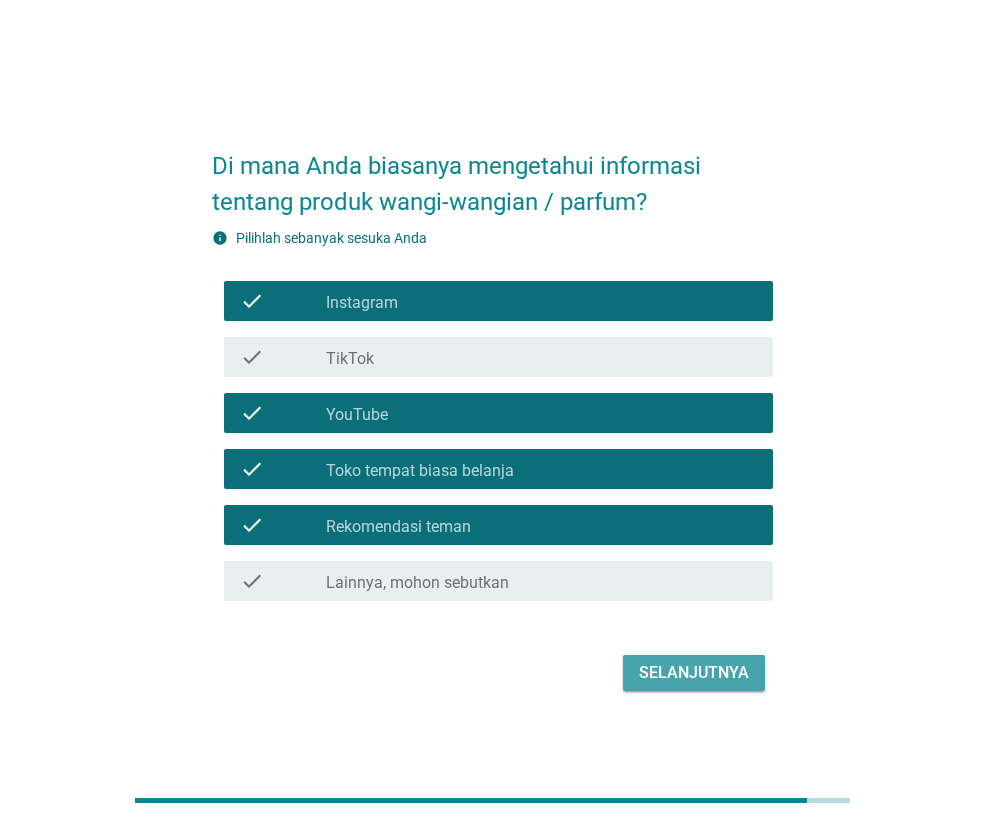 click on "Selanjutnya" at bounding box center [694, 673] 